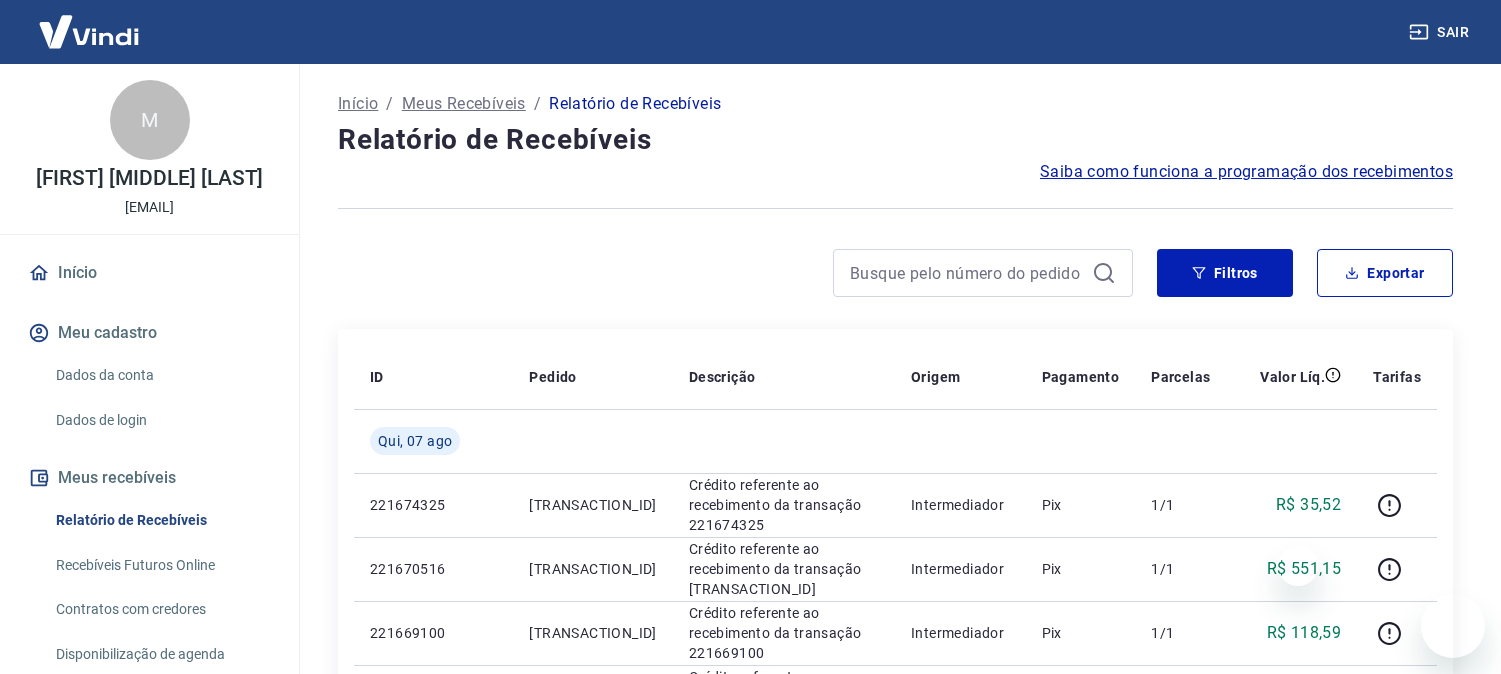 scroll, scrollTop: 0, scrollLeft: 0, axis: both 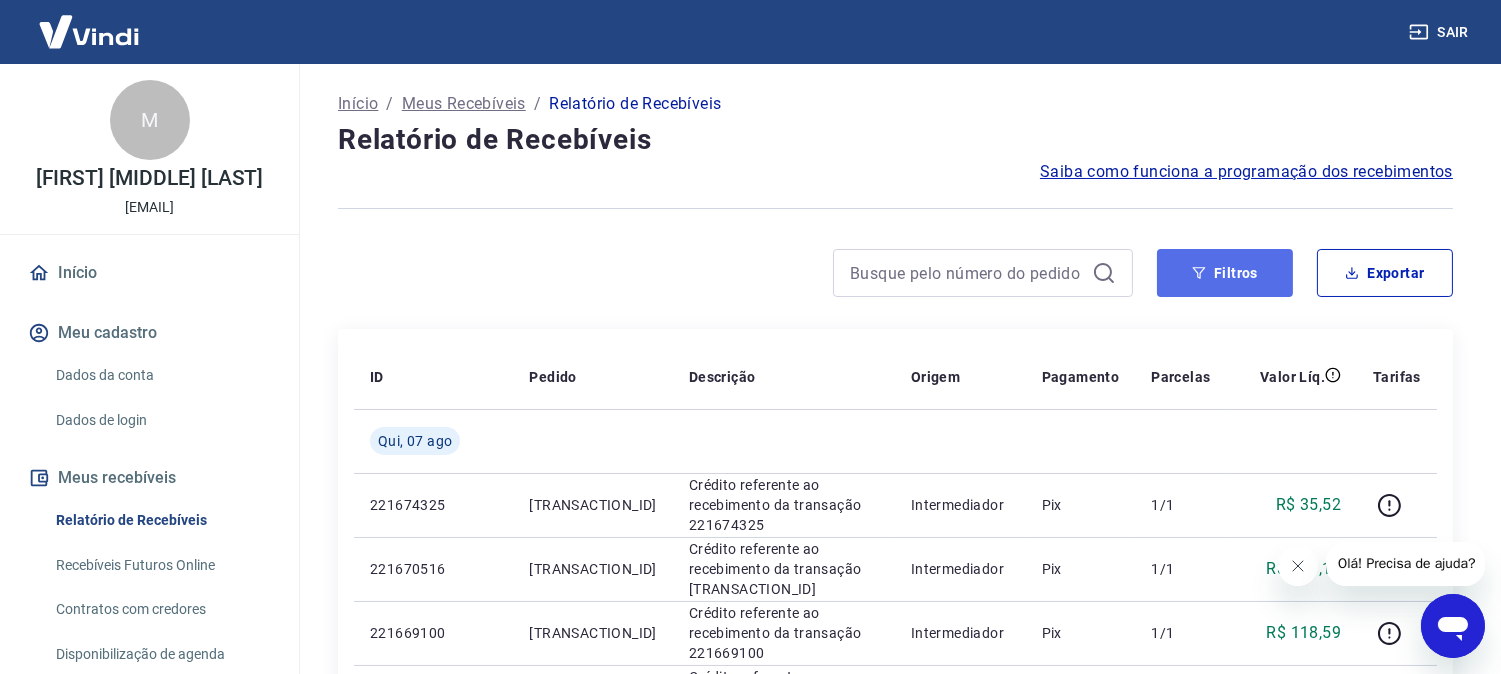 click on "Filtros" at bounding box center [1225, 273] 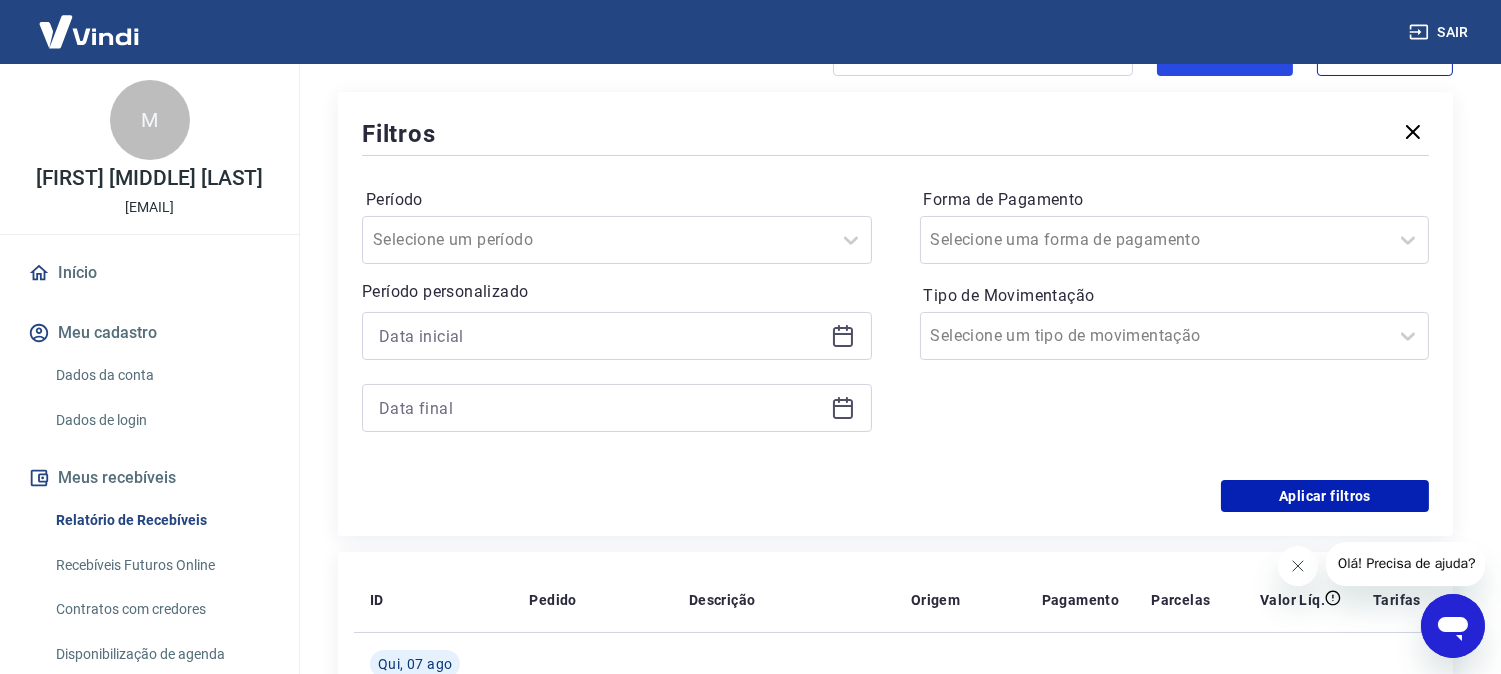 scroll, scrollTop: 222, scrollLeft: 0, axis: vertical 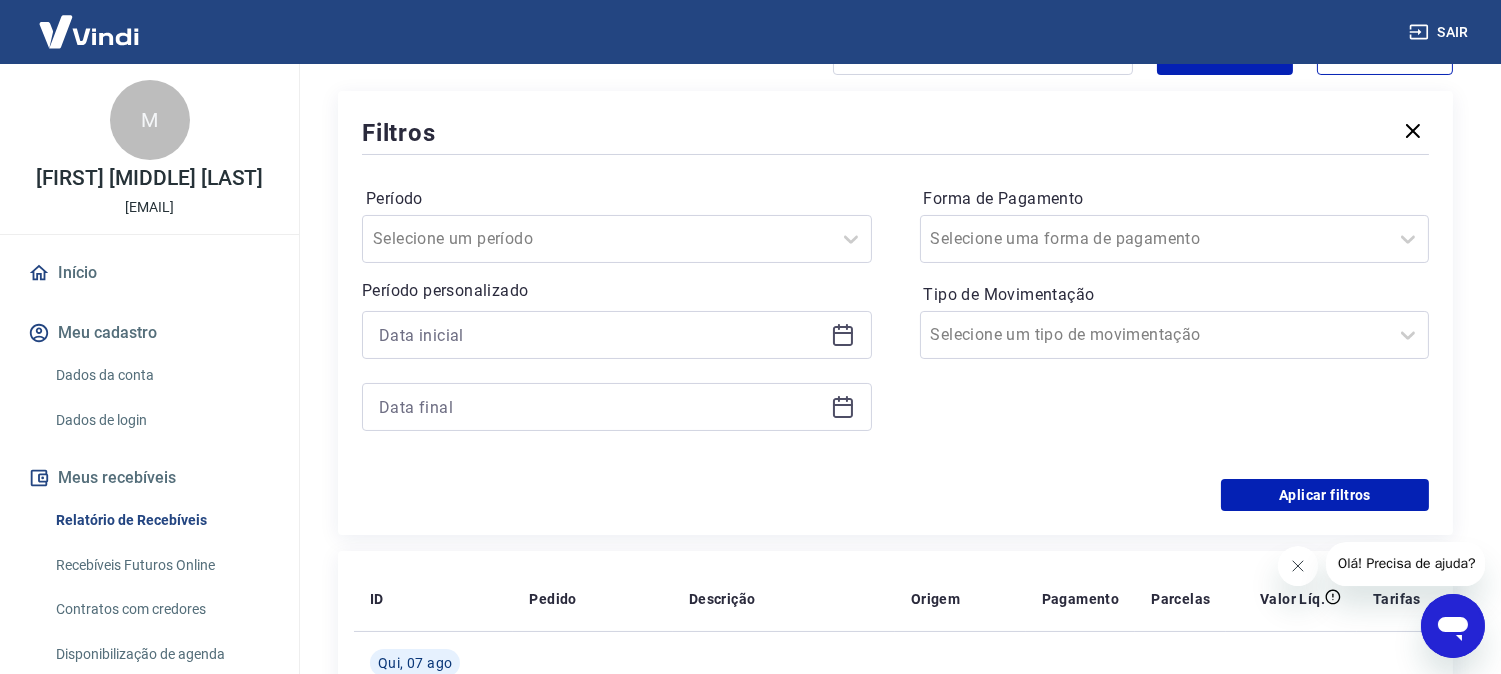 click 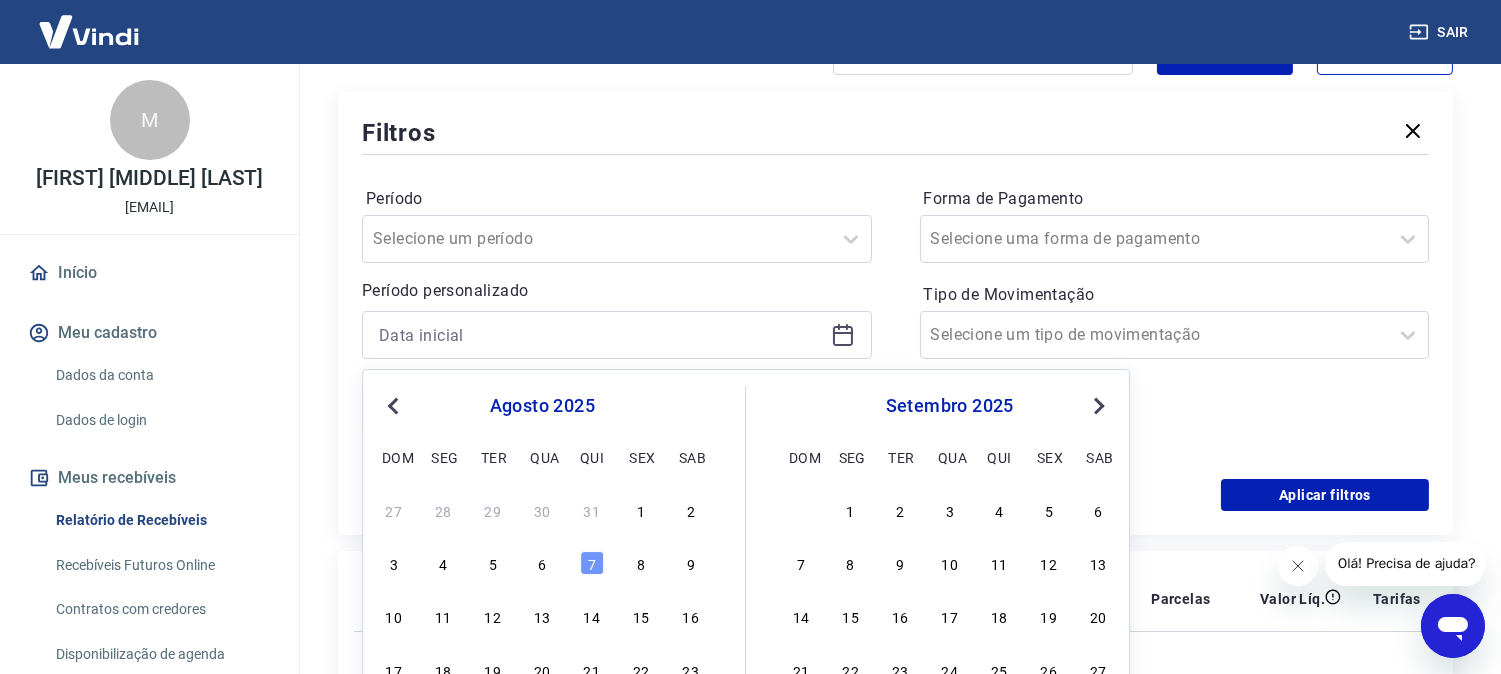 click on "Previous Month" at bounding box center (395, 405) 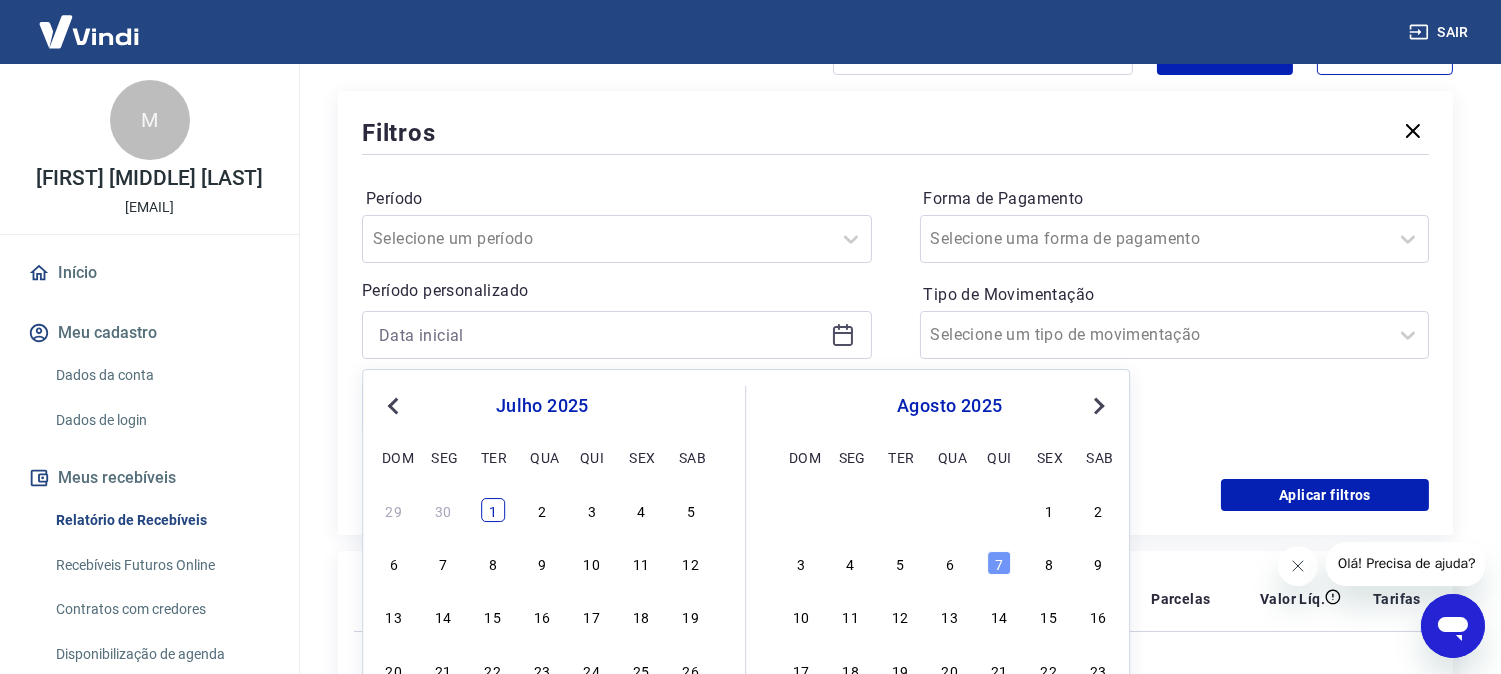 click on "1" at bounding box center (493, 510) 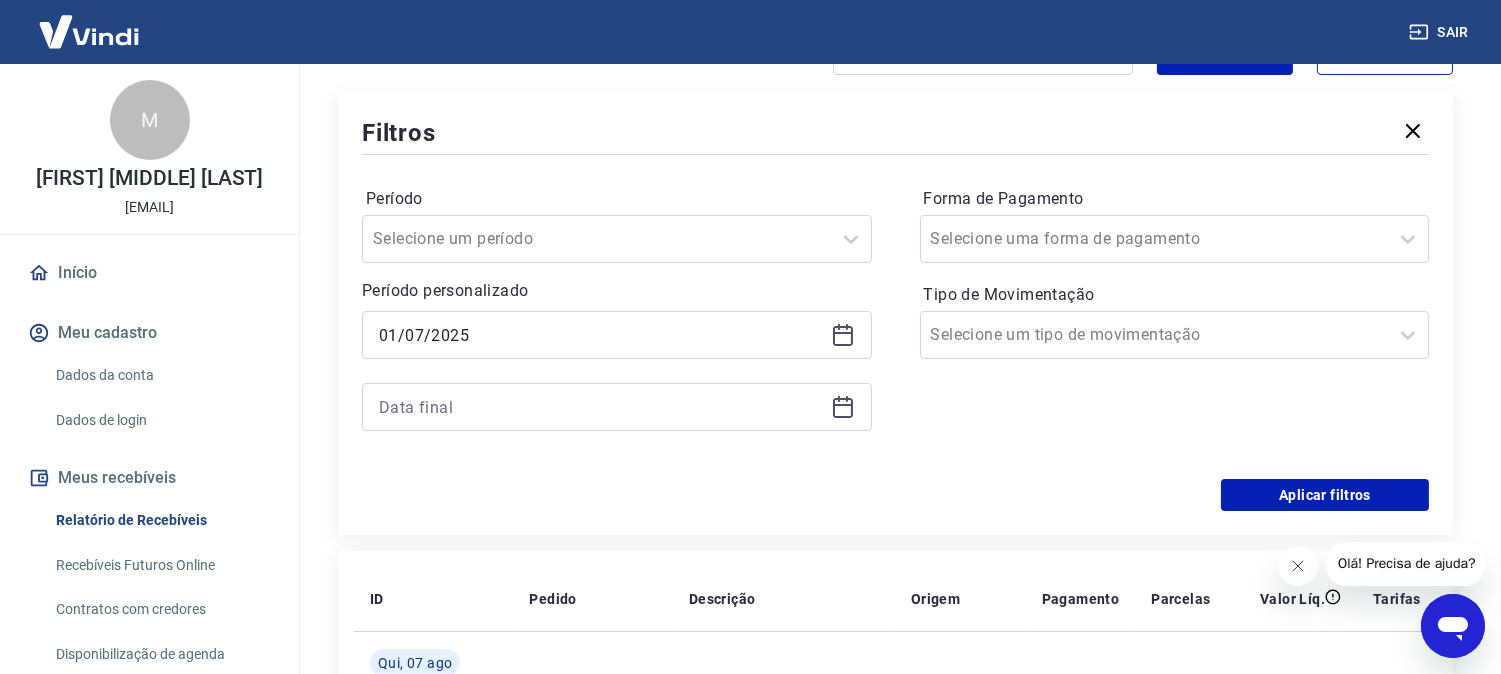 scroll, scrollTop: 333, scrollLeft: 0, axis: vertical 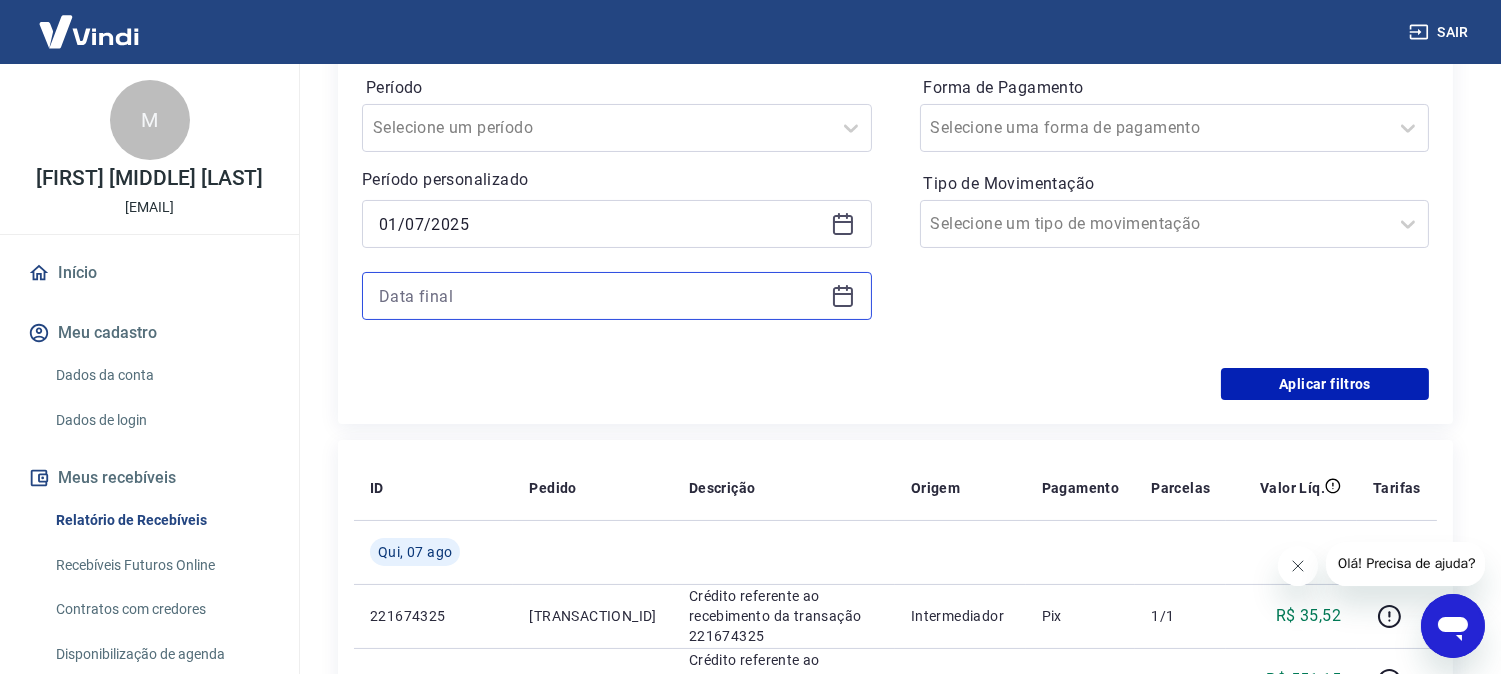 click at bounding box center (601, 296) 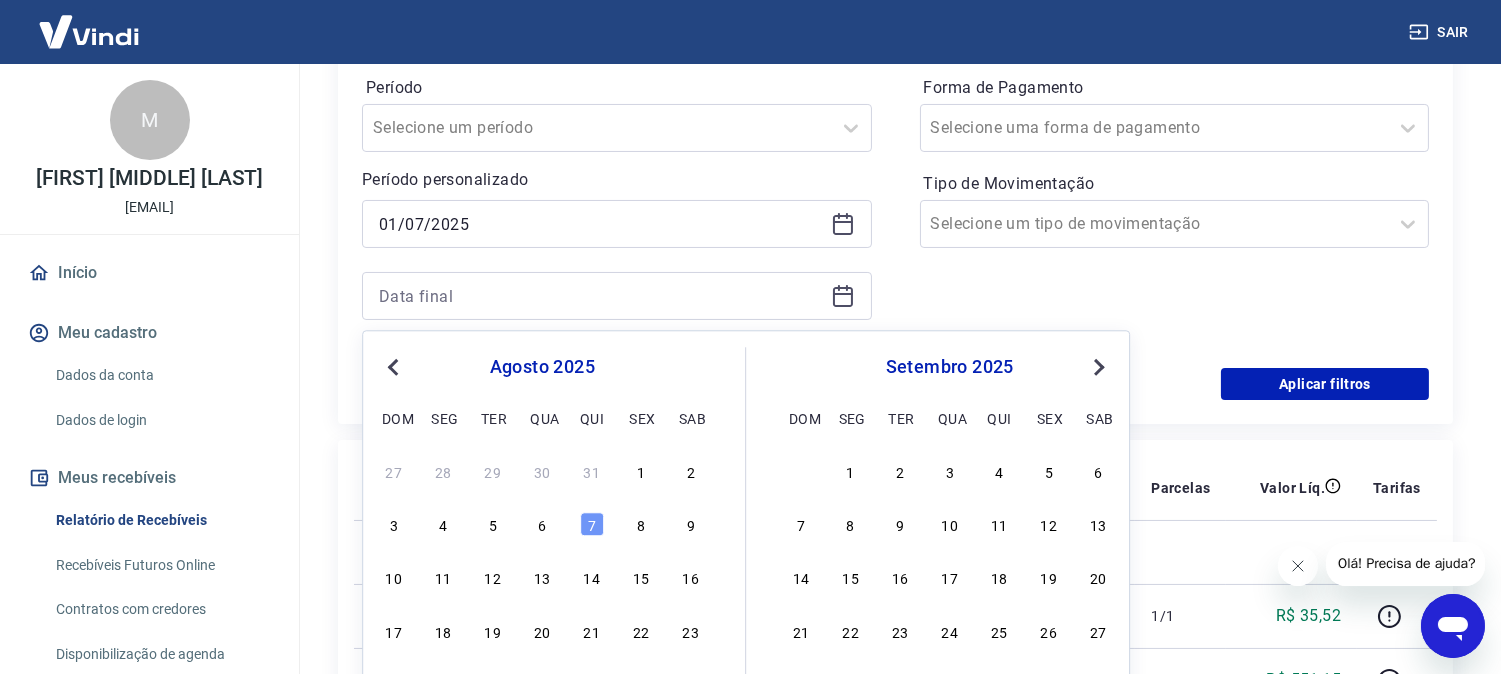 click on "Previous Month" at bounding box center [395, 366] 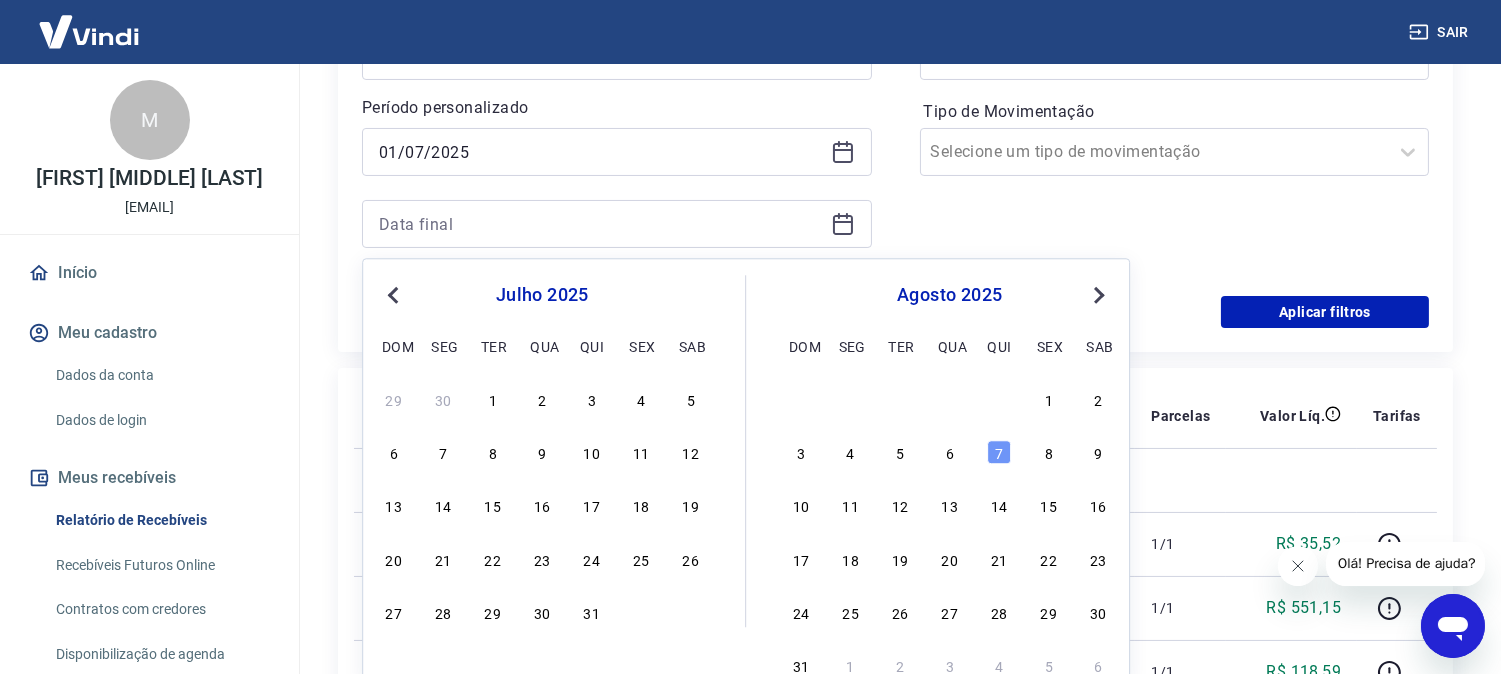 scroll, scrollTop: 444, scrollLeft: 0, axis: vertical 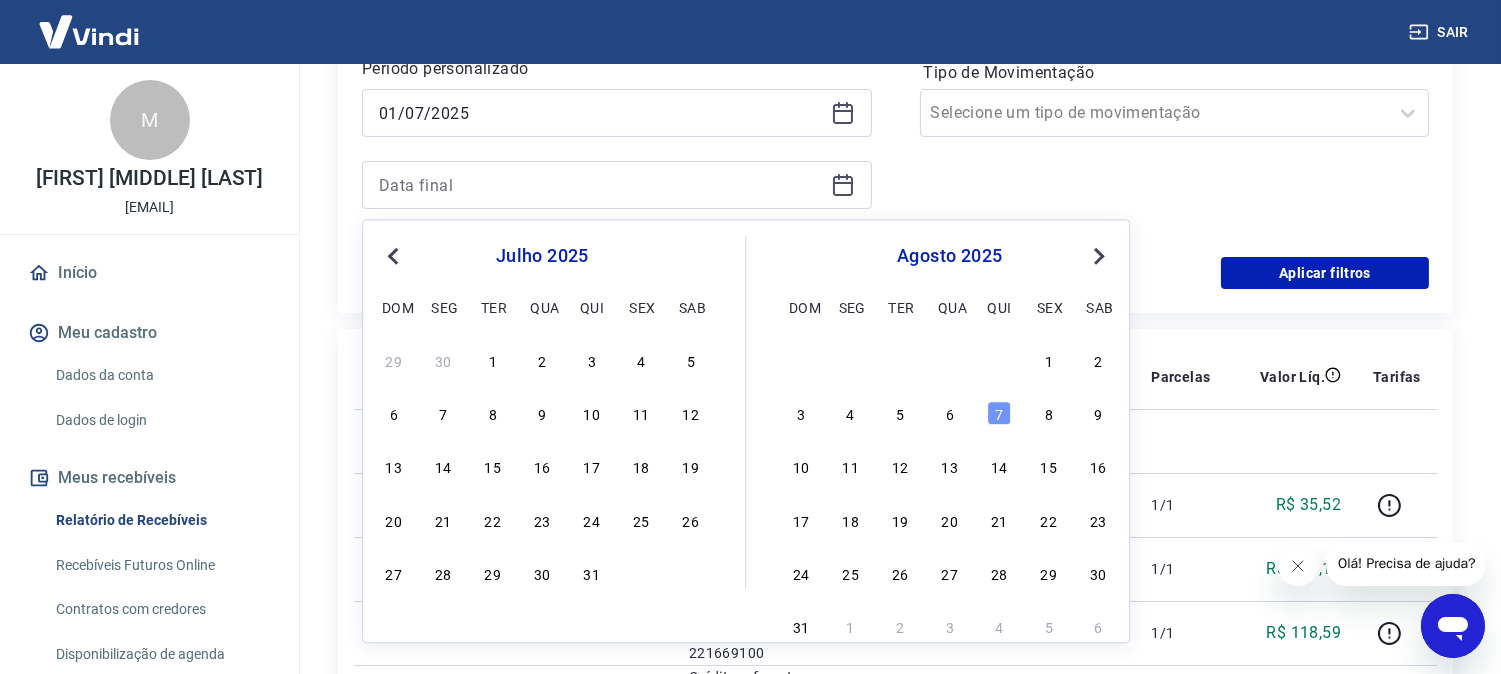 click on "27 28 29 30 31" at bounding box center [542, 573] 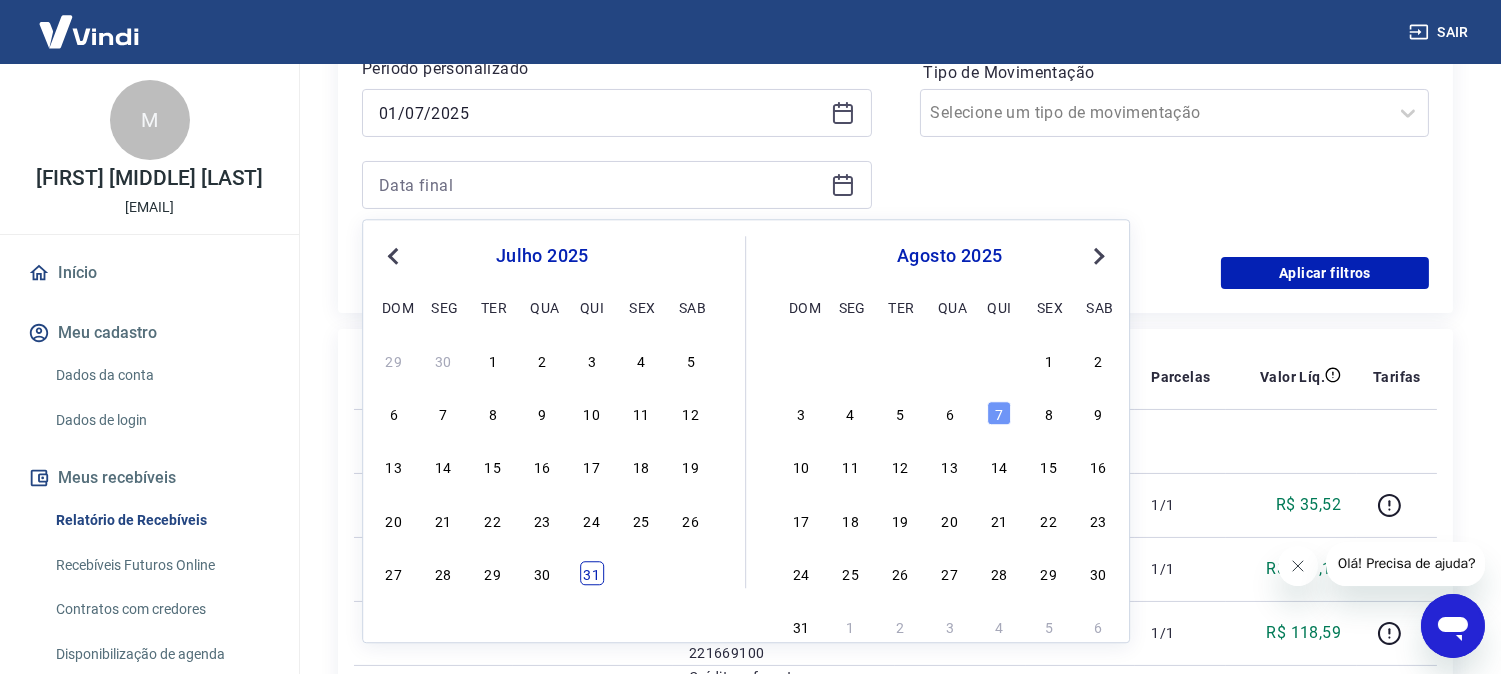 click on "31" at bounding box center (592, 573) 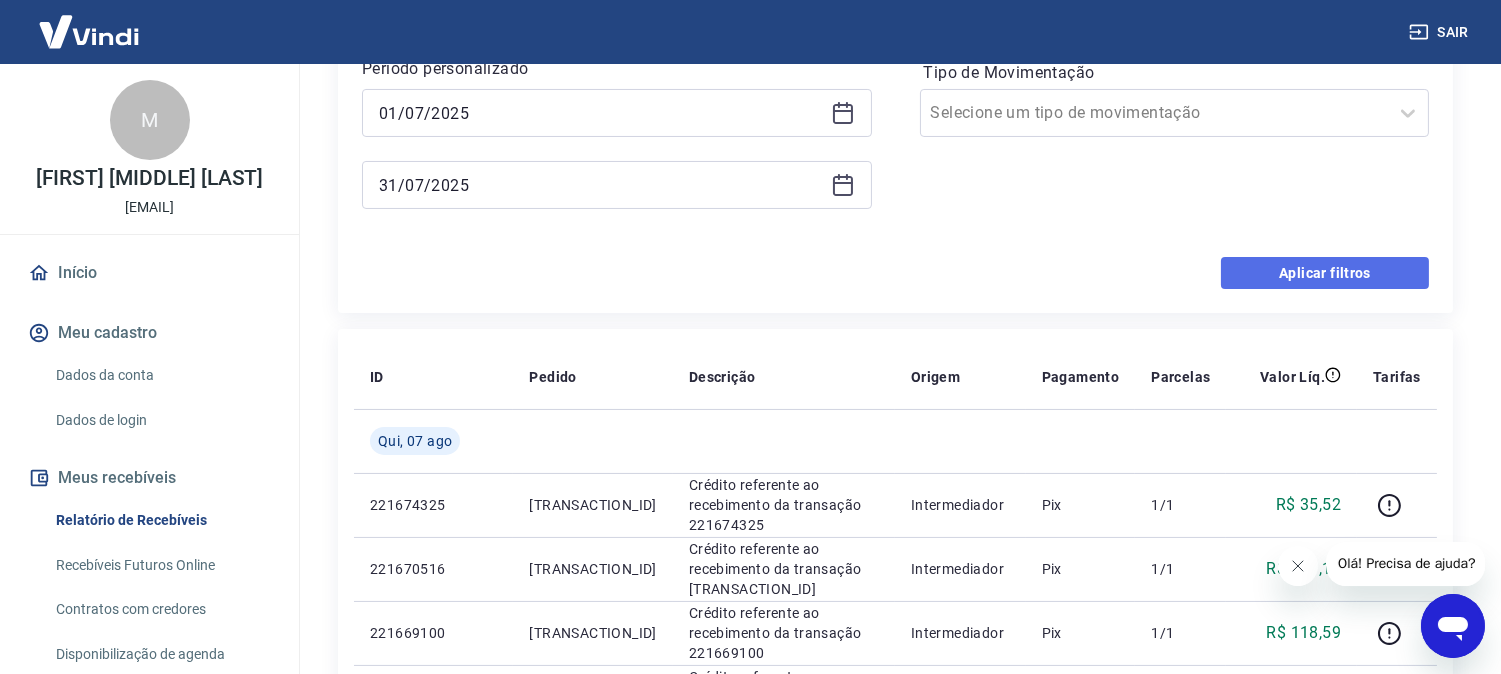 click on "Aplicar filtros" at bounding box center [1325, 273] 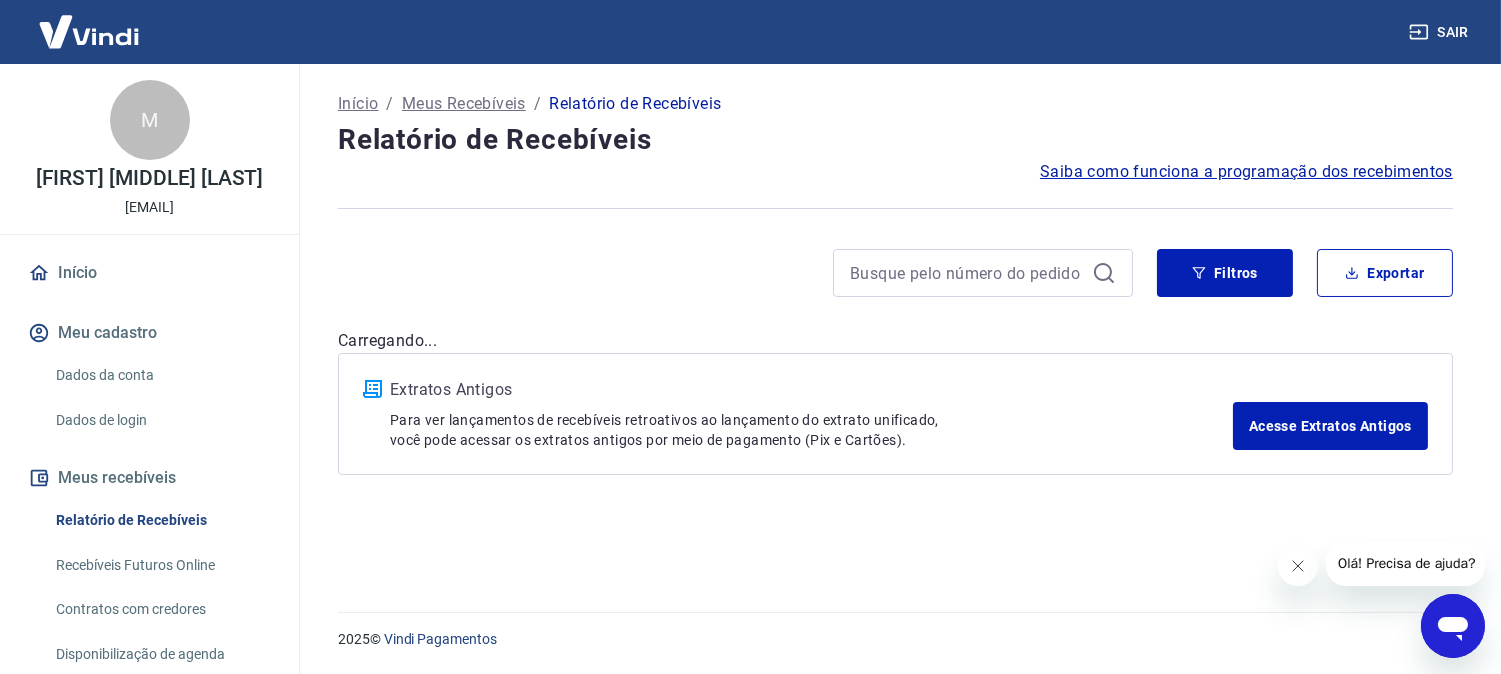 scroll, scrollTop: 0, scrollLeft: 0, axis: both 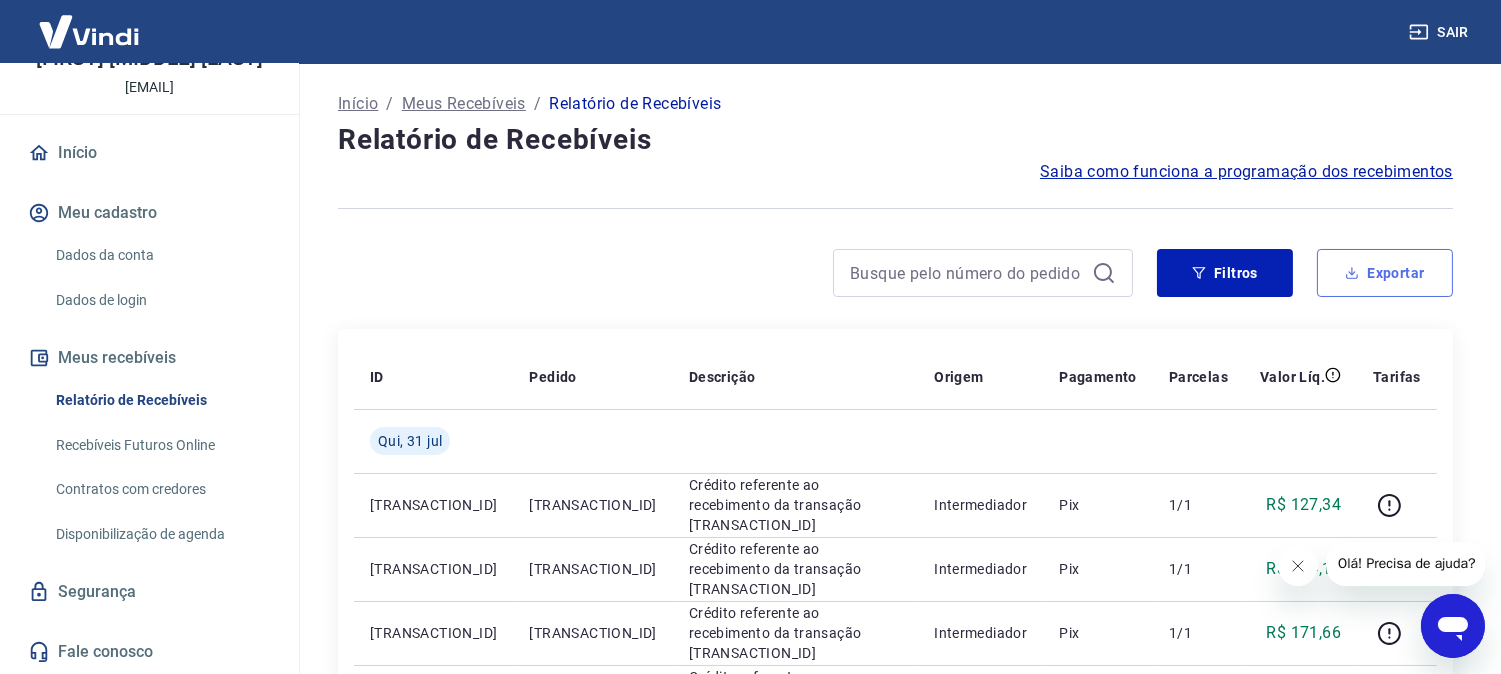 click on "Exportar" at bounding box center (1385, 273) 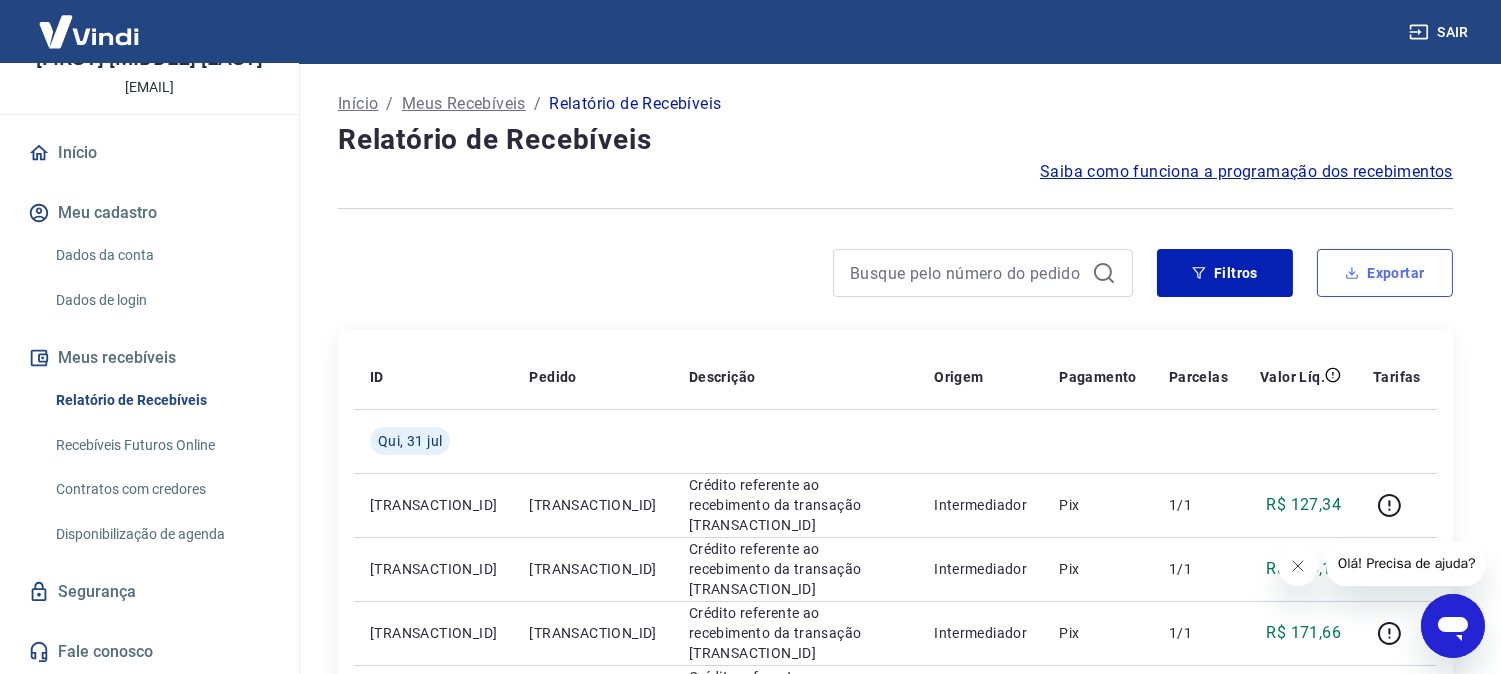 type on "01/07/2025" 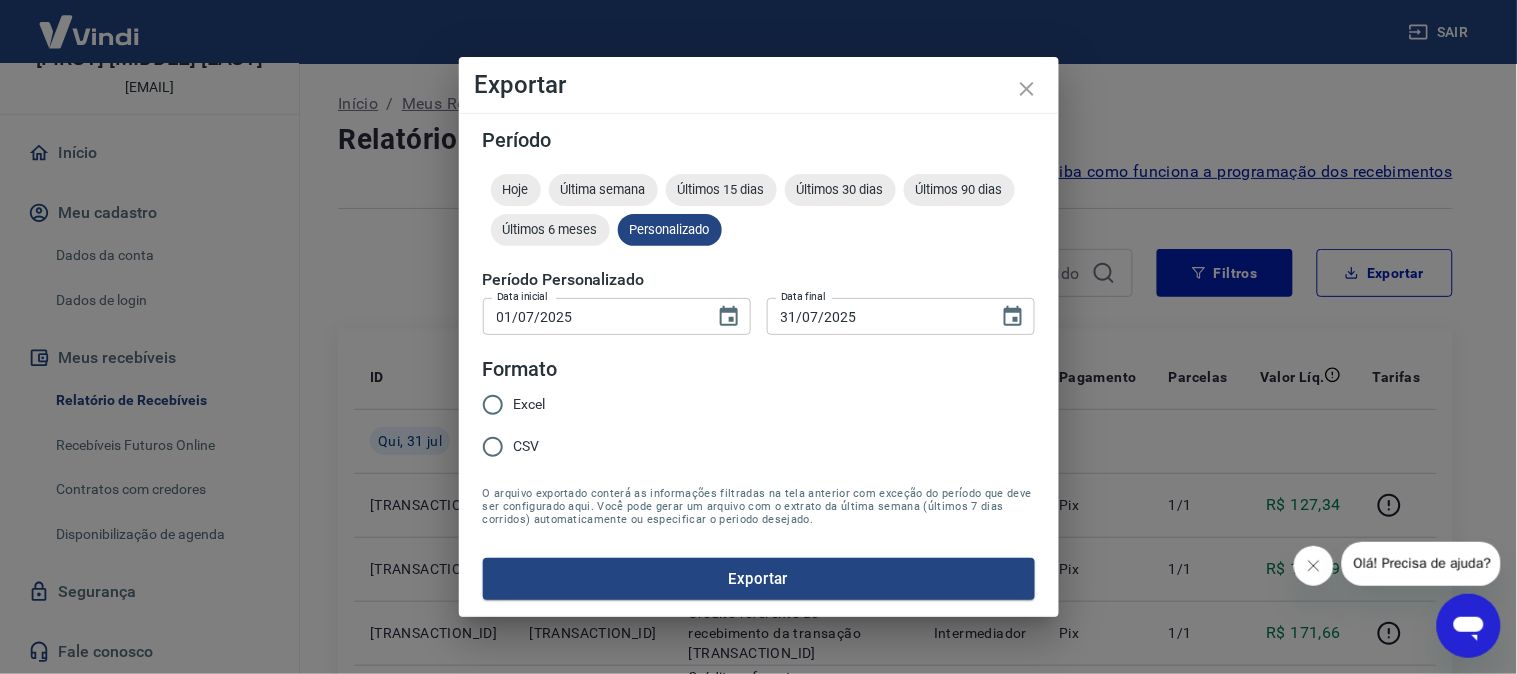 click on "Excel" at bounding box center [530, 404] 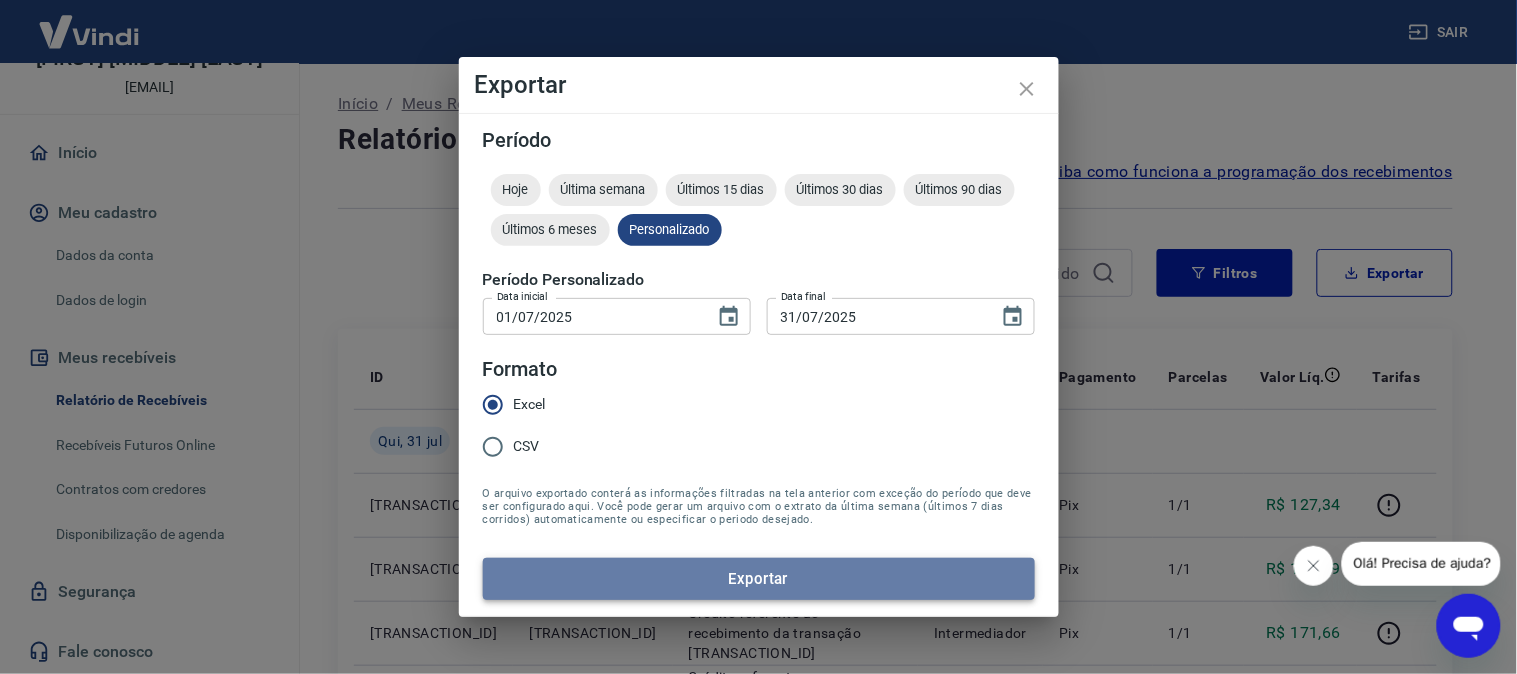 click on "Exportar" at bounding box center (759, 579) 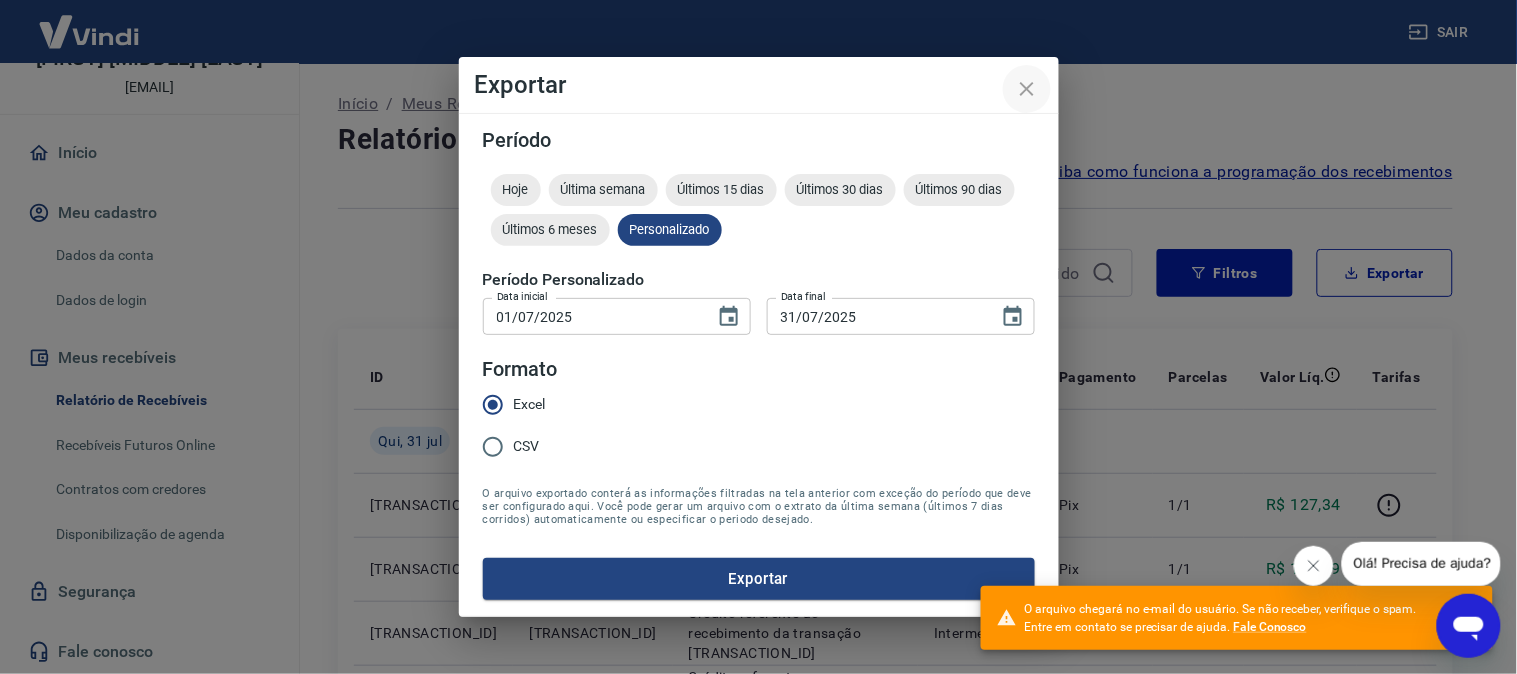 click 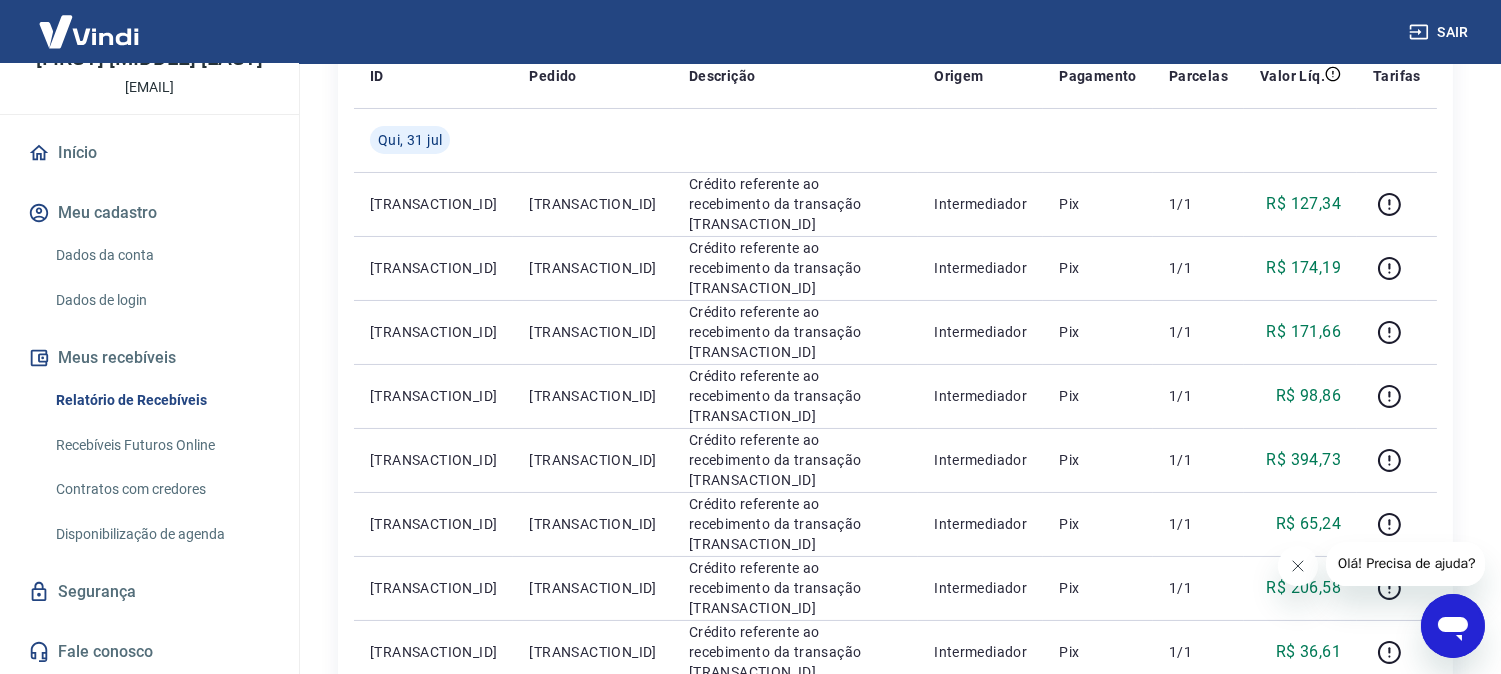 scroll, scrollTop: 333, scrollLeft: 0, axis: vertical 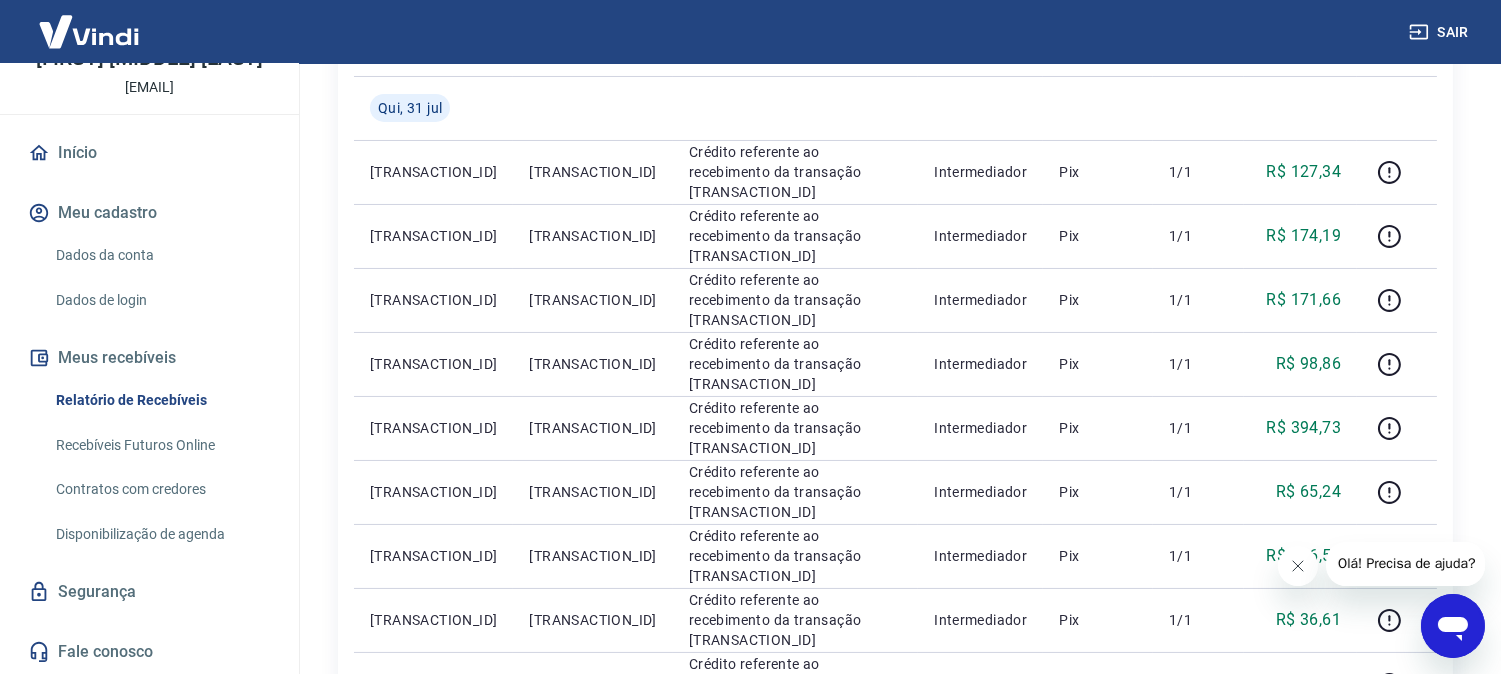 click 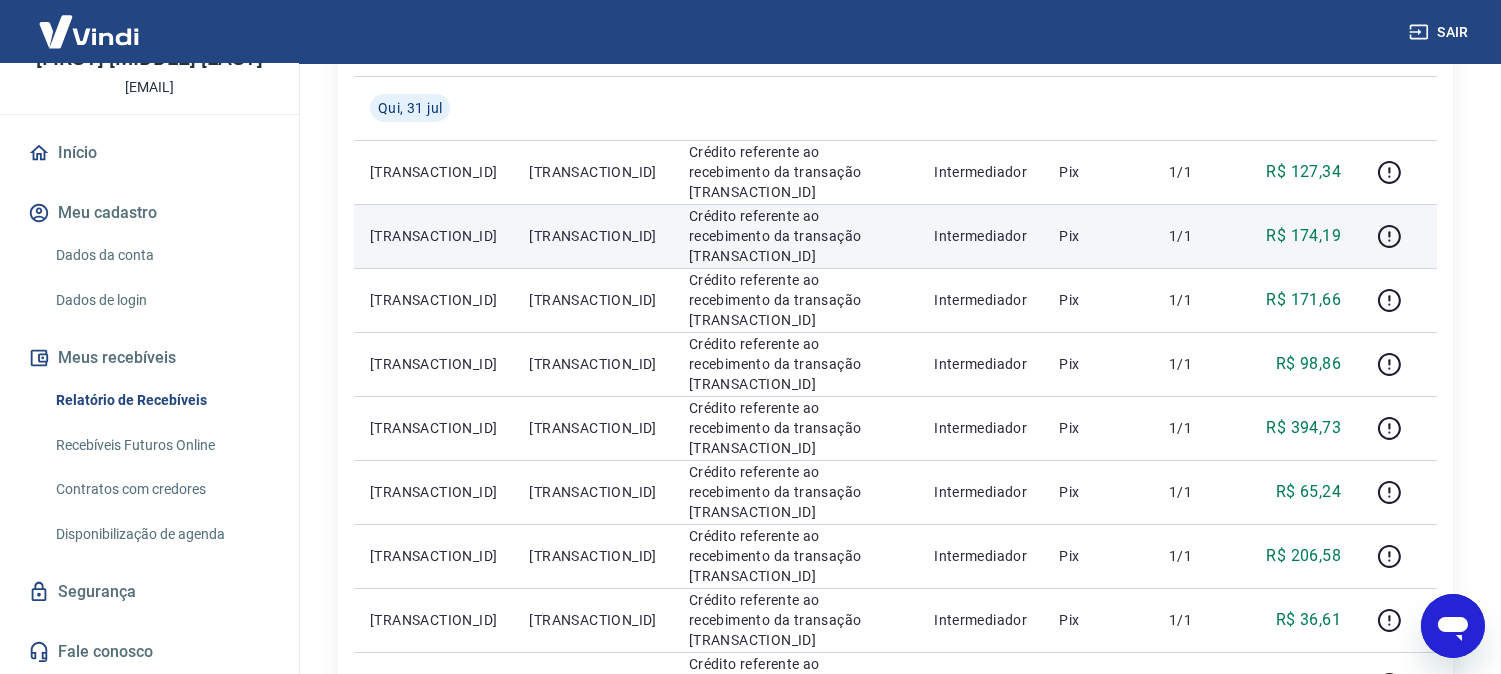 scroll, scrollTop: 111, scrollLeft: 0, axis: vertical 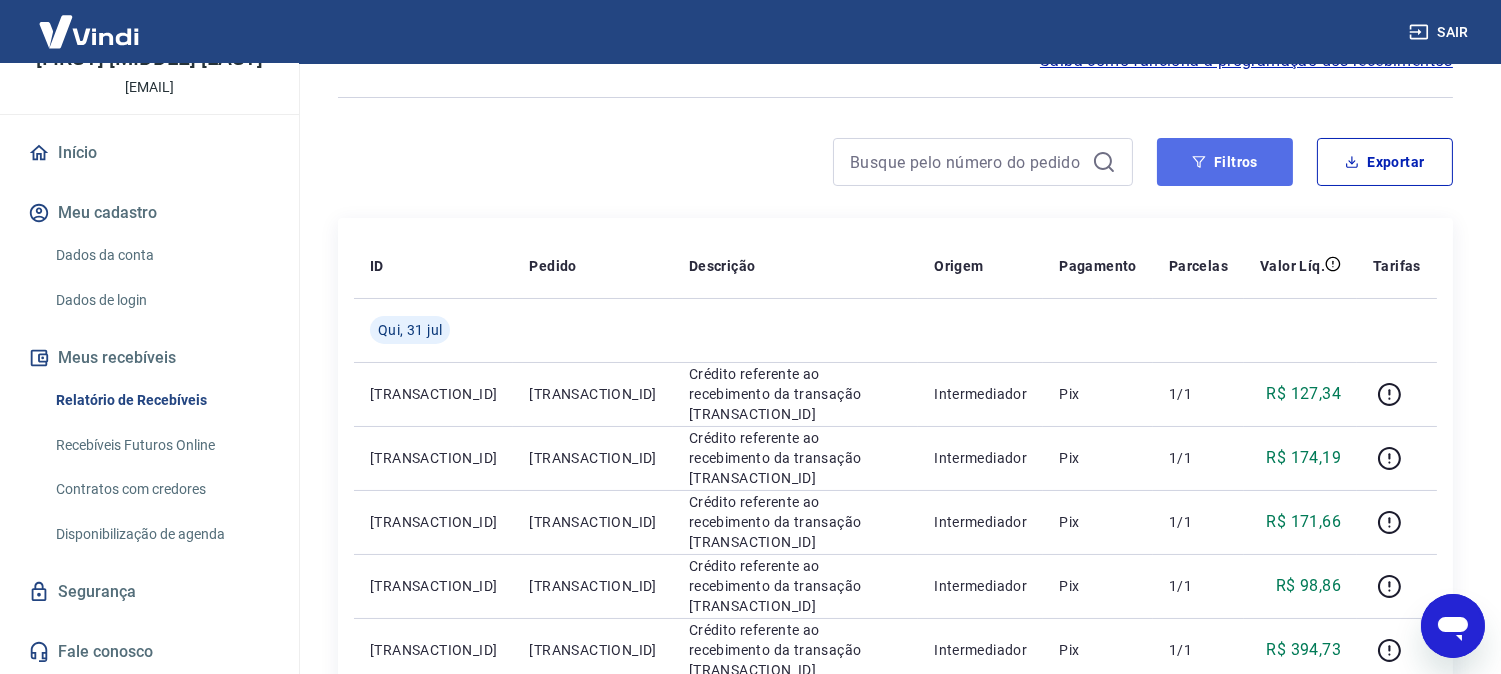 click on "Filtros" at bounding box center (1225, 162) 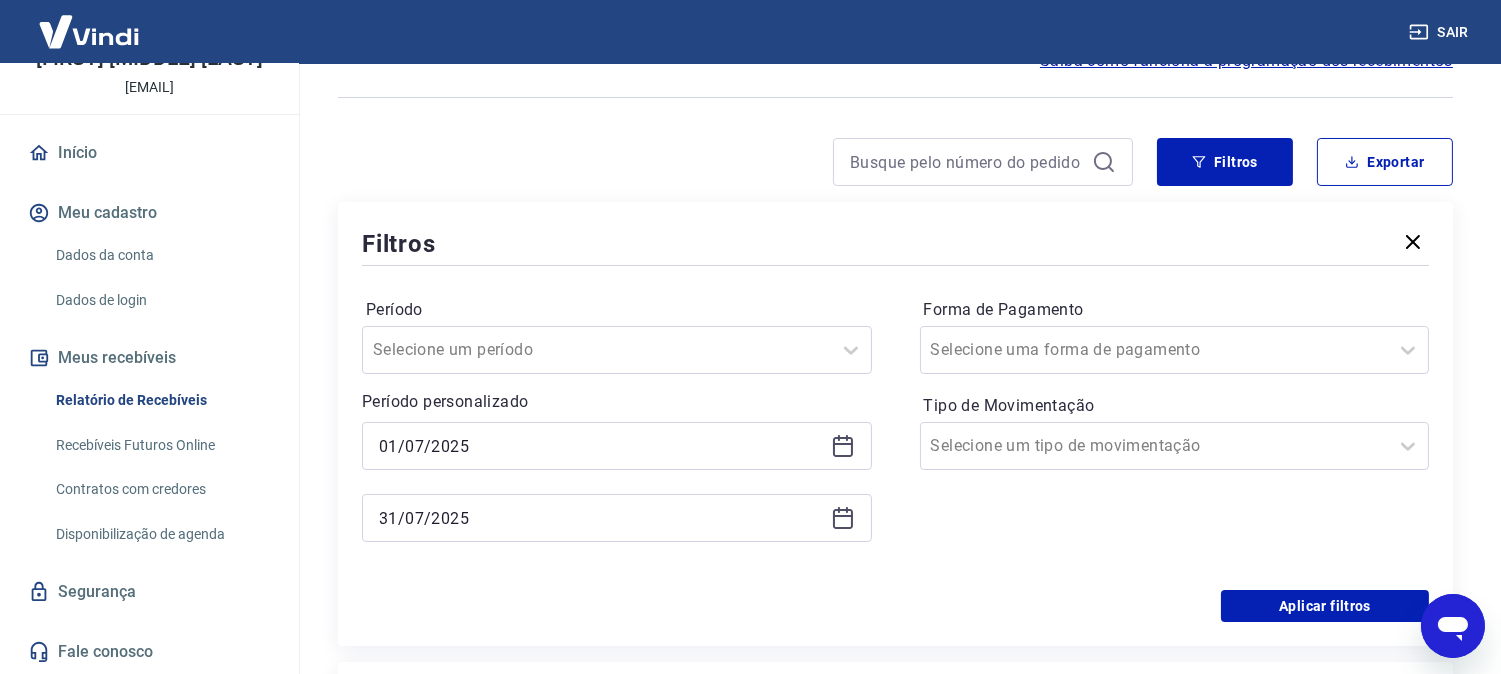 click 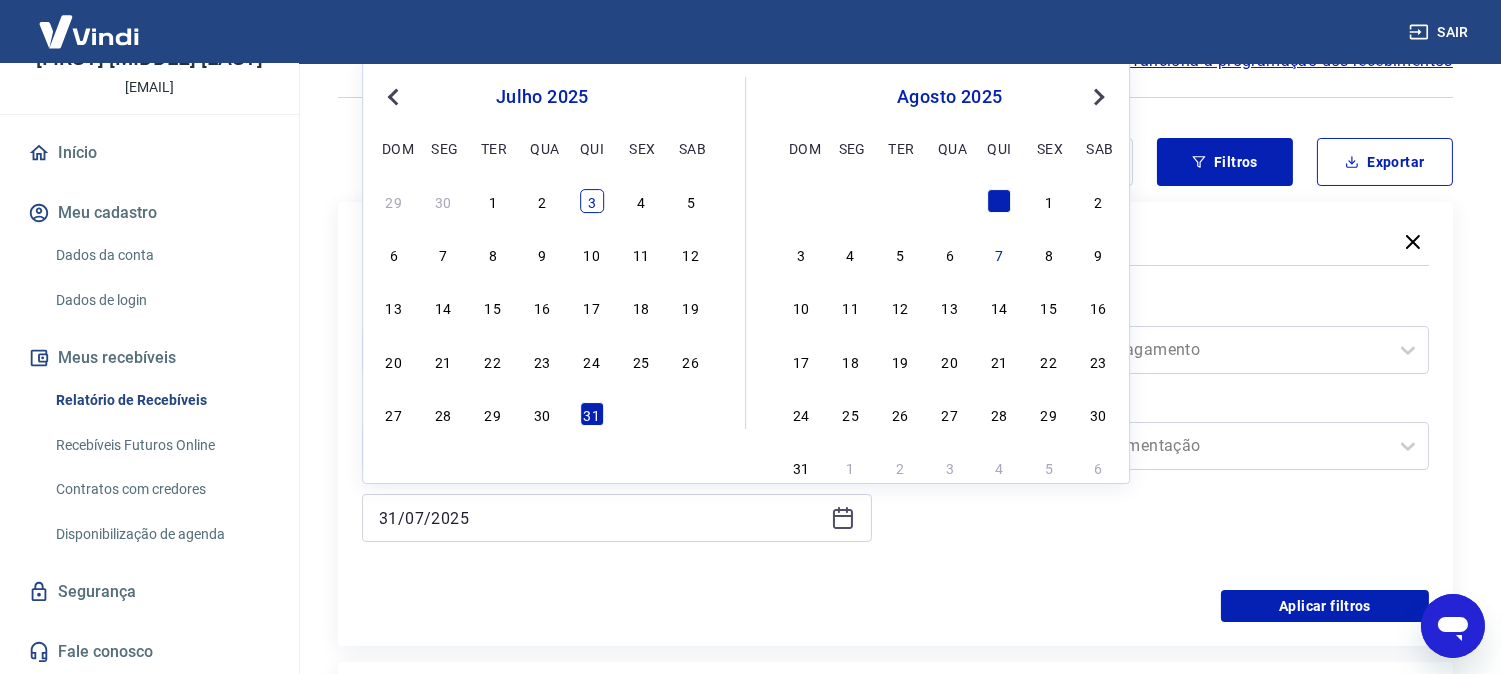 click on "3" at bounding box center (592, 201) 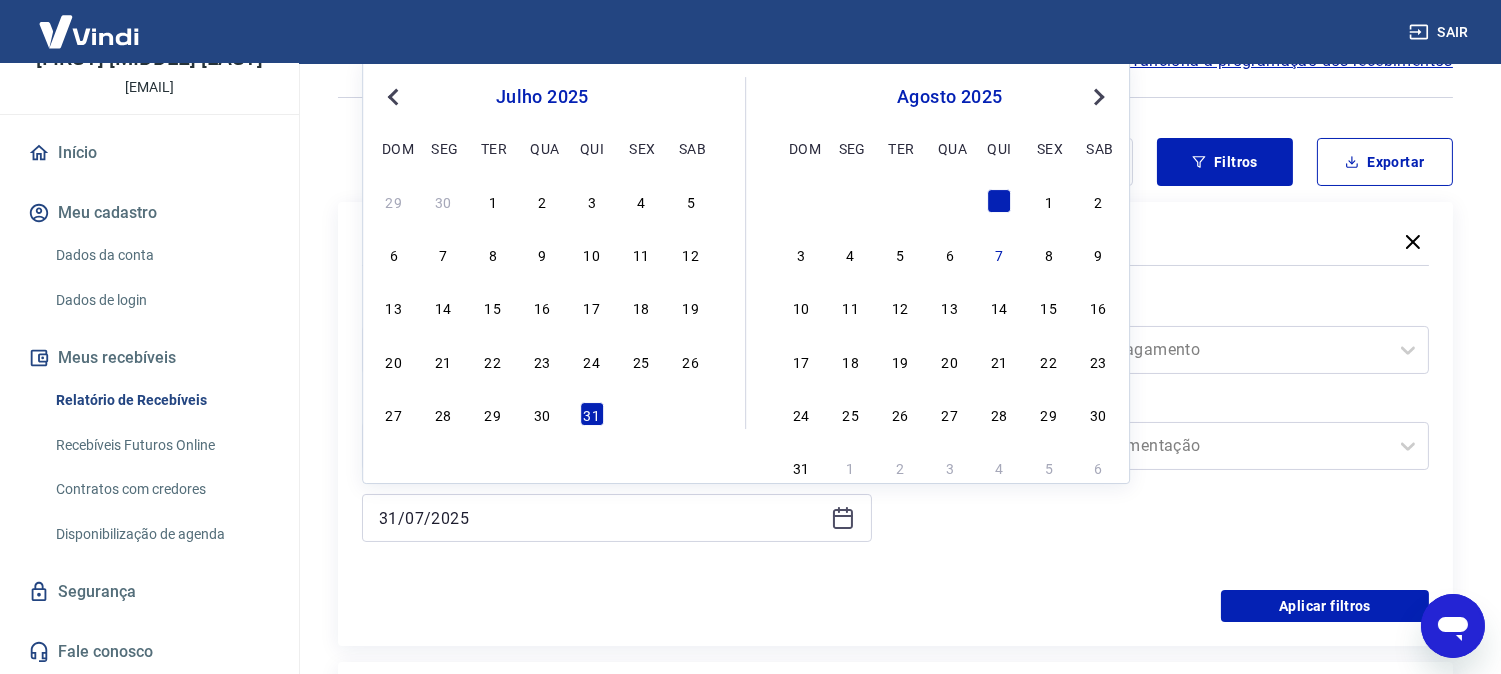 type on "03/07/2025" 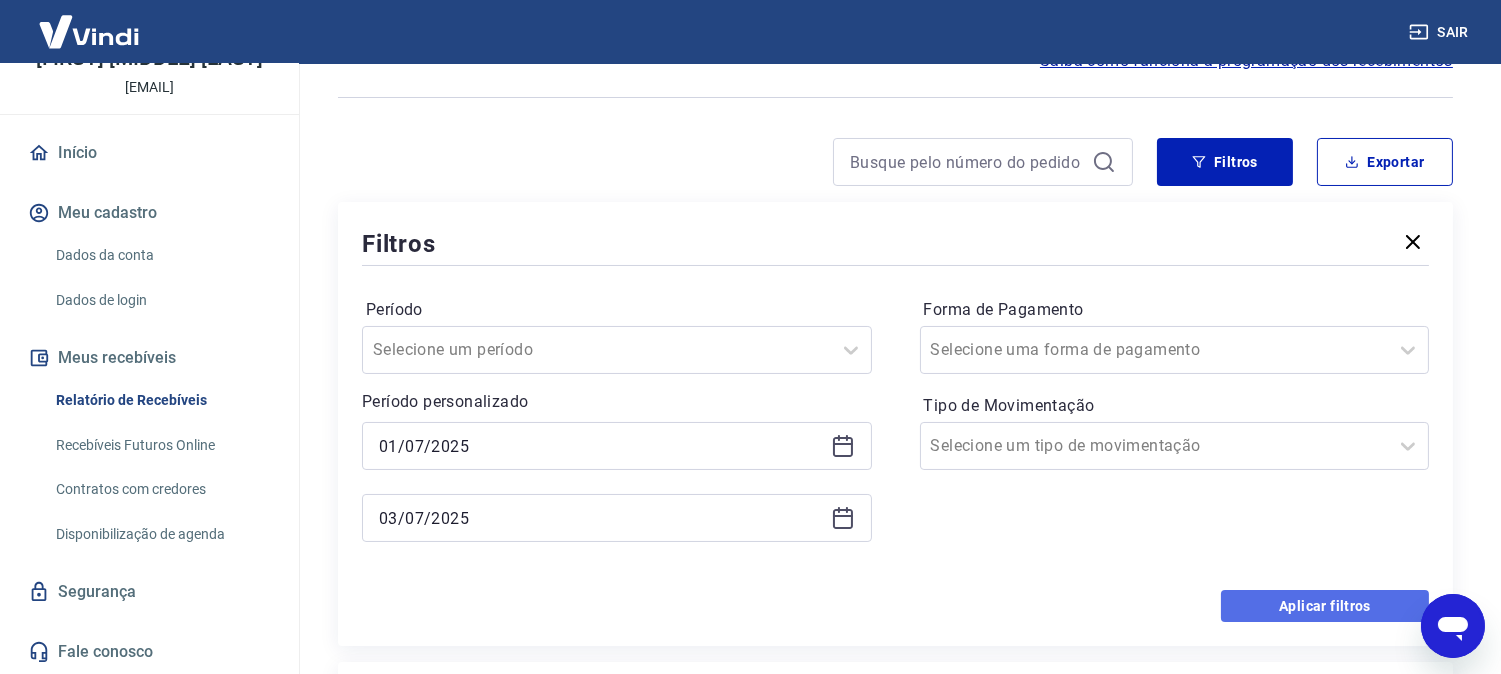click on "Aplicar filtros" at bounding box center (1325, 606) 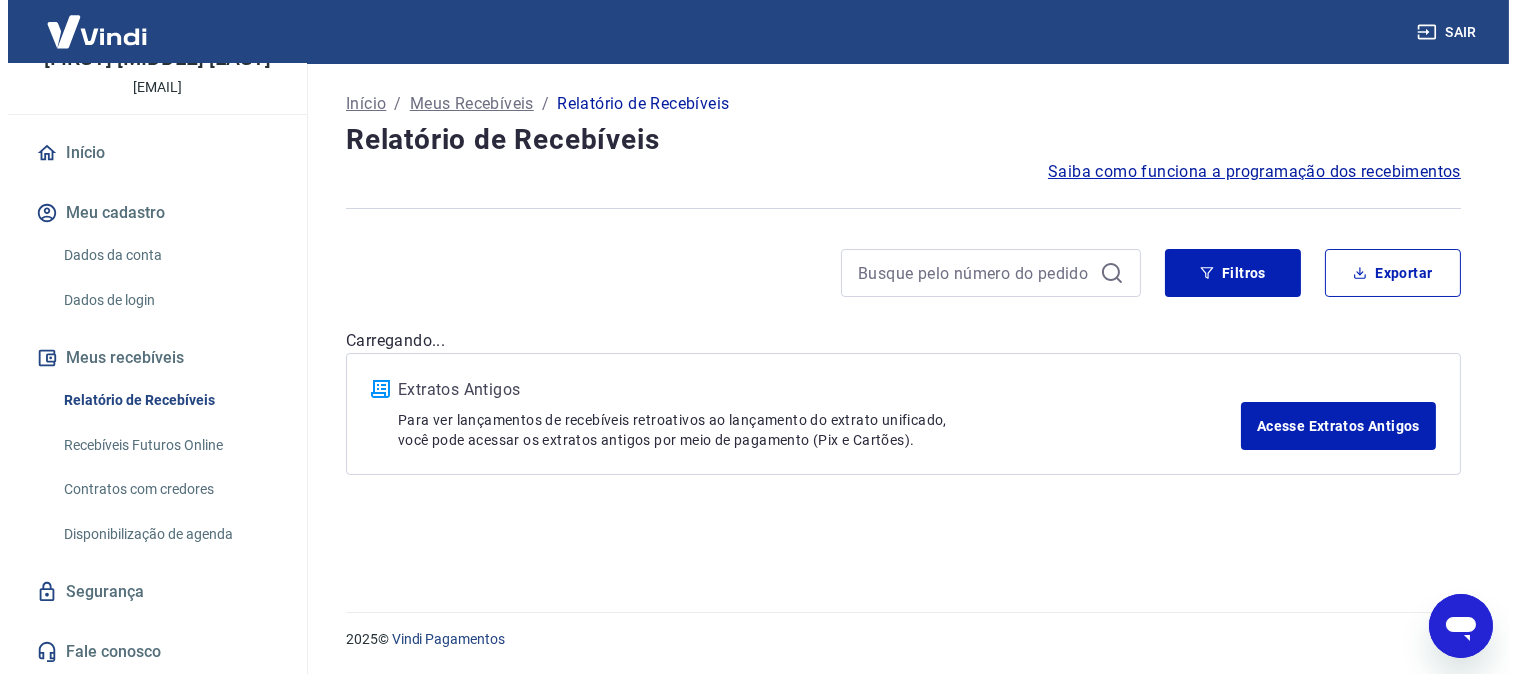 scroll, scrollTop: 0, scrollLeft: 0, axis: both 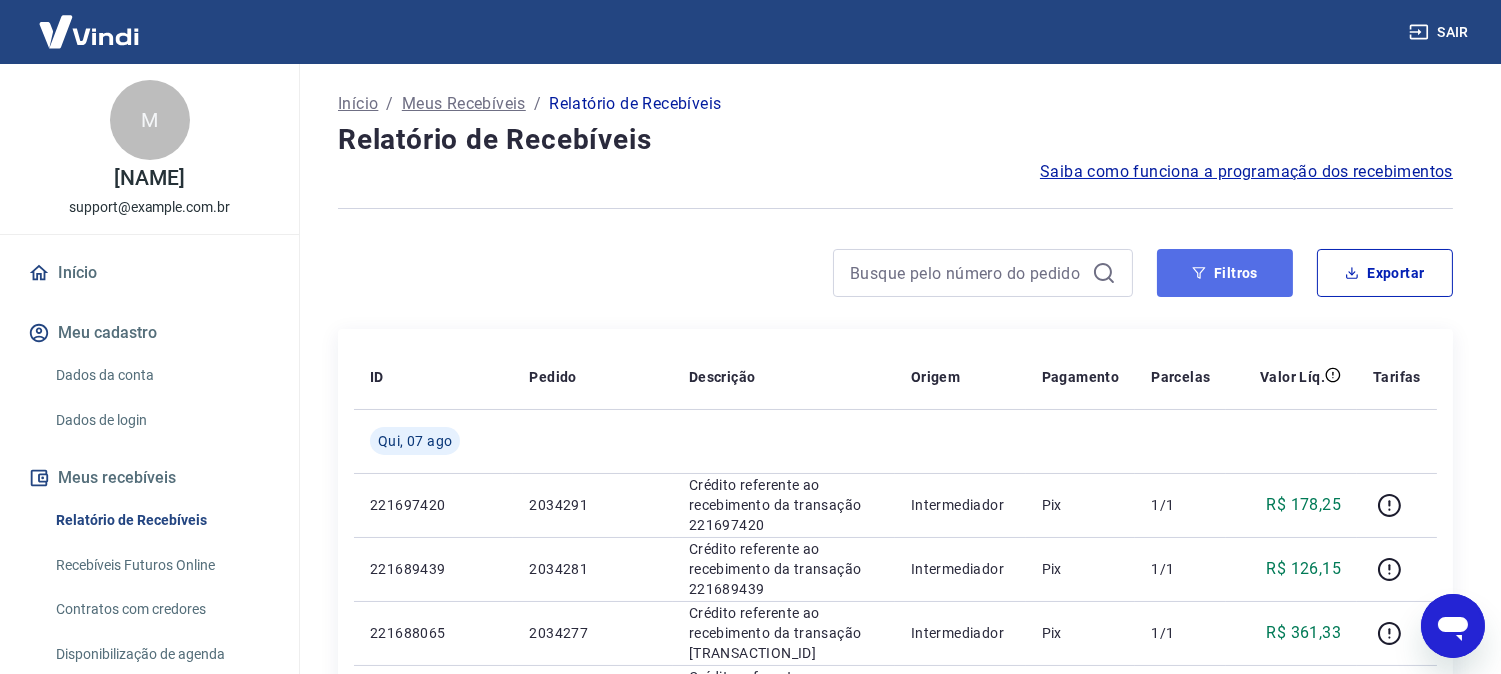 click on "Filtros" at bounding box center [1225, 273] 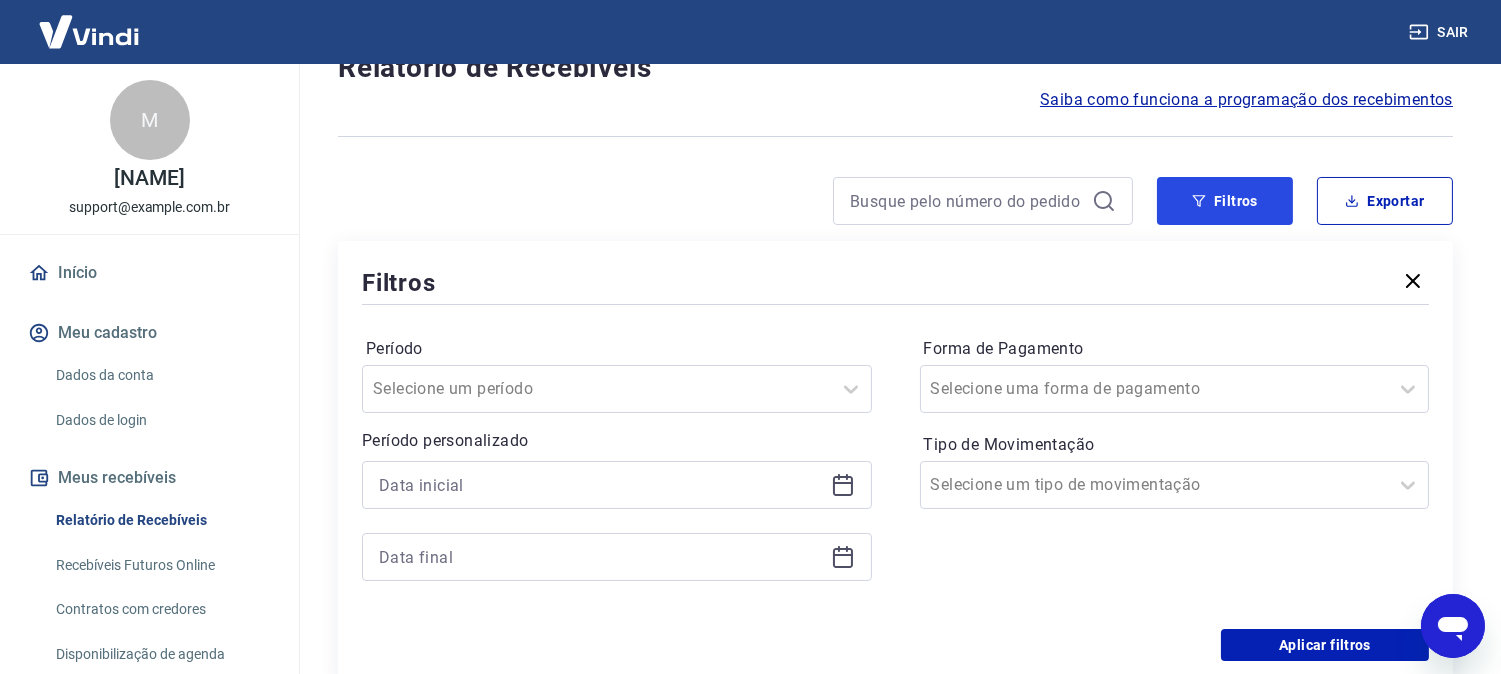 scroll, scrollTop: 111, scrollLeft: 0, axis: vertical 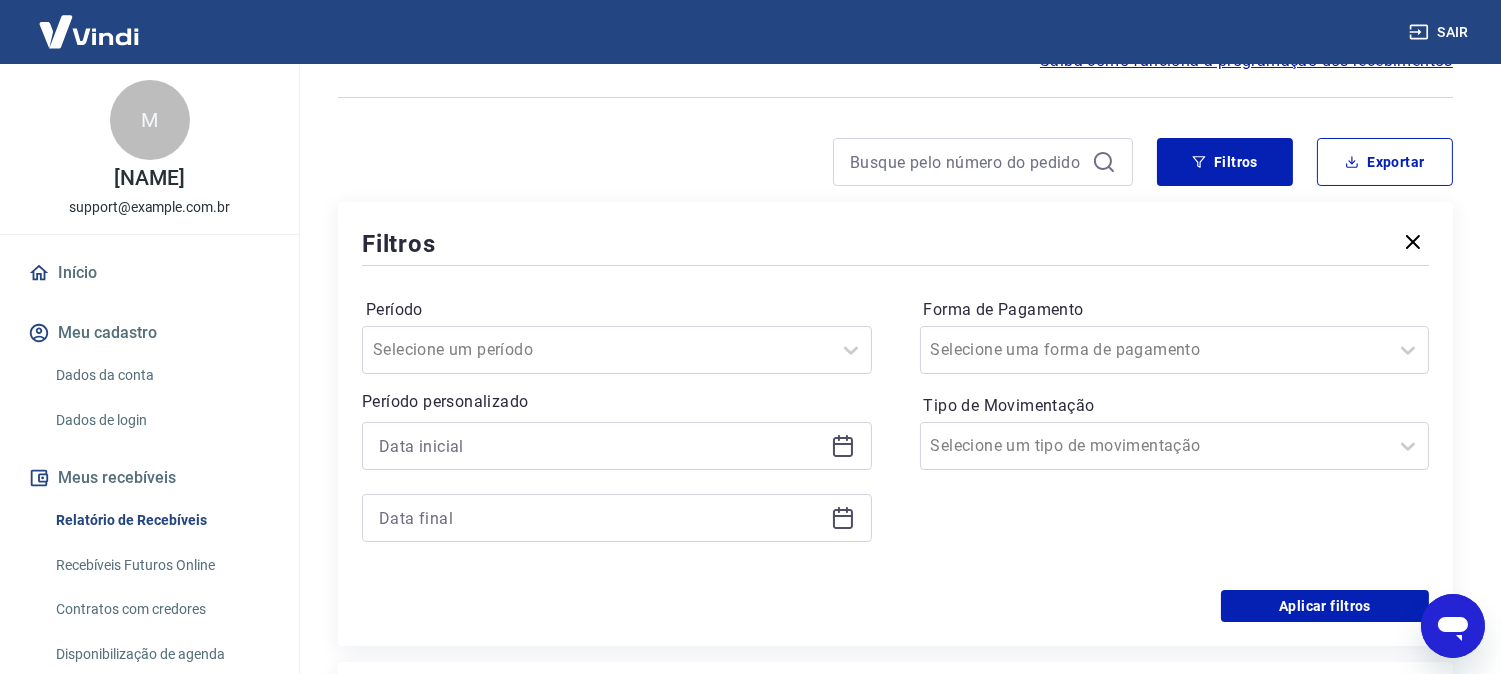 click 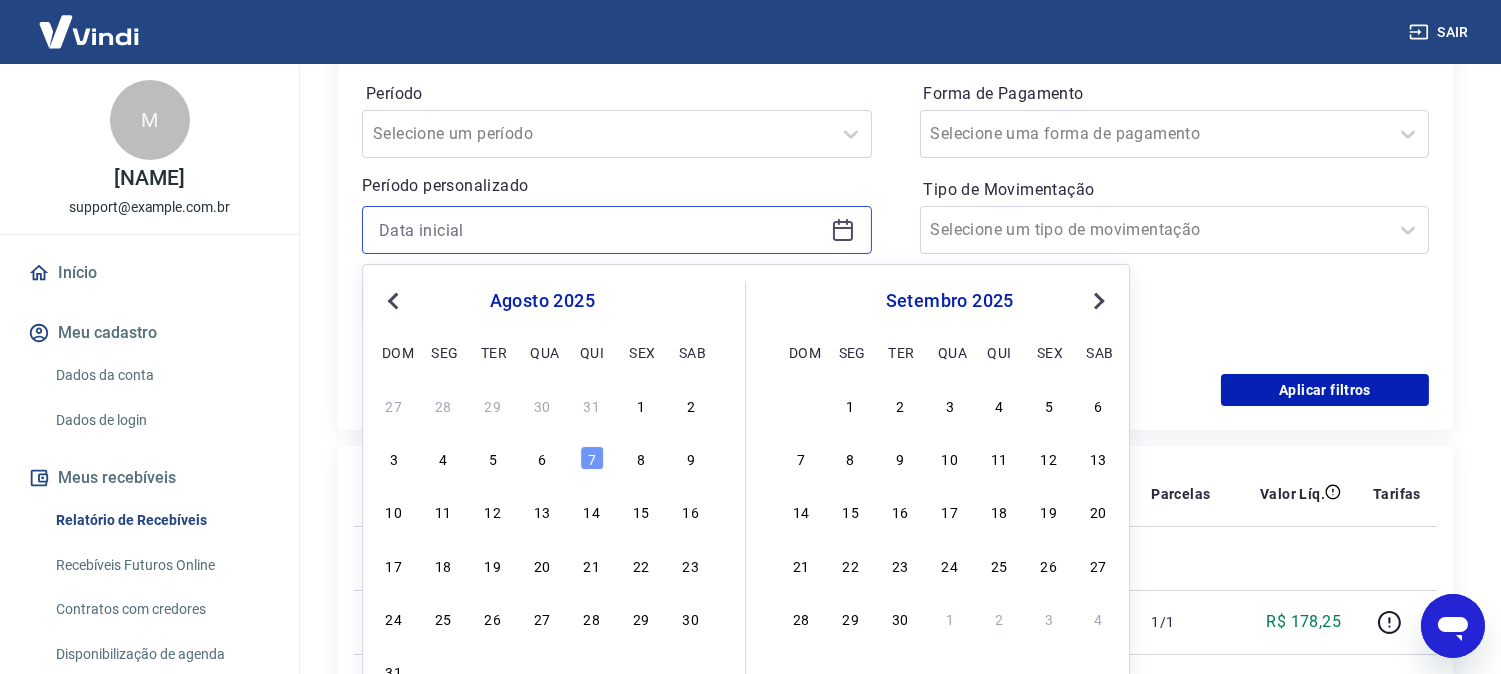 scroll, scrollTop: 333, scrollLeft: 0, axis: vertical 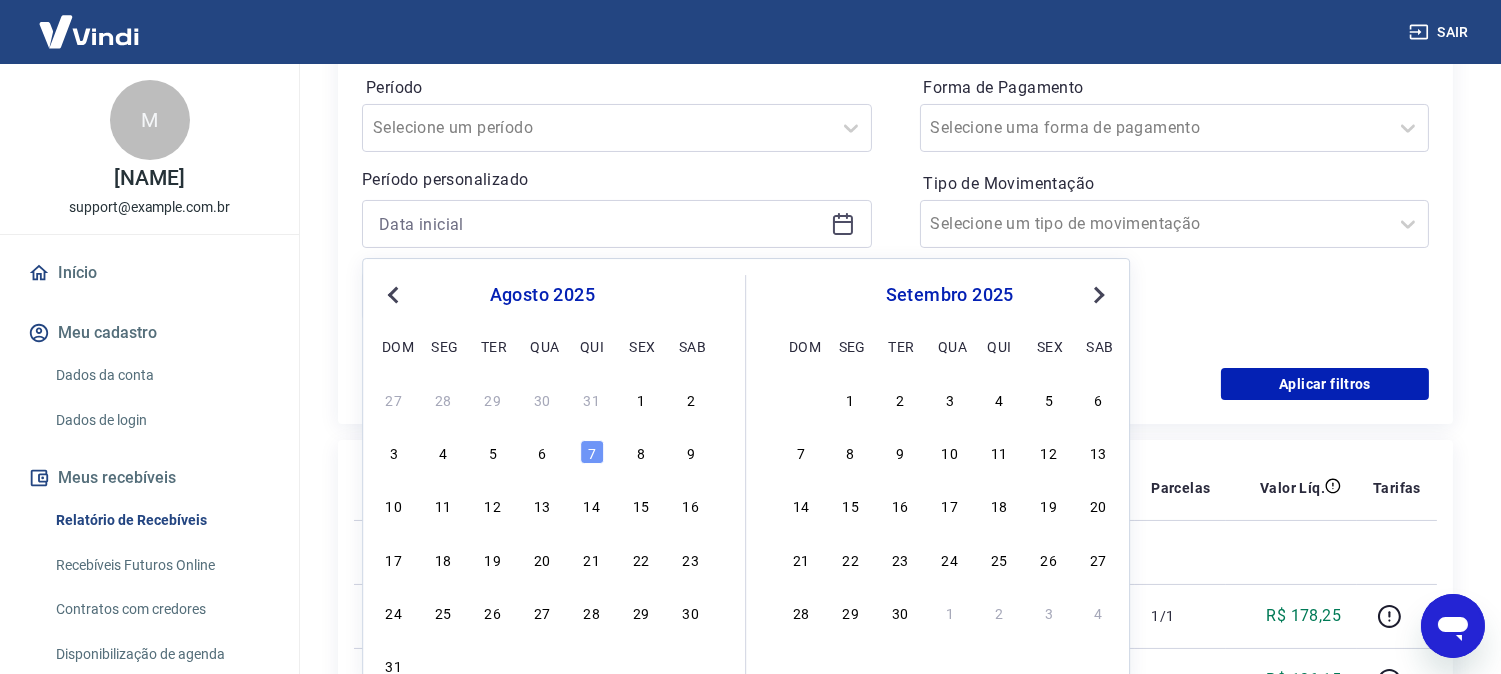 click on "Previous Month" at bounding box center [395, 294] 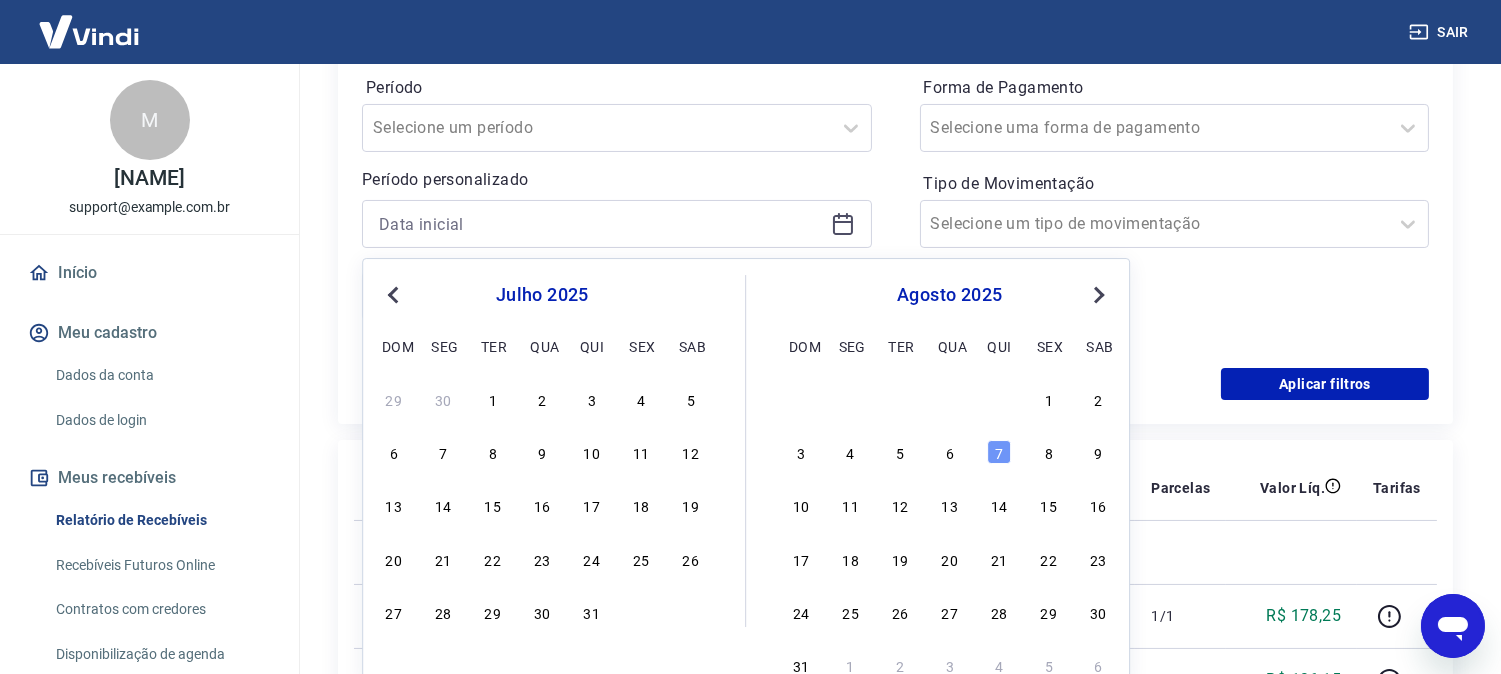drag, startPoint x: 484, startPoint y: 400, endPoint x: 552, endPoint y: 363, distance: 77.41447 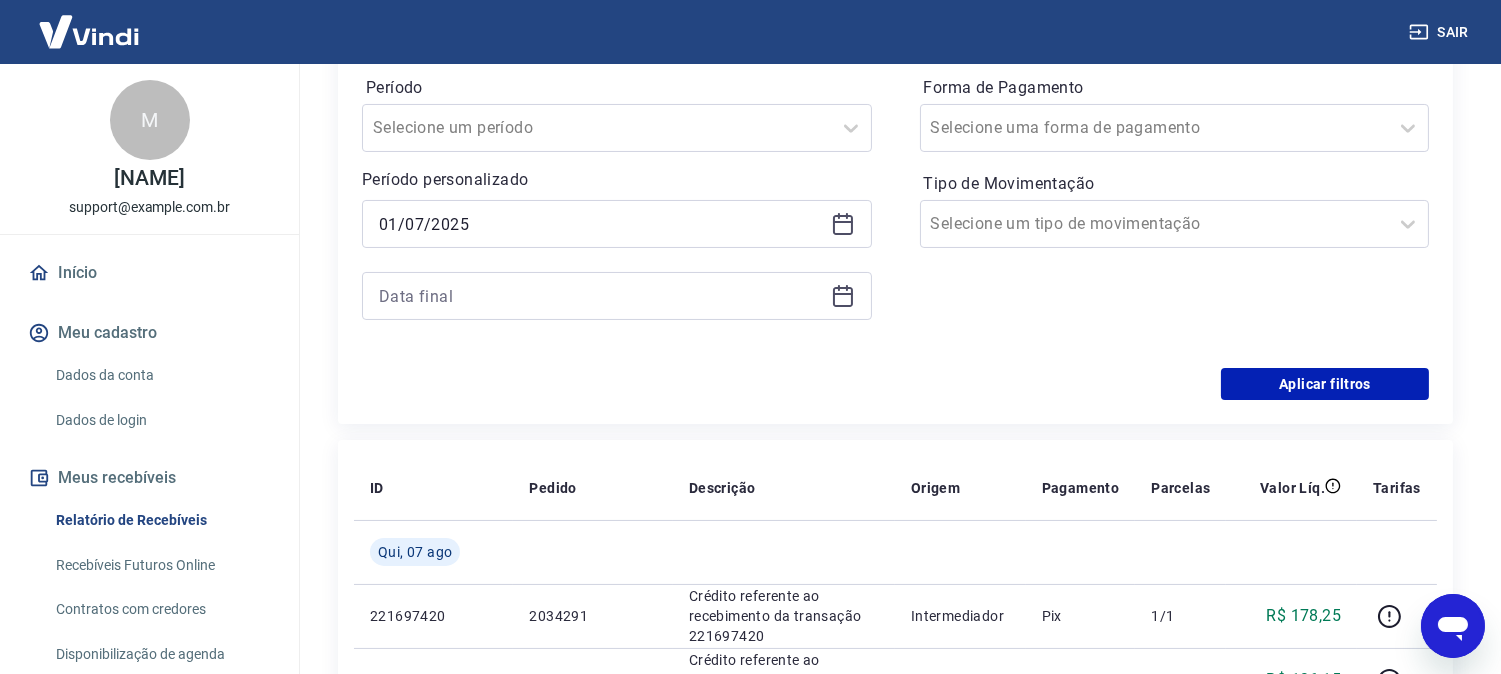 click 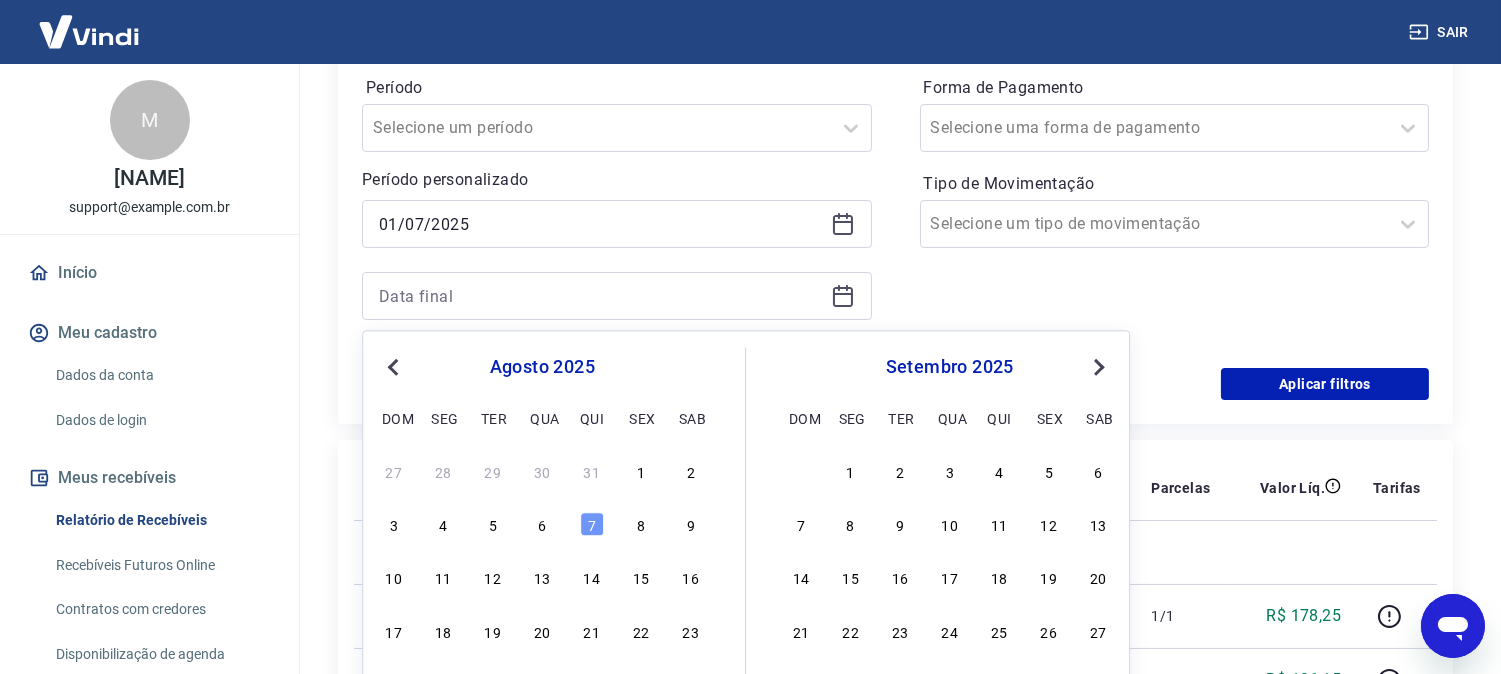 click on "Previous Month" at bounding box center (393, 367) 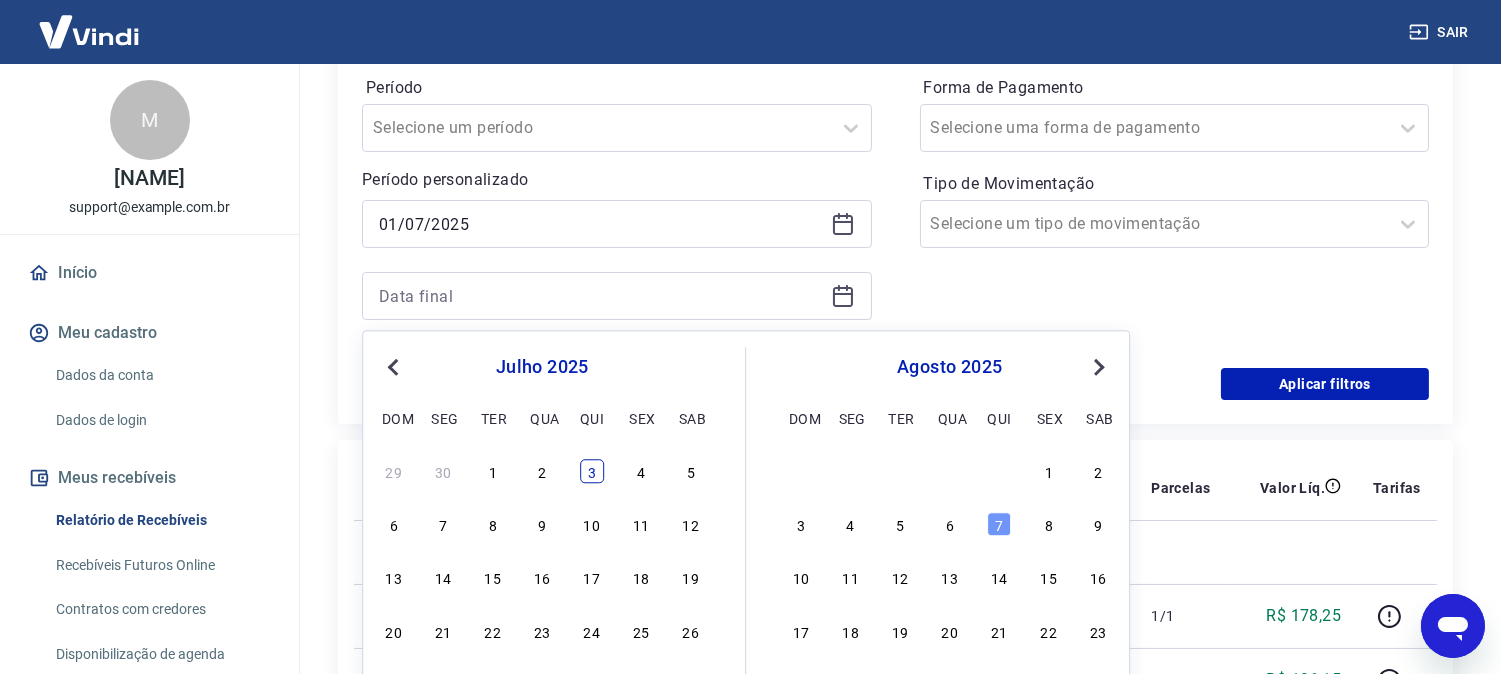 click on "3" at bounding box center [592, 471] 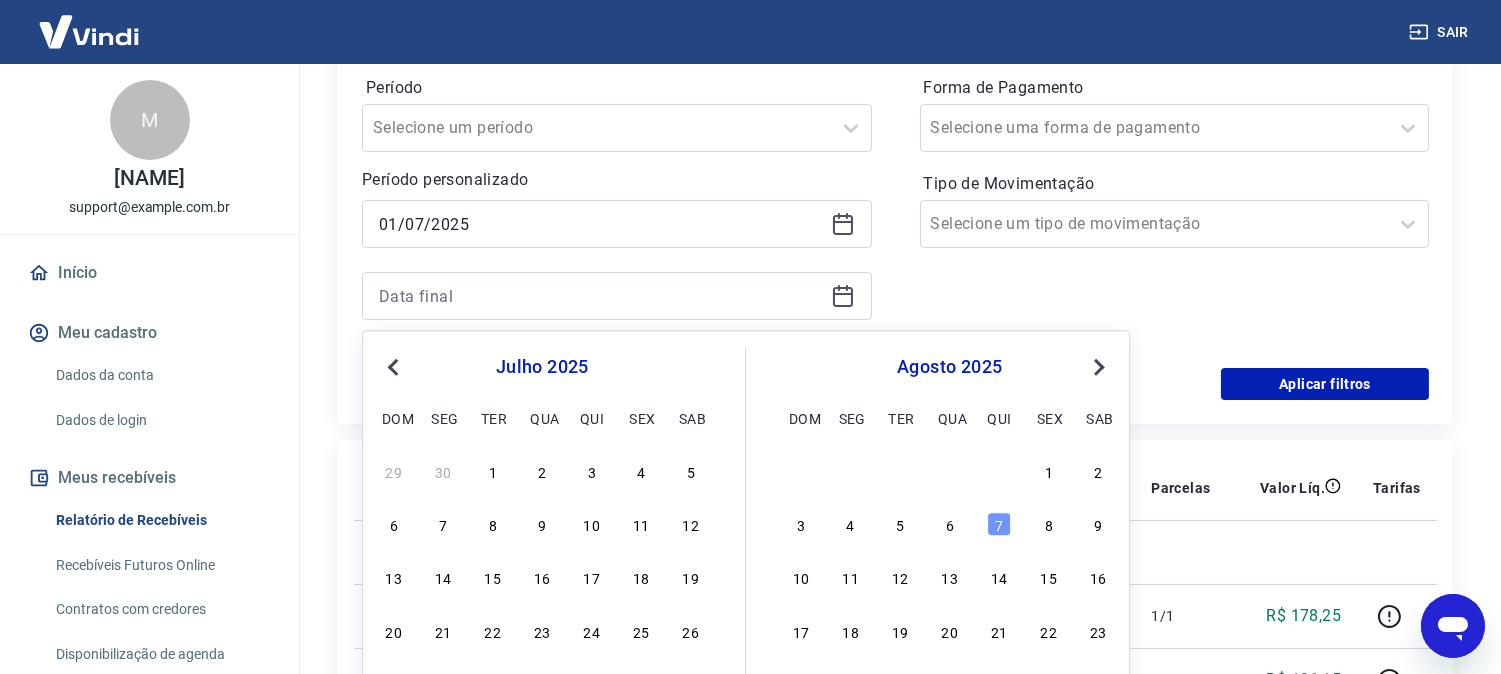 type on "03/07/2025" 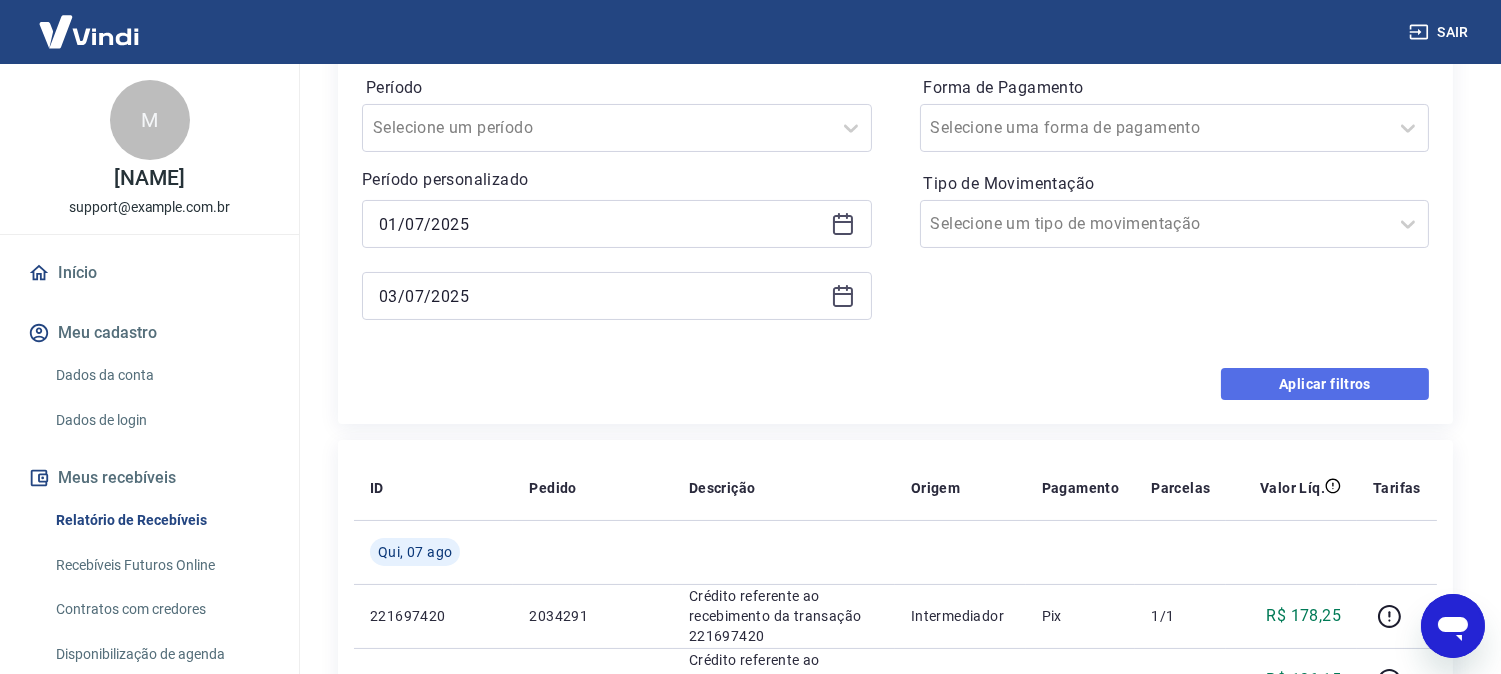 click on "Aplicar filtros" at bounding box center (1325, 384) 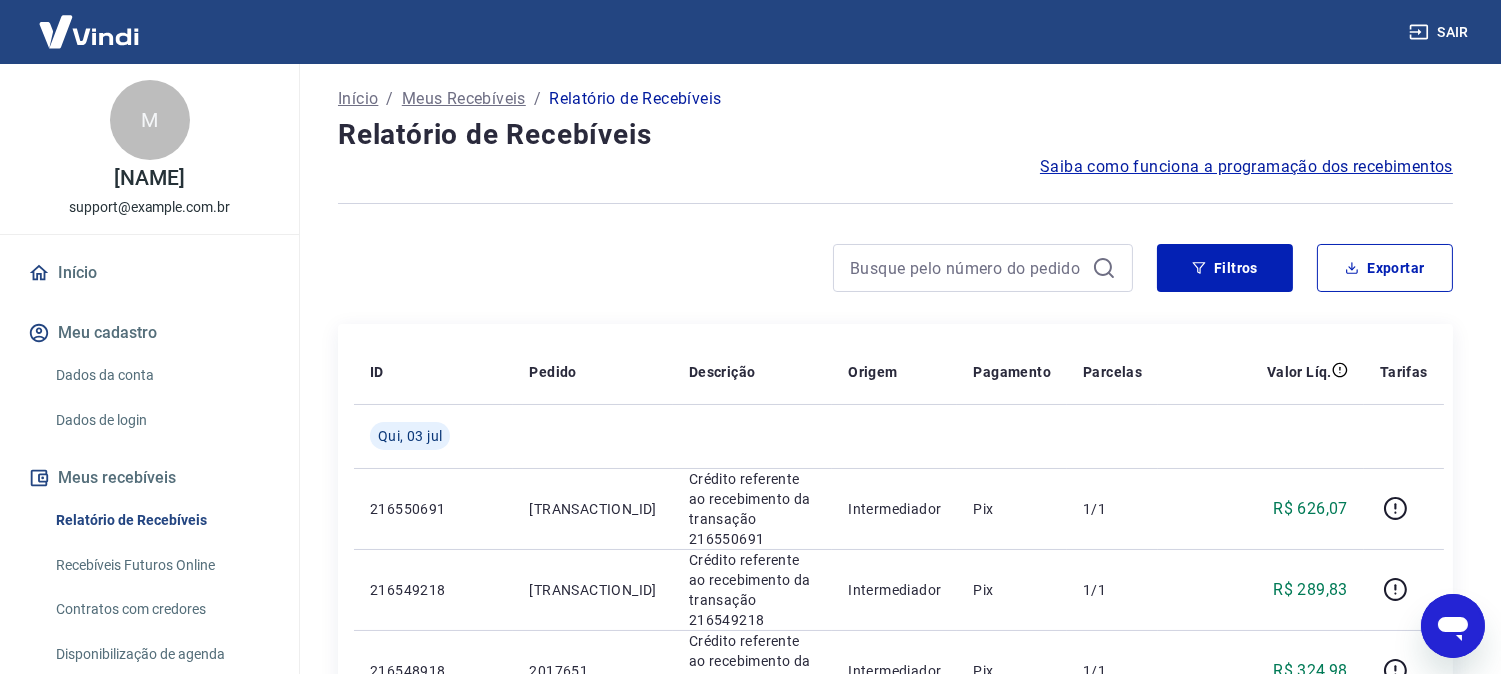scroll, scrollTop: 0, scrollLeft: 0, axis: both 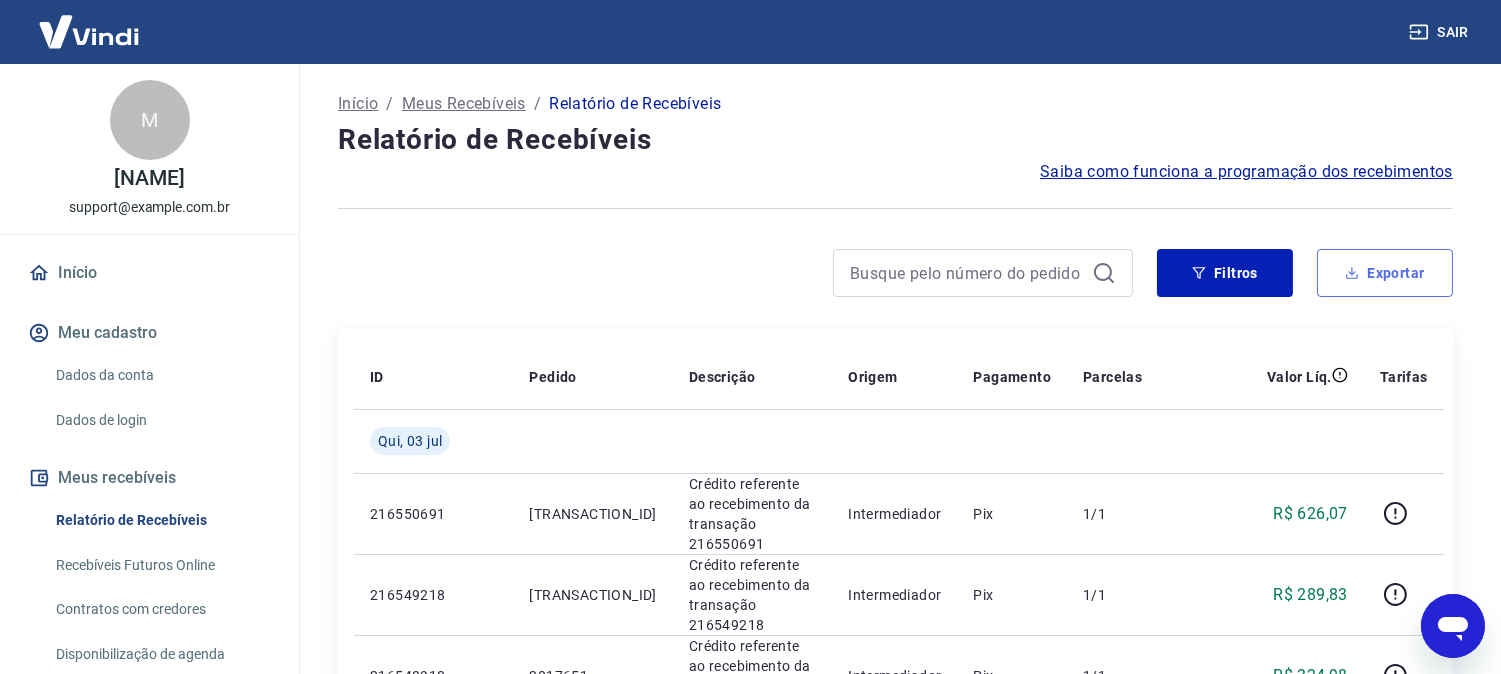 click on "Exportar" at bounding box center [1385, 273] 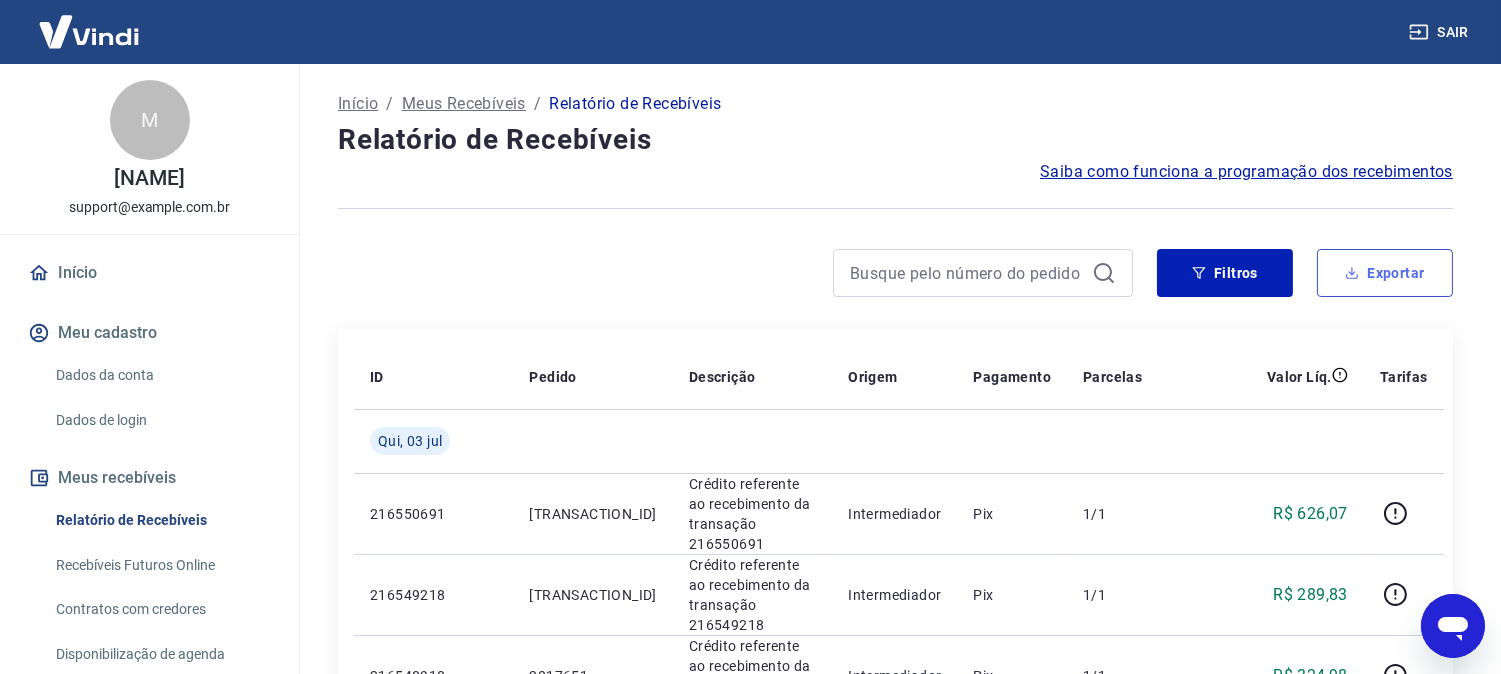 type on "01/07/2025" 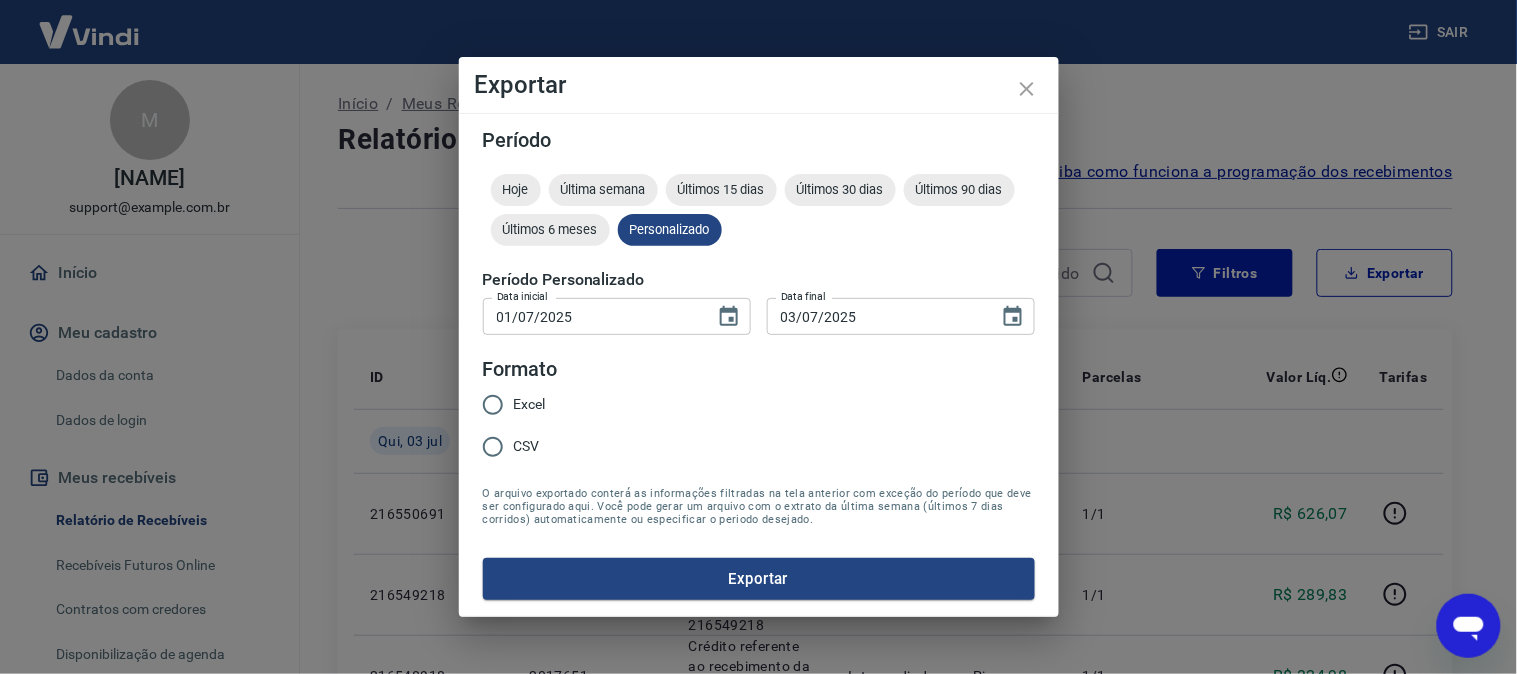 click on "Excel" at bounding box center [530, 404] 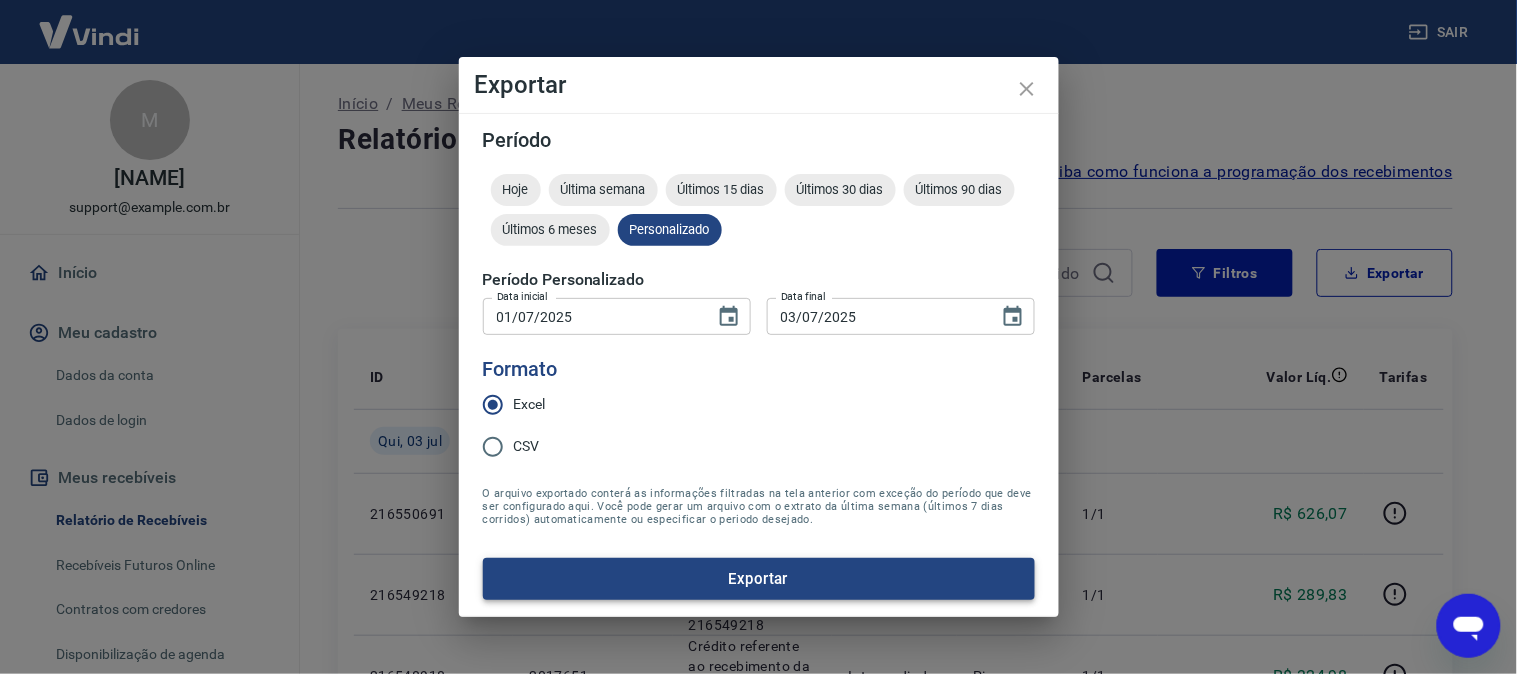 click on "Exportar" at bounding box center [759, 579] 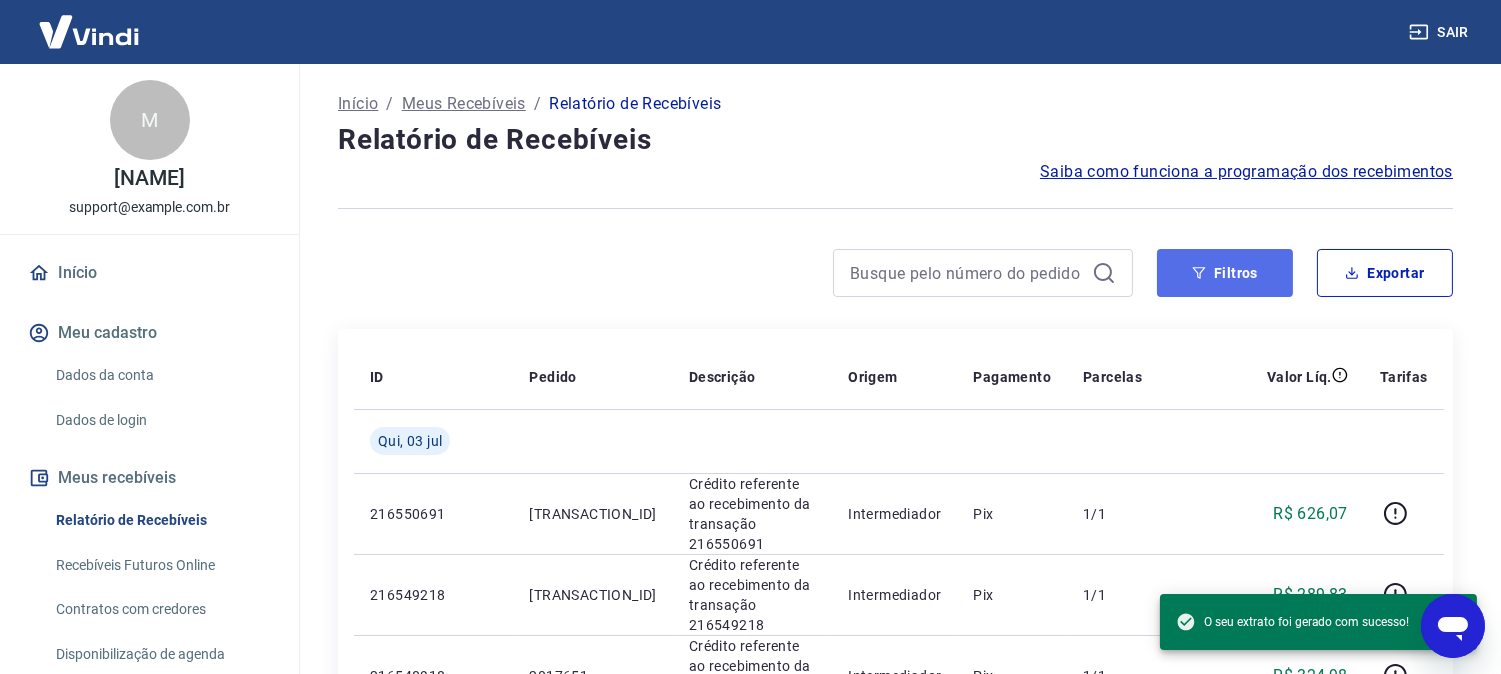 click 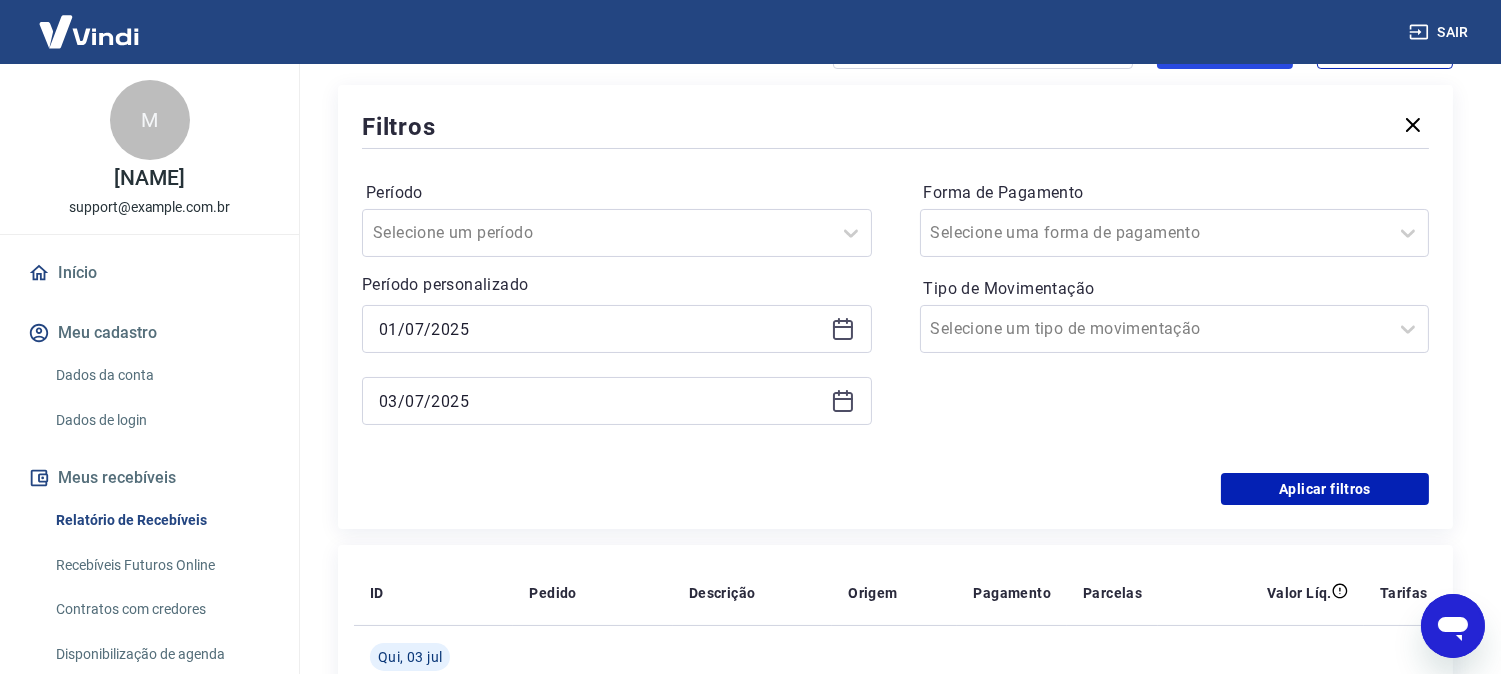 scroll, scrollTop: 333, scrollLeft: 0, axis: vertical 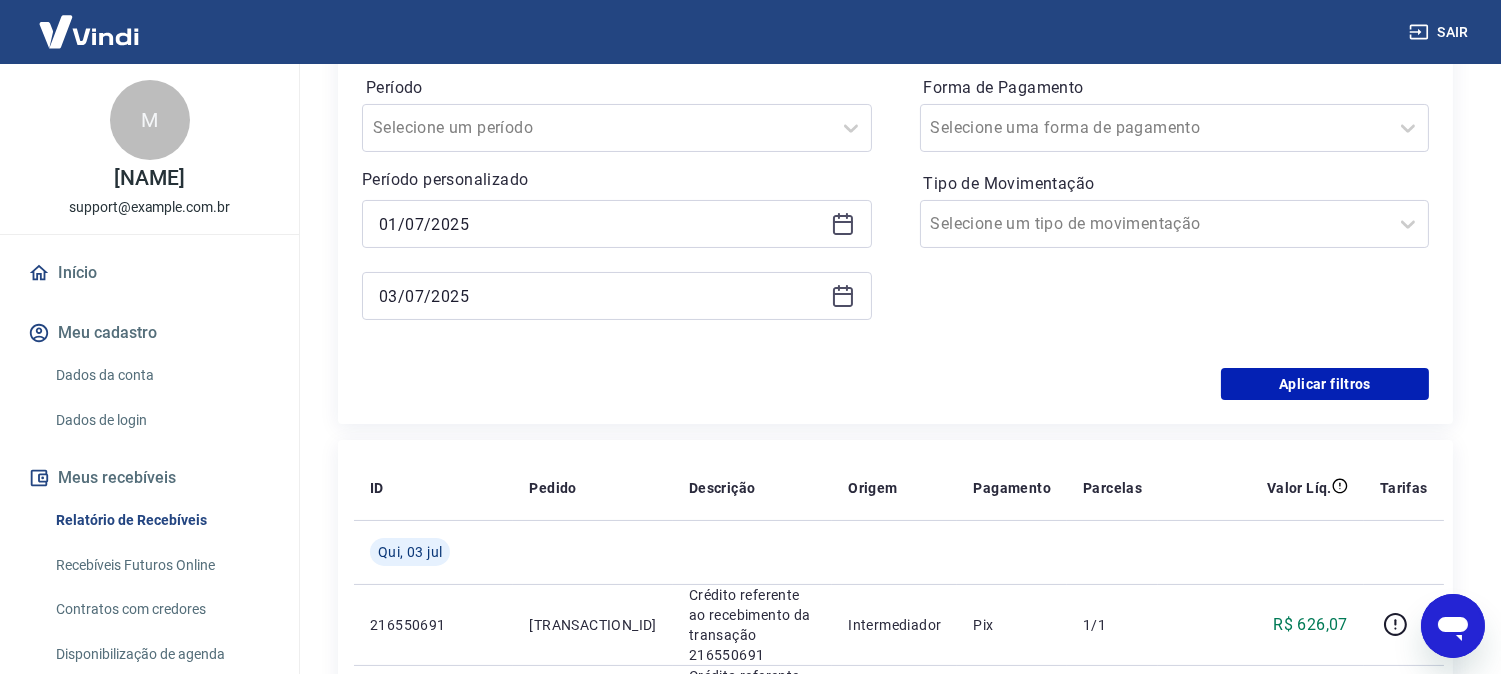 click 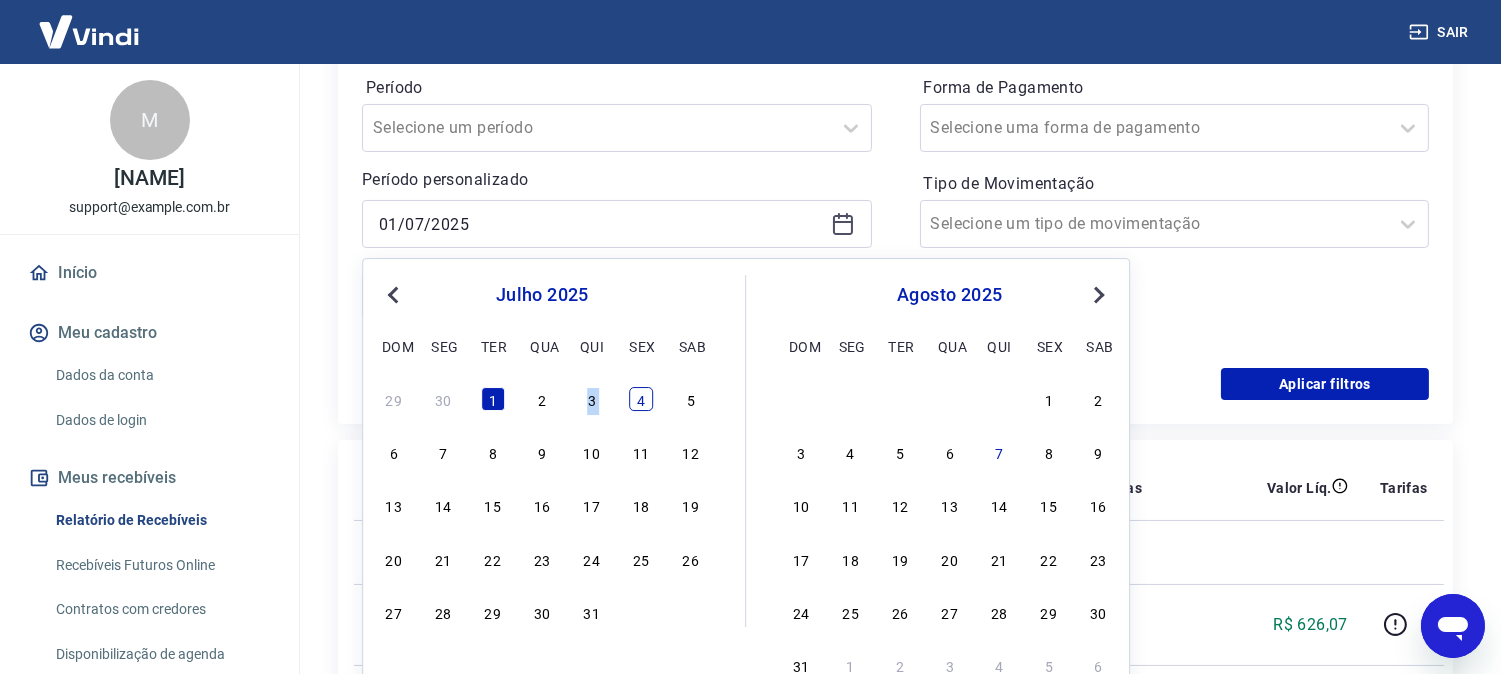 drag, startPoint x: 586, startPoint y: 392, endPoint x: 651, endPoint y: 392, distance: 65 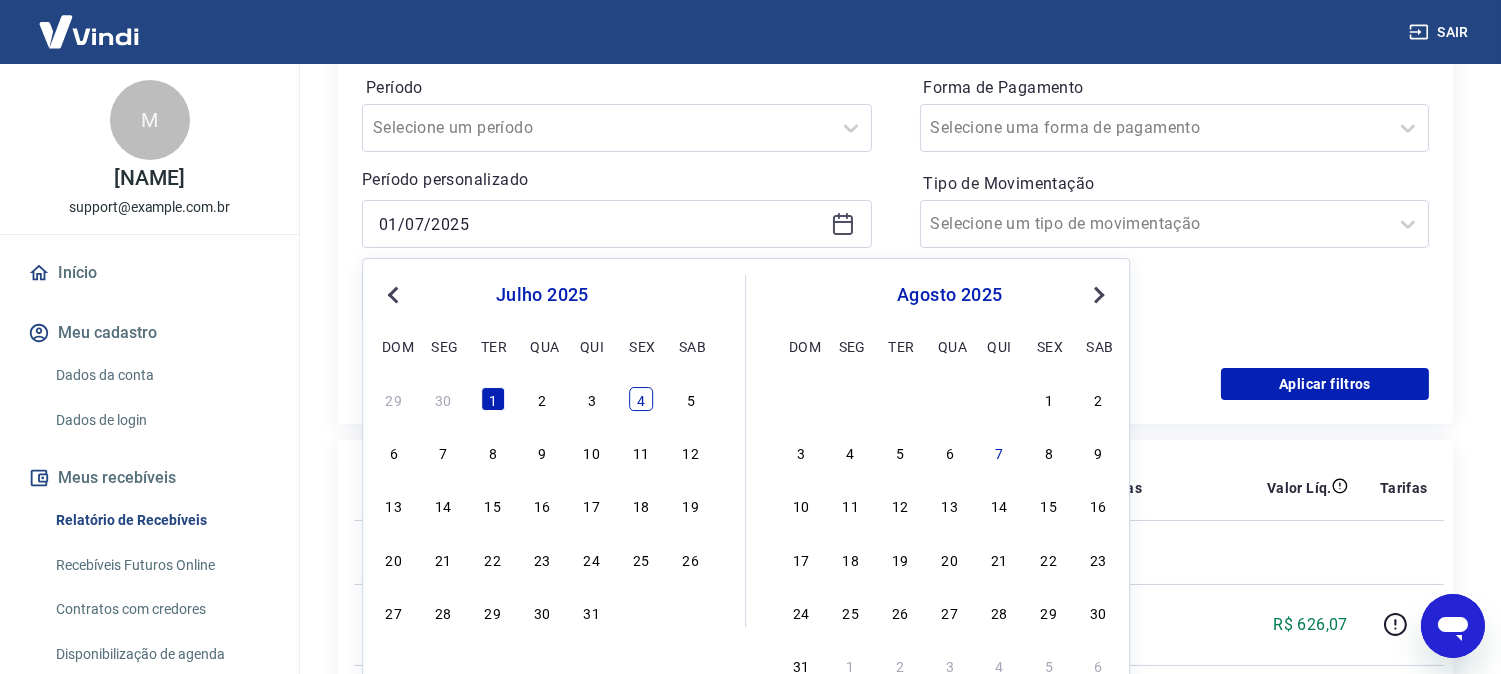 click on "4" at bounding box center [641, 399] 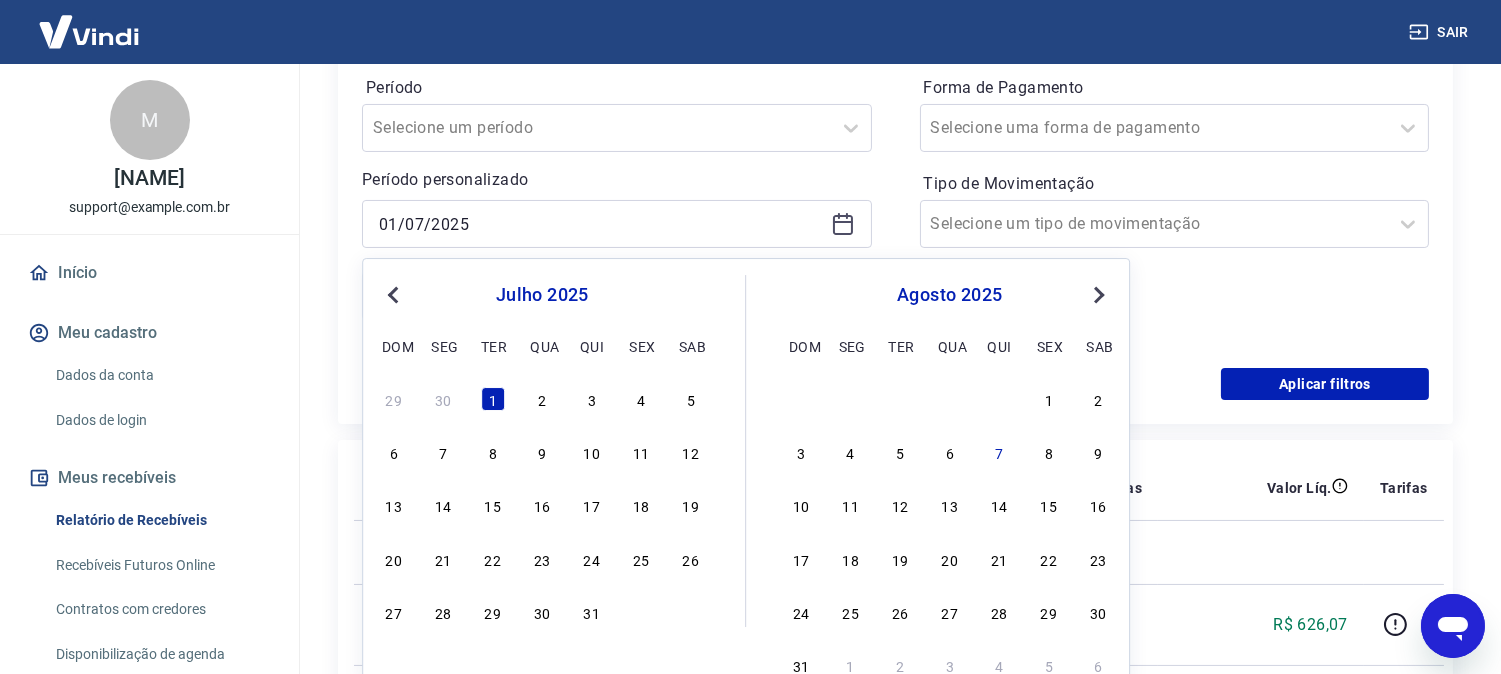 type on "04/07/2025" 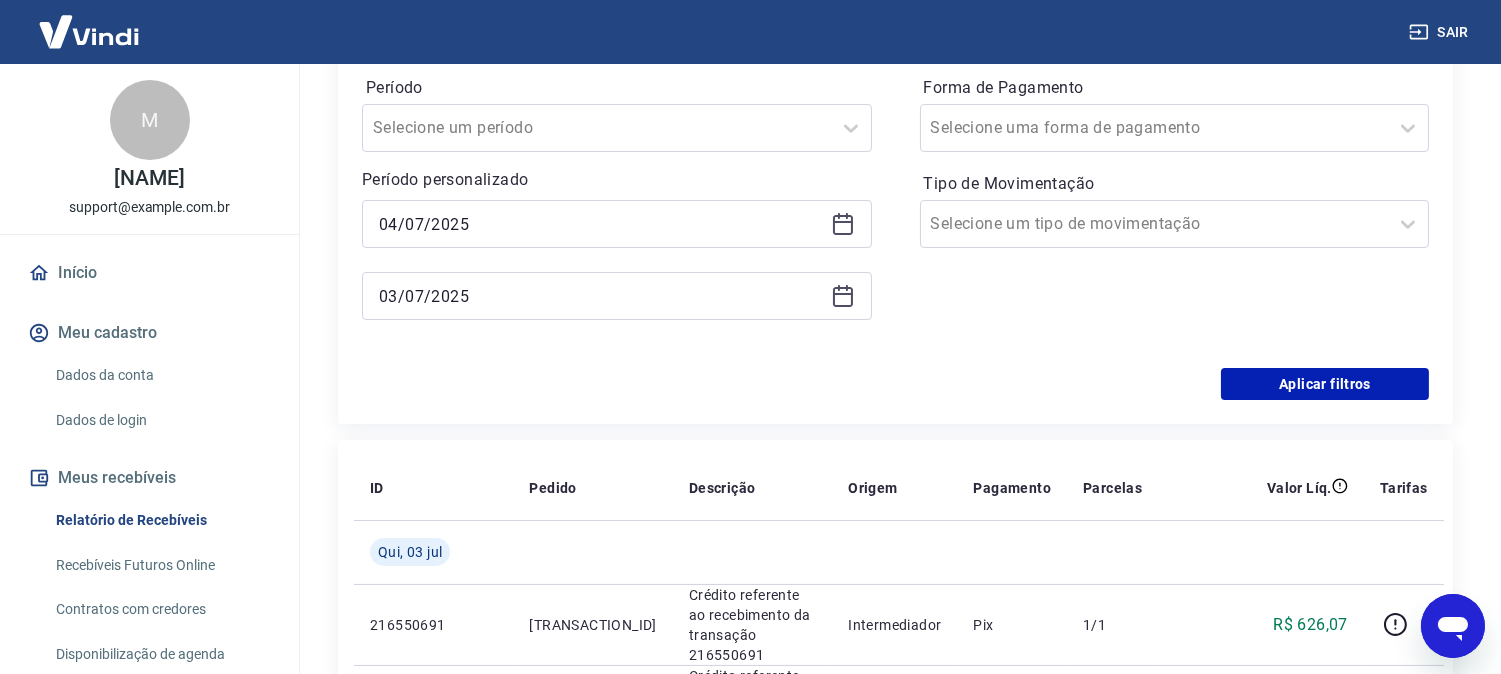 click 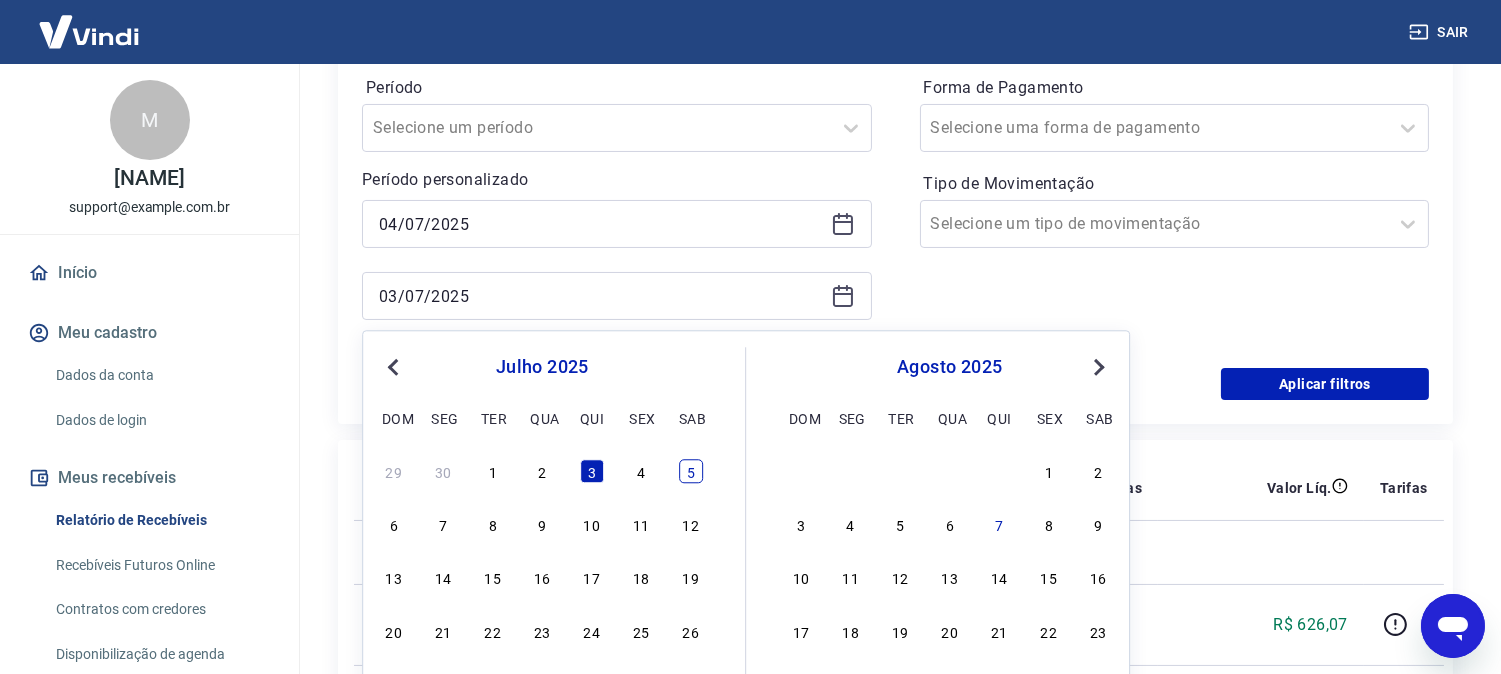 click on "5" at bounding box center (691, 471) 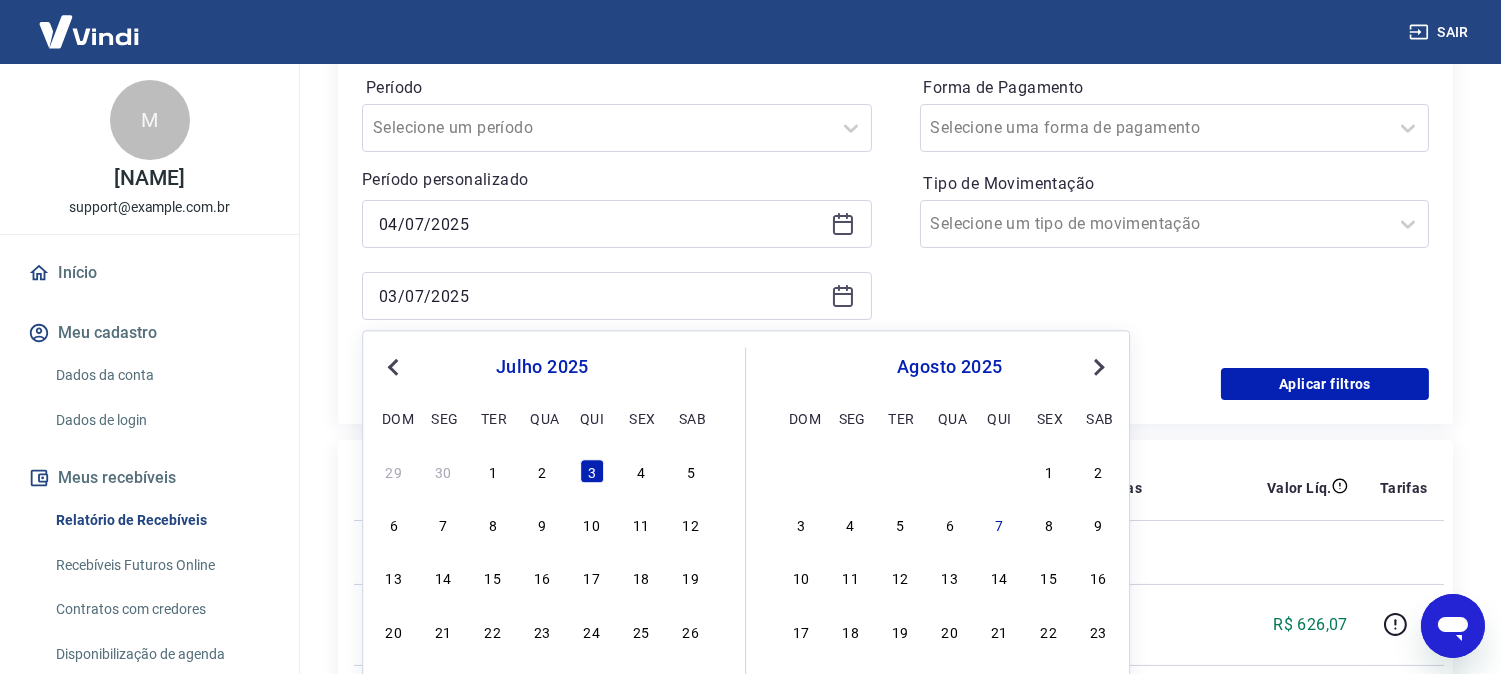 type on "05/07/2025" 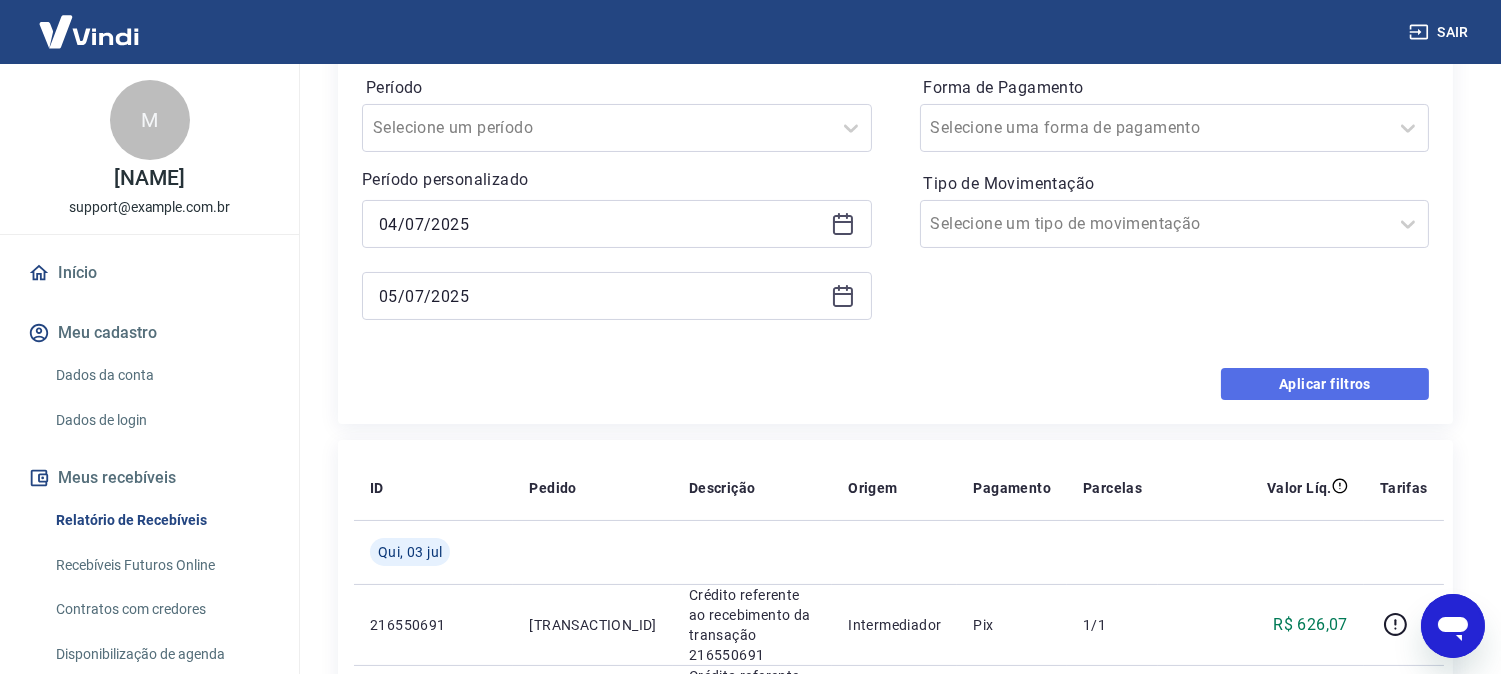 click on "Aplicar filtros" at bounding box center [1325, 384] 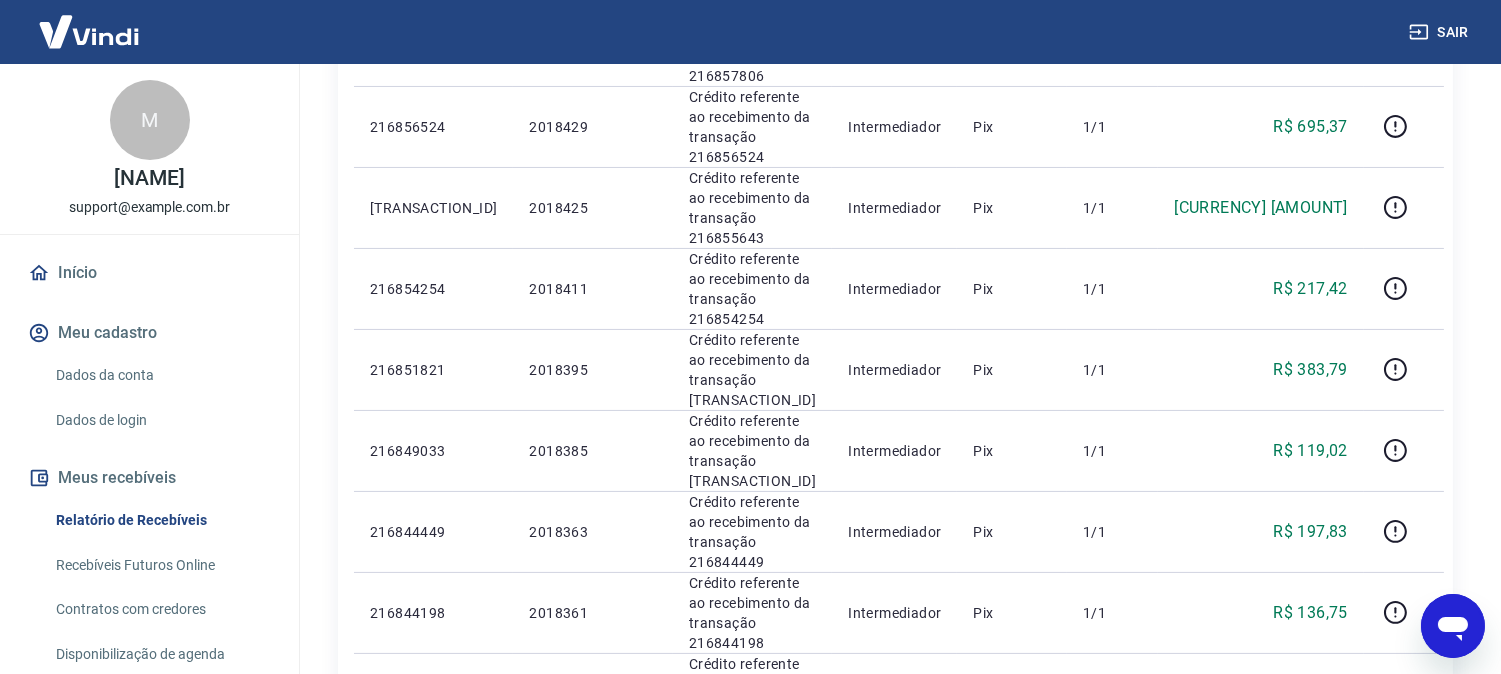 scroll, scrollTop: 0, scrollLeft: 0, axis: both 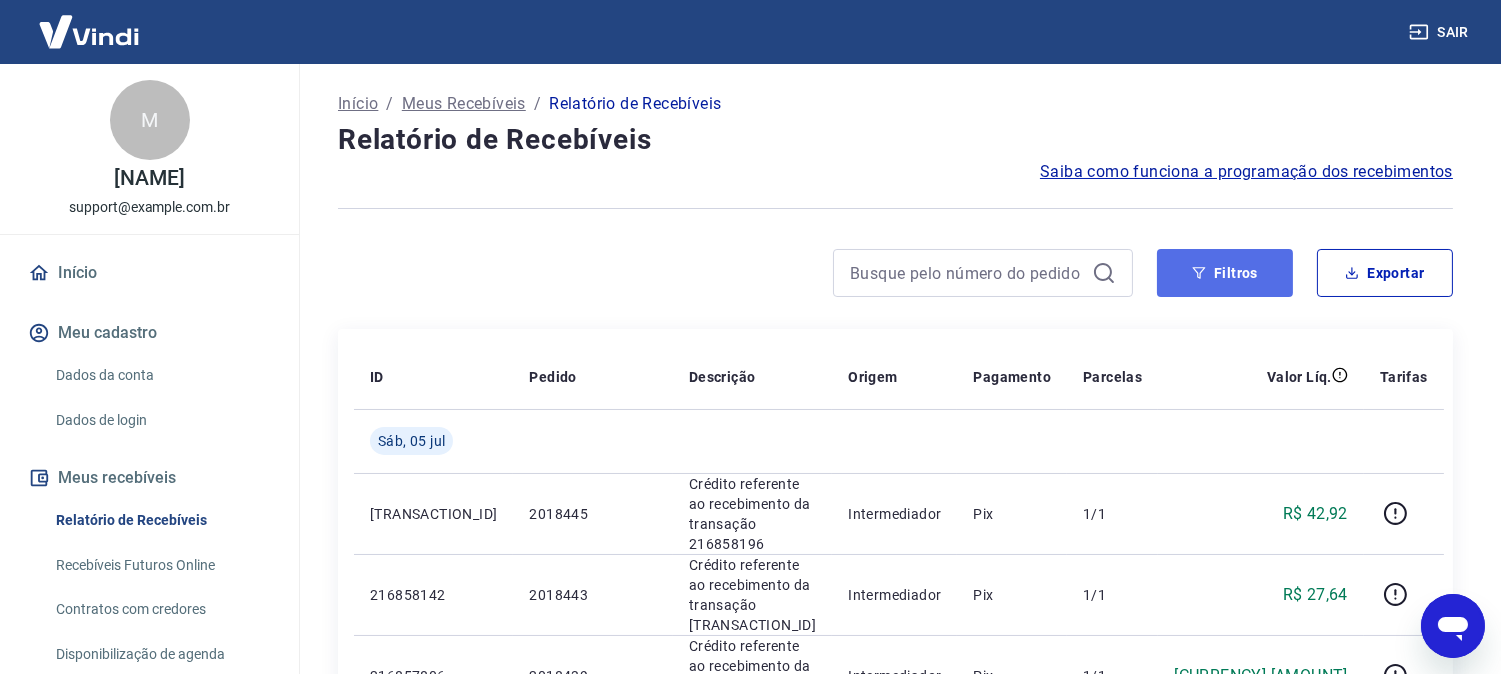 click on "Filtros" at bounding box center (1225, 273) 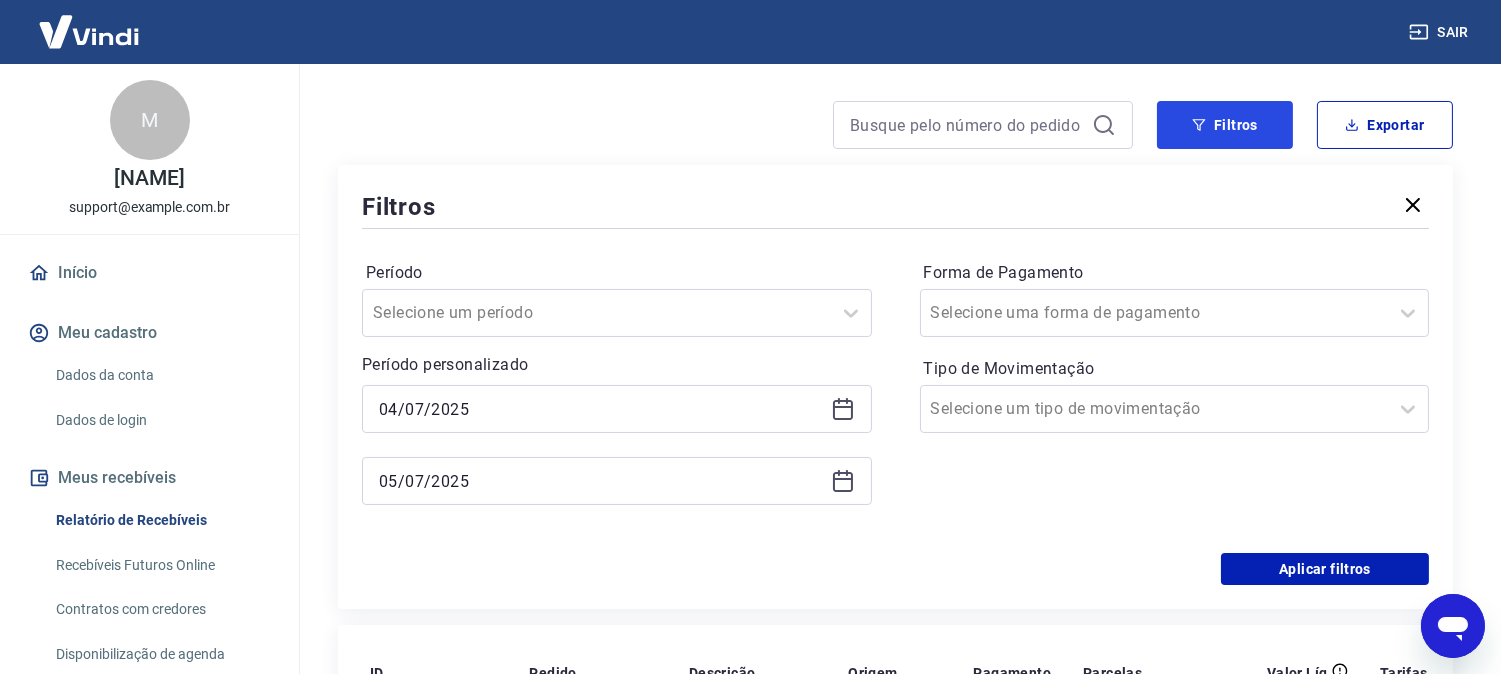 scroll, scrollTop: 333, scrollLeft: 0, axis: vertical 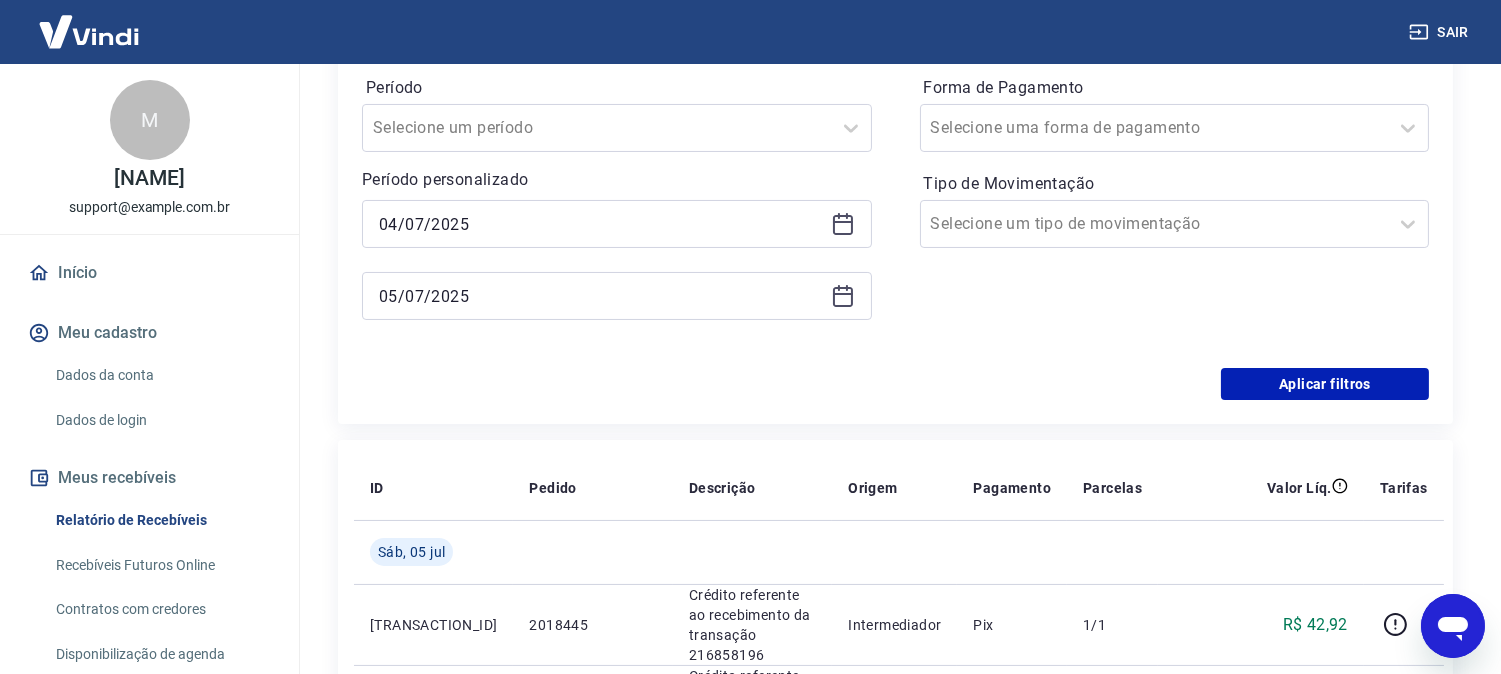 click 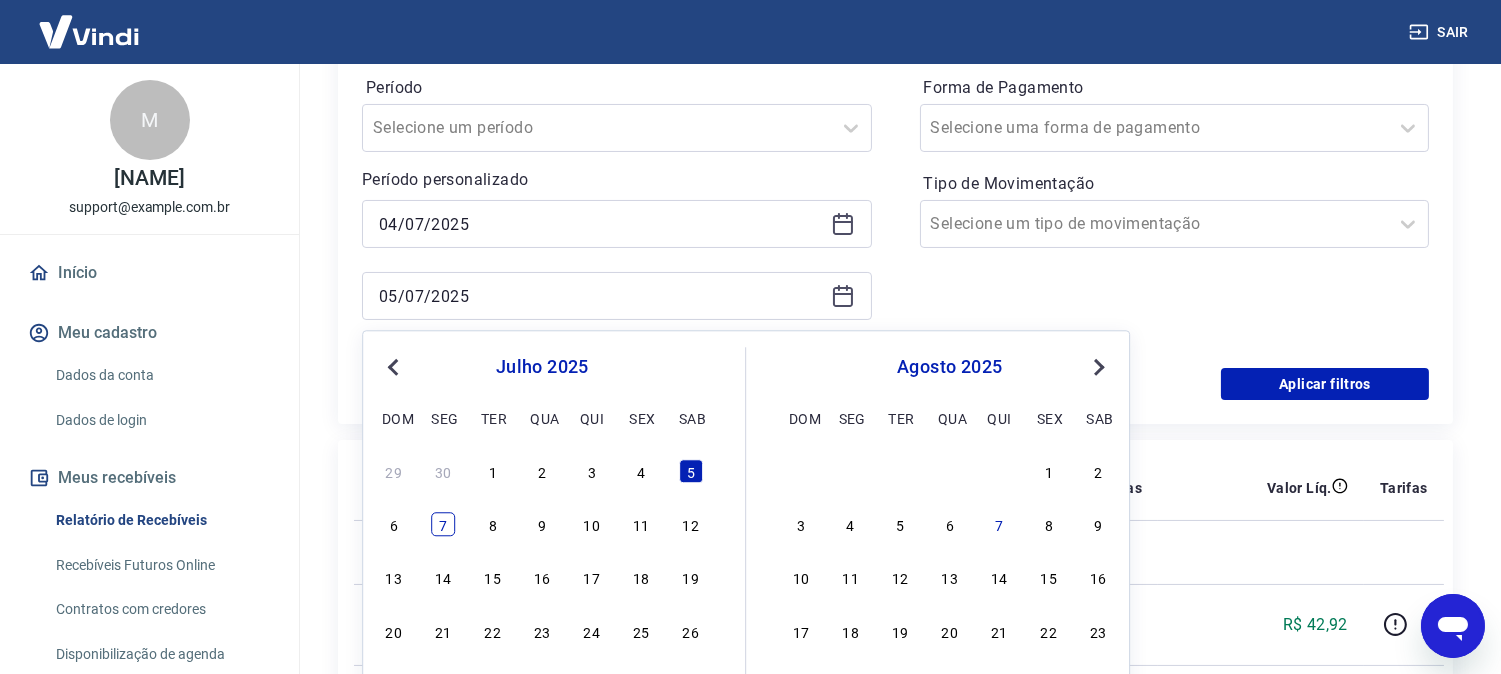 click on "7" at bounding box center [443, 525] 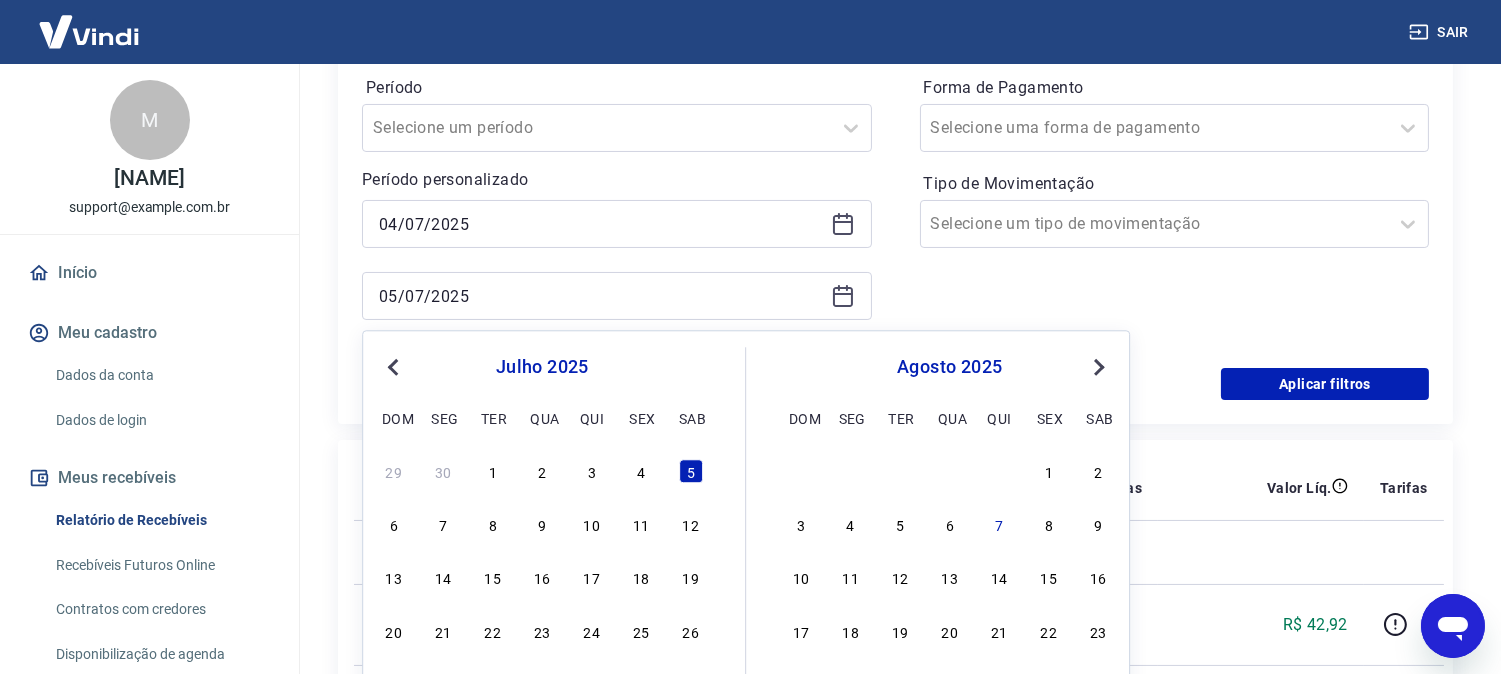 type on "07/07/2025" 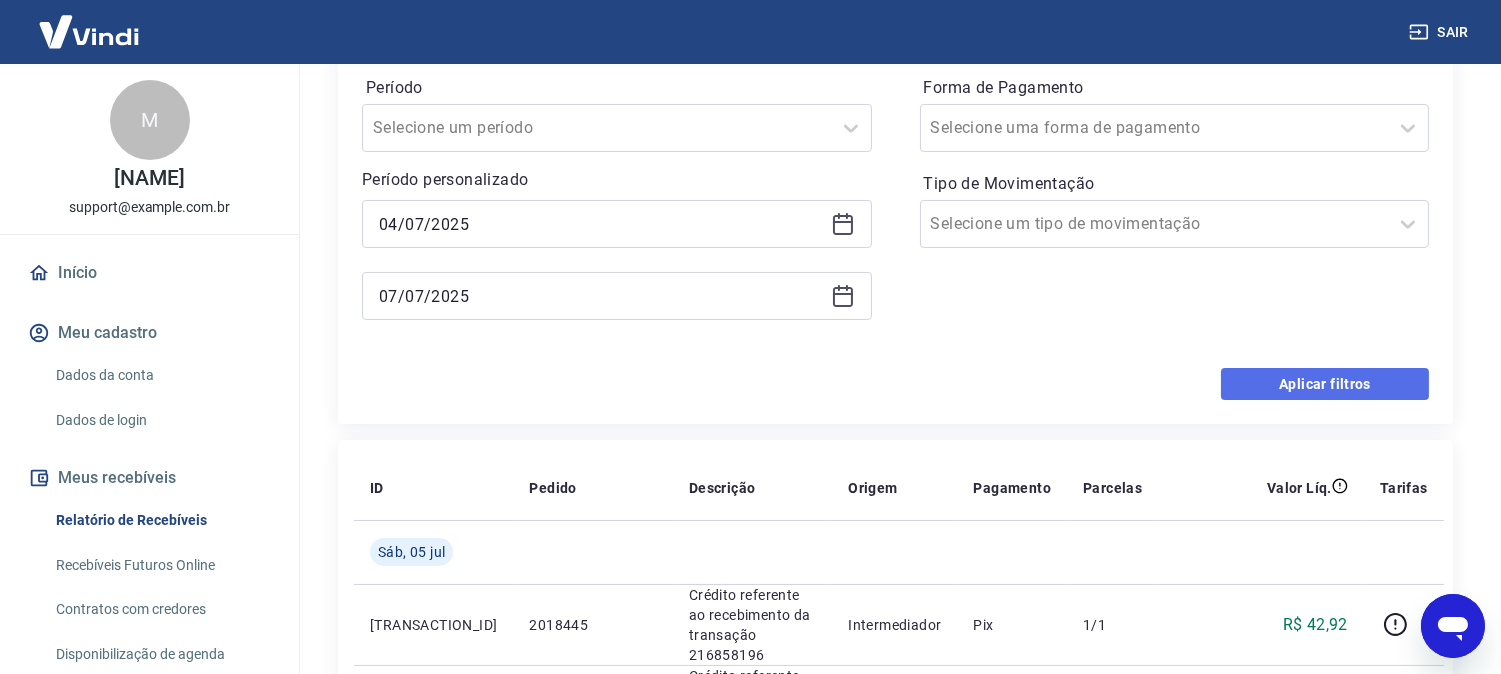 click on "Aplicar filtros" at bounding box center [1325, 384] 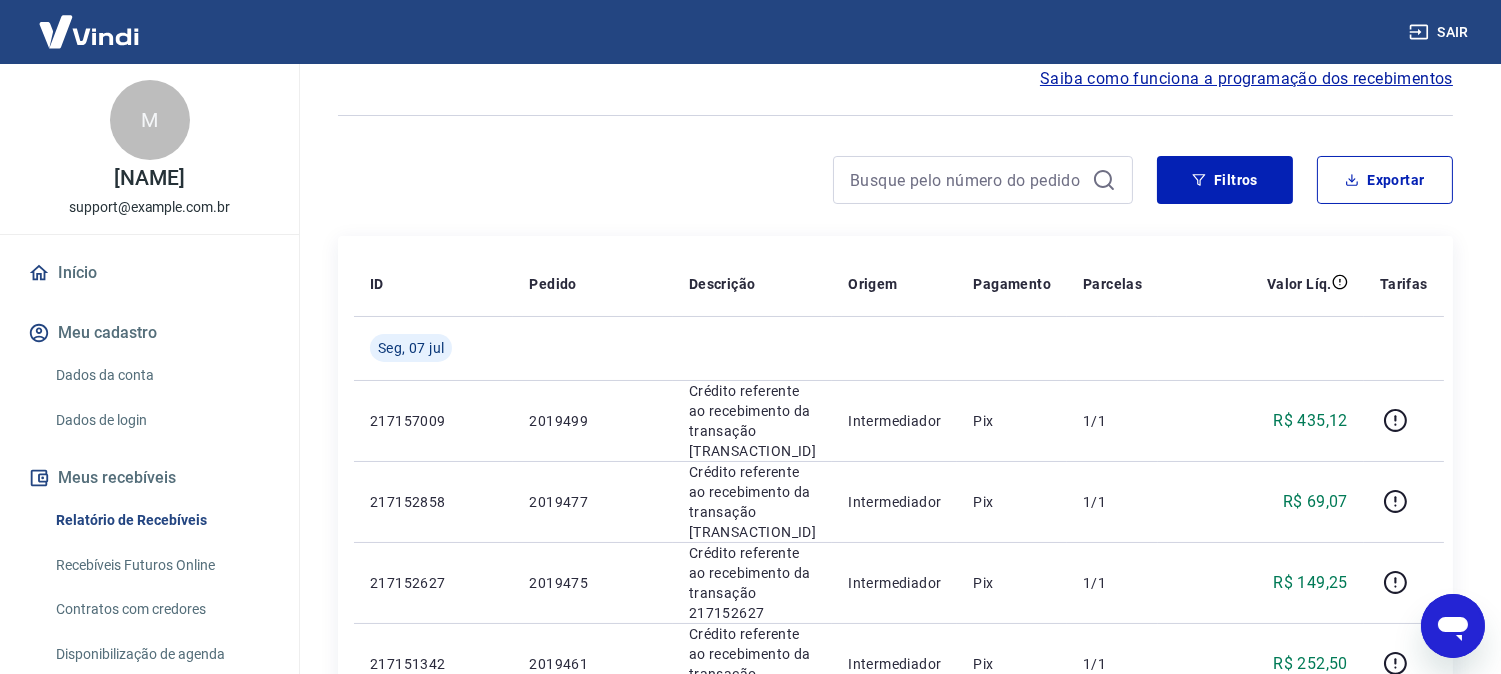 scroll, scrollTop: 0, scrollLeft: 0, axis: both 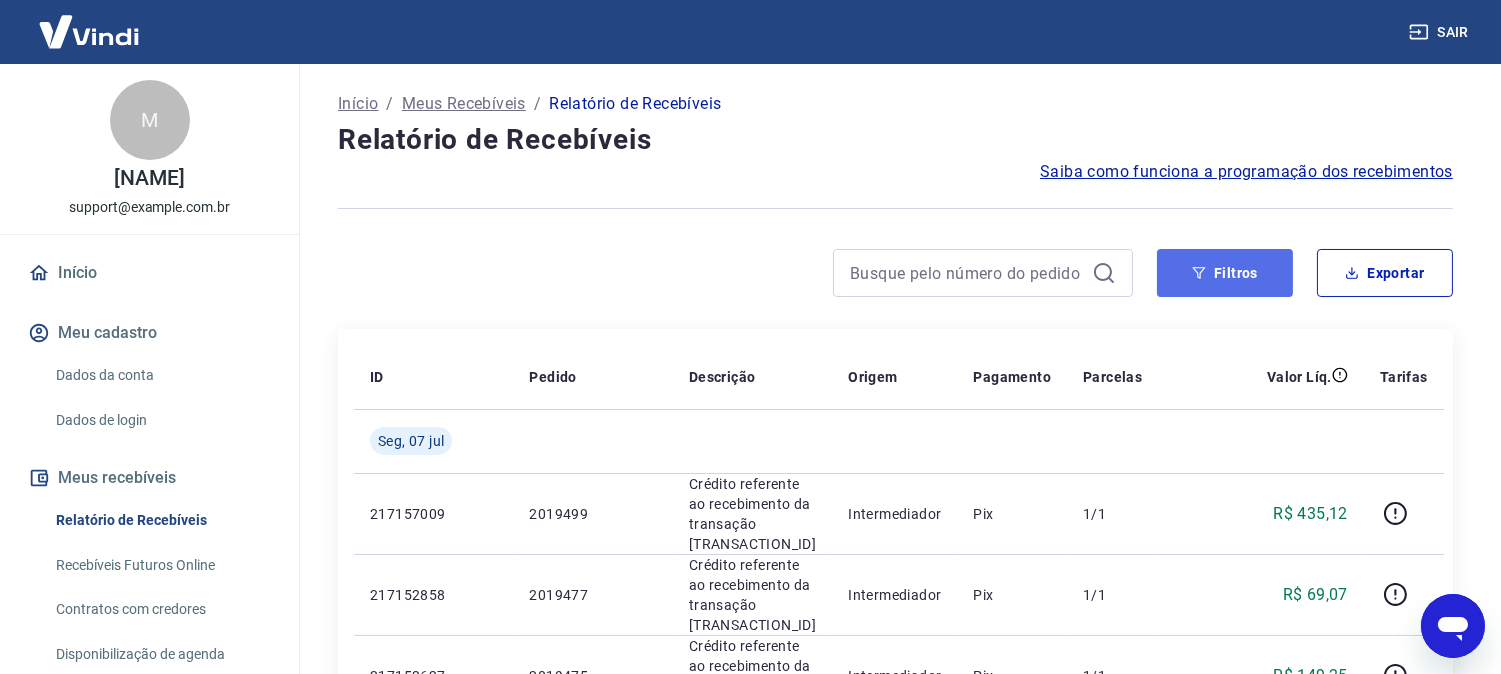 click on "Filtros" at bounding box center (1225, 273) 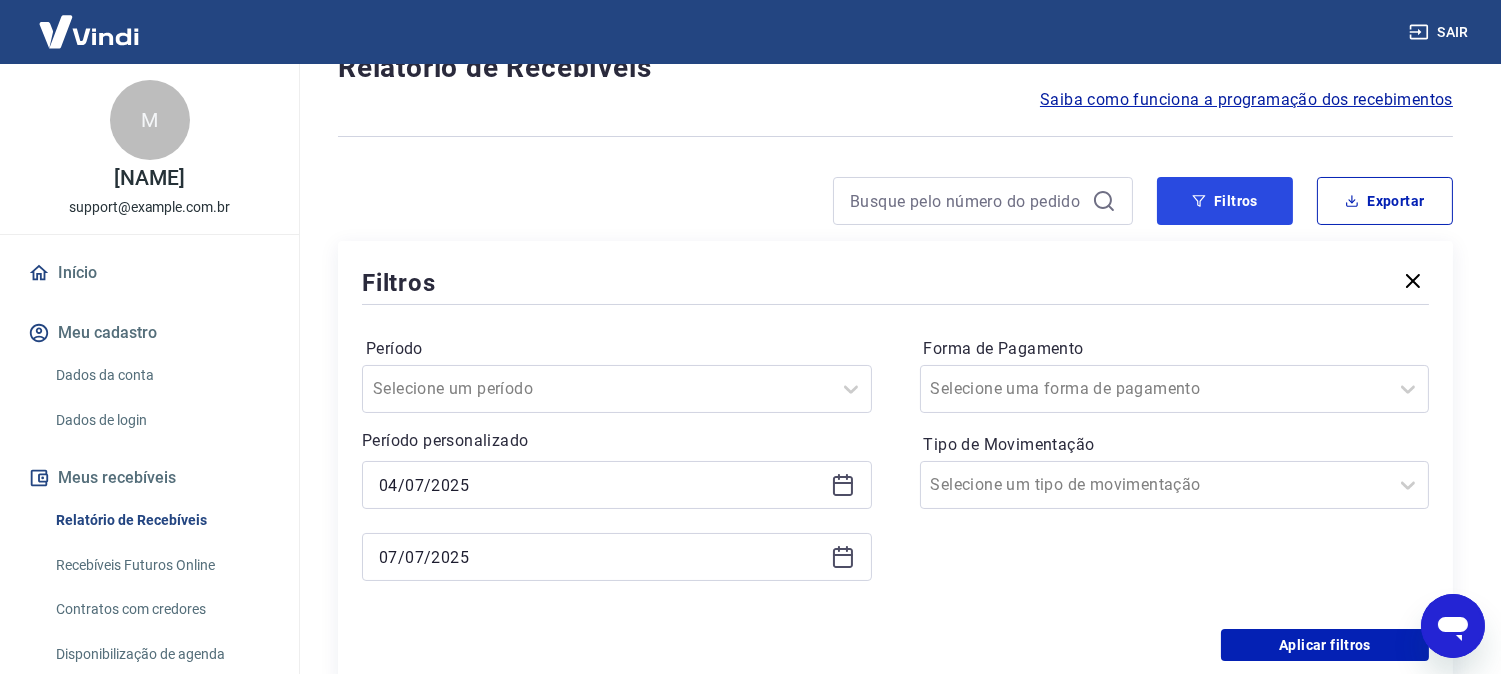 scroll, scrollTop: 111, scrollLeft: 0, axis: vertical 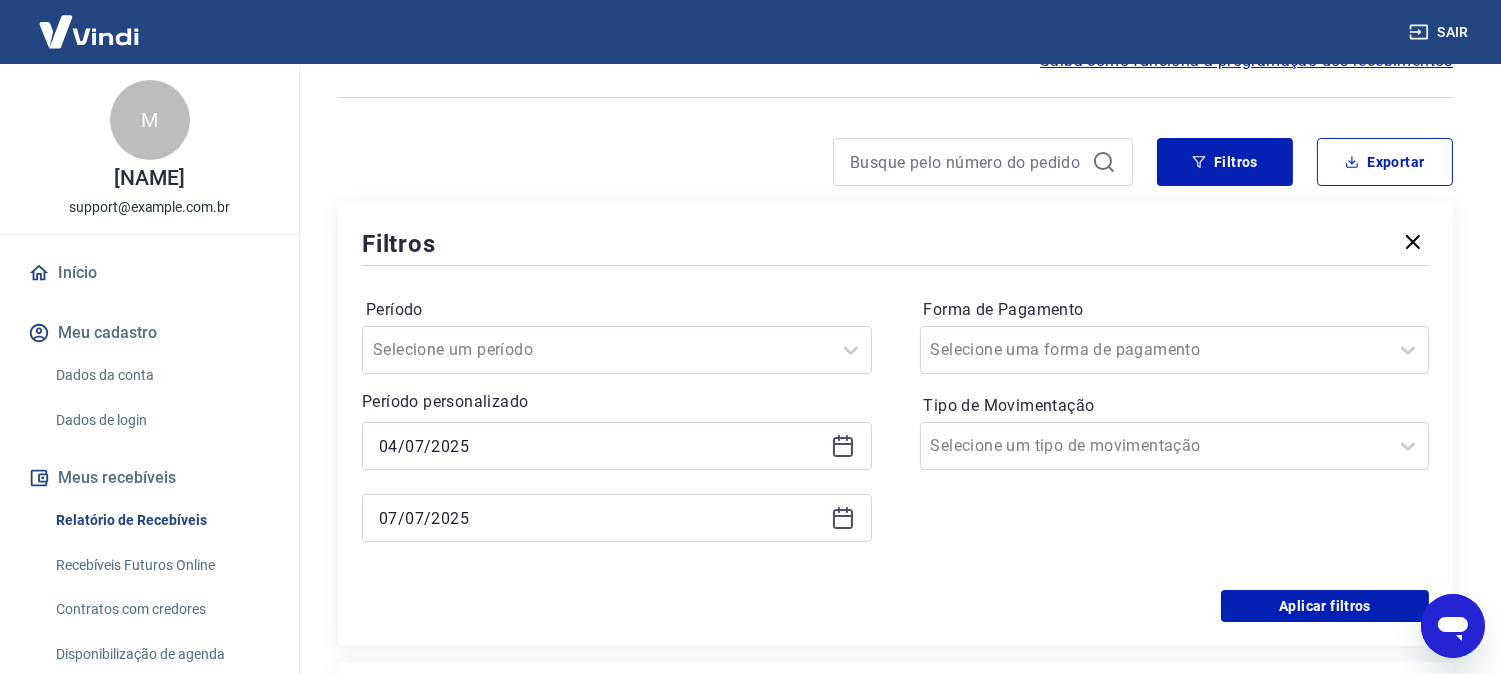 click 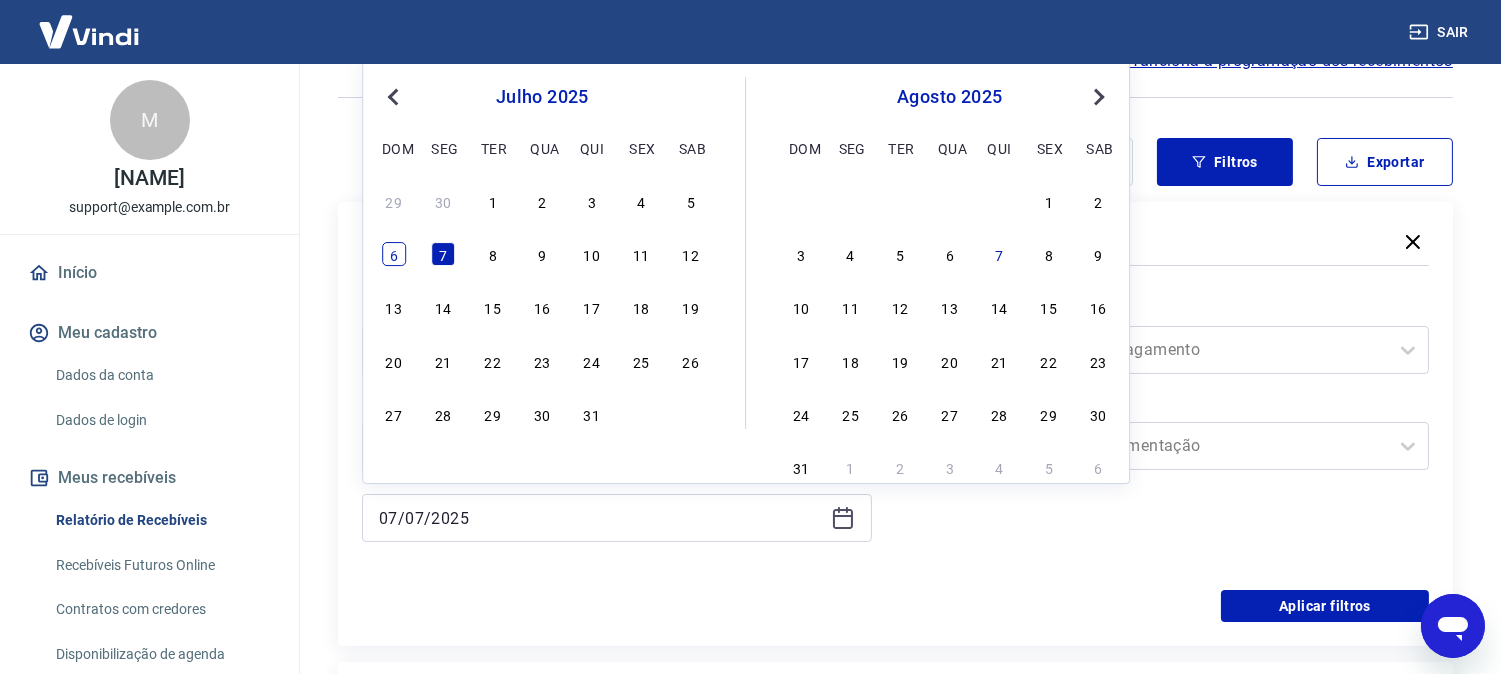 click on "6" at bounding box center [394, 254] 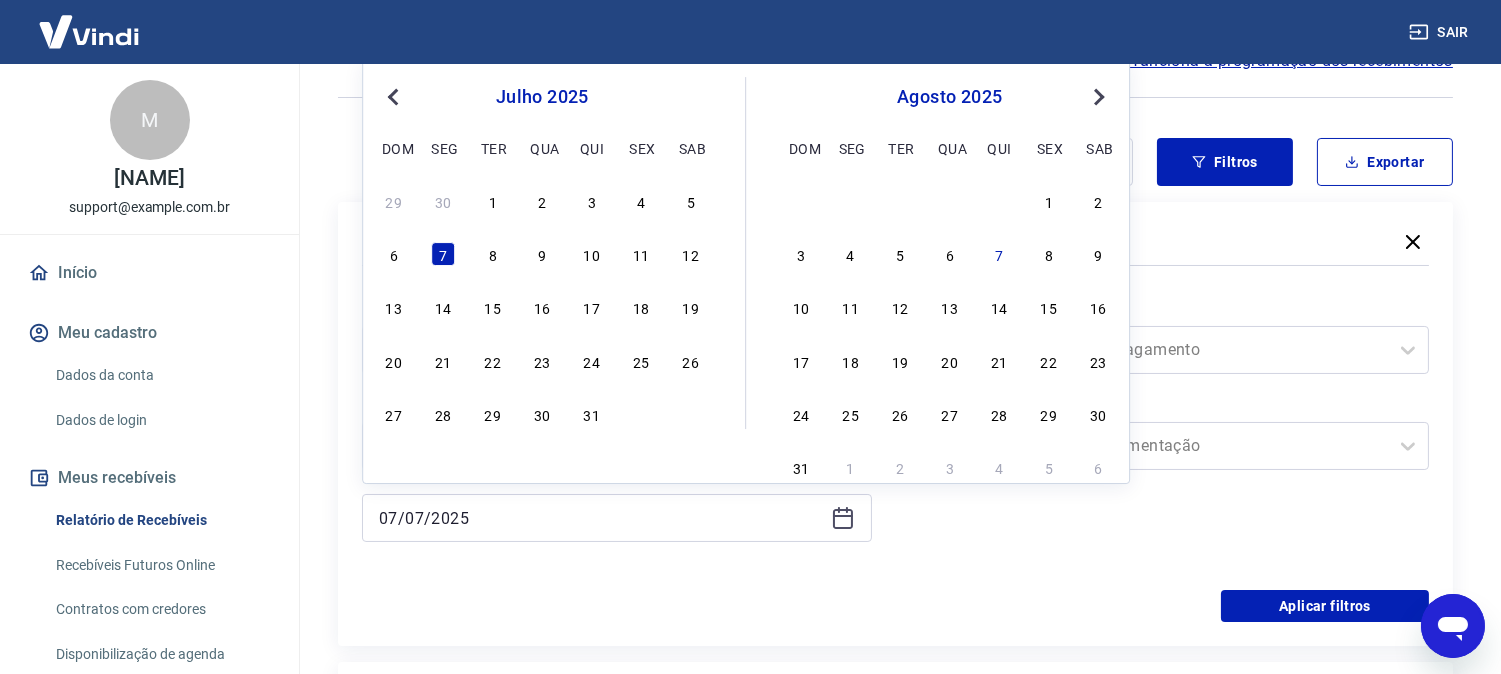 type on "06/07/2025" 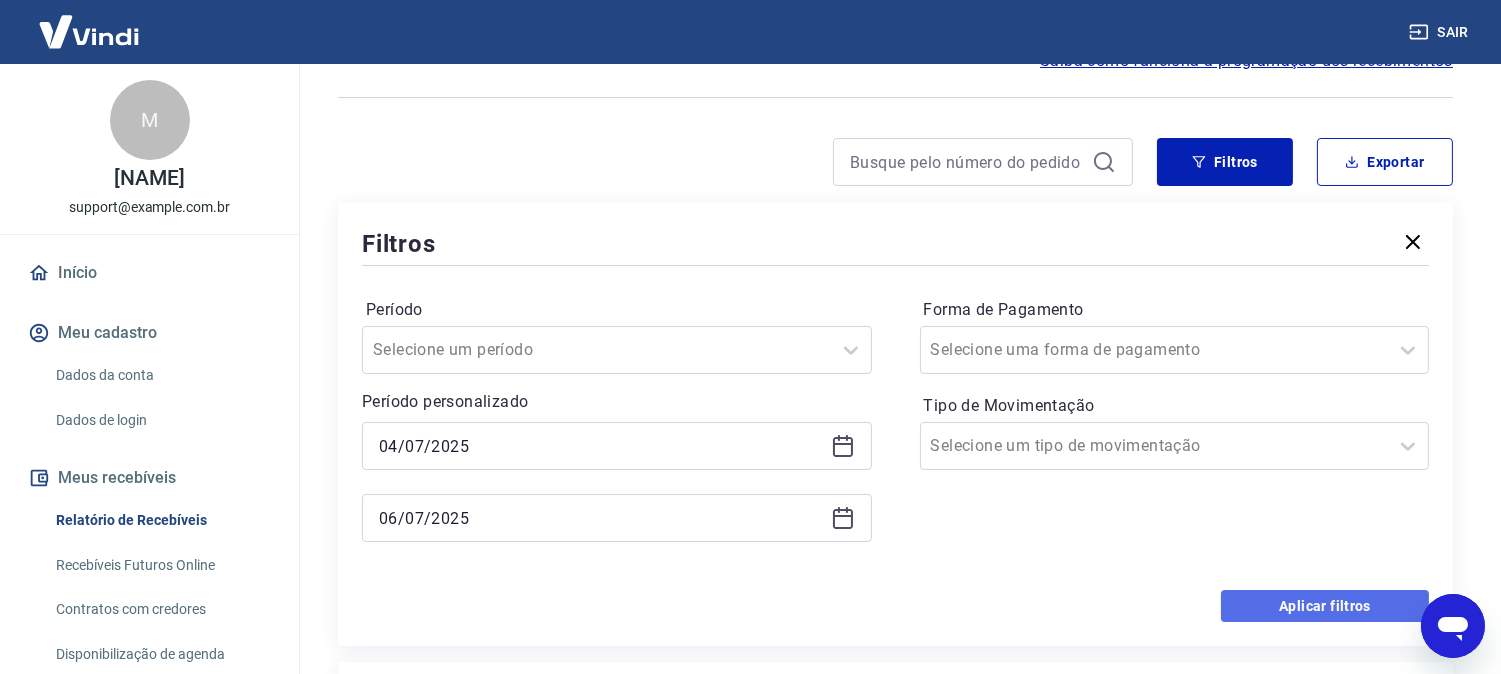 click on "Aplicar filtros" at bounding box center (1325, 606) 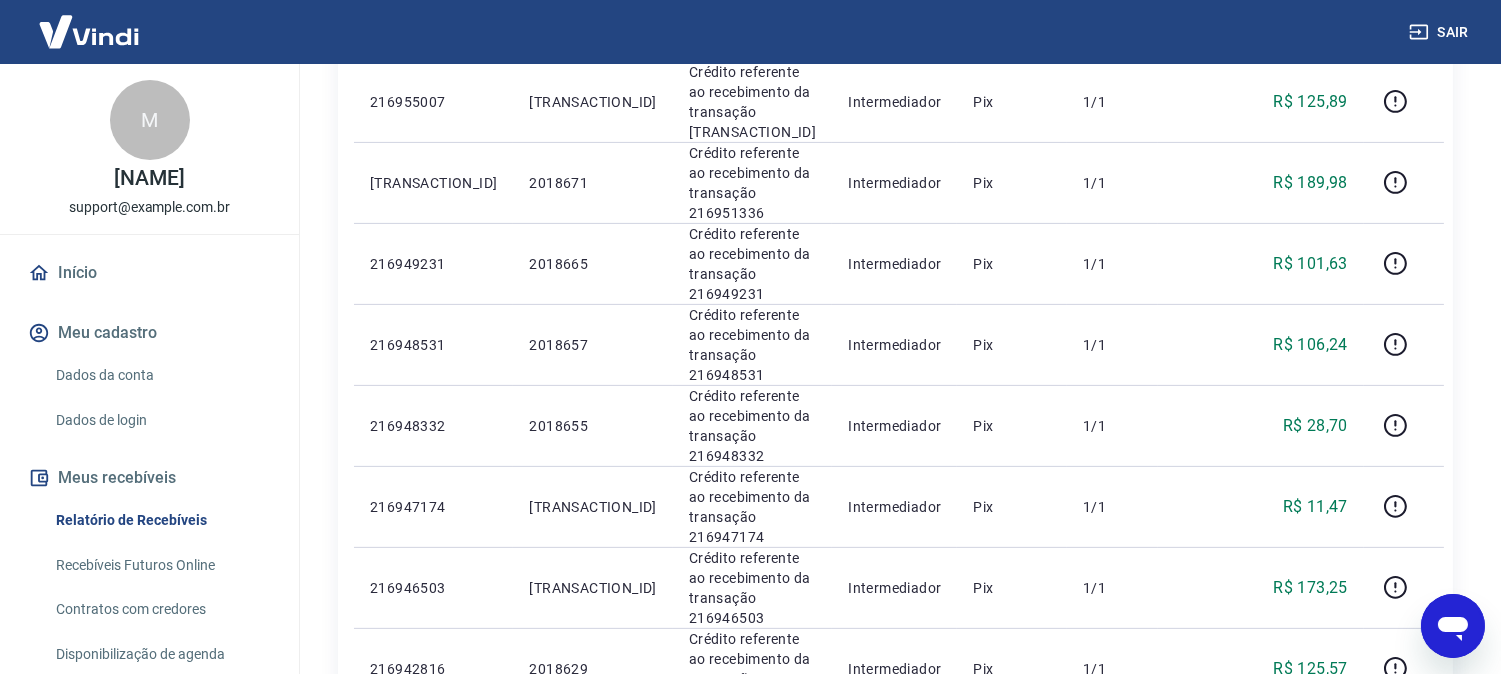 scroll, scrollTop: 1407, scrollLeft: 0, axis: vertical 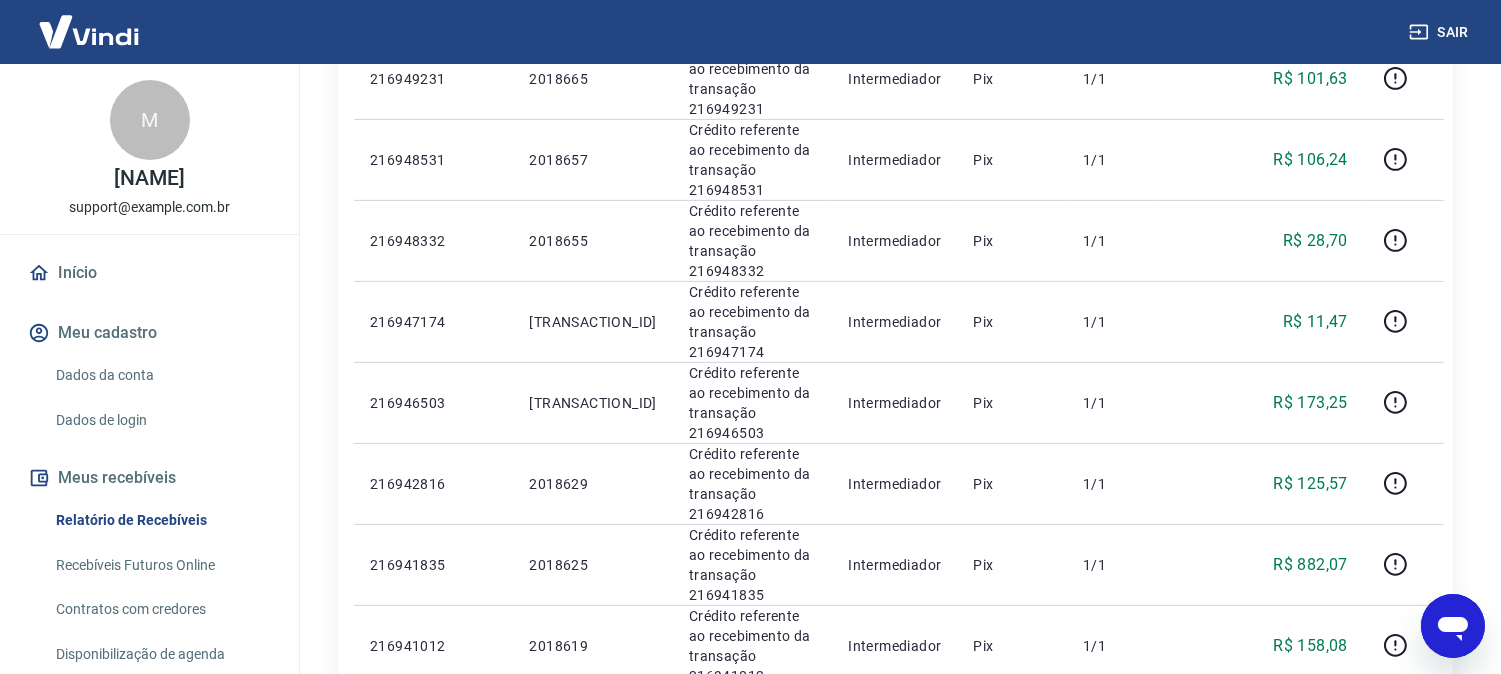 click on "Acesse Extratos Antigos" at bounding box center [1330, 856] 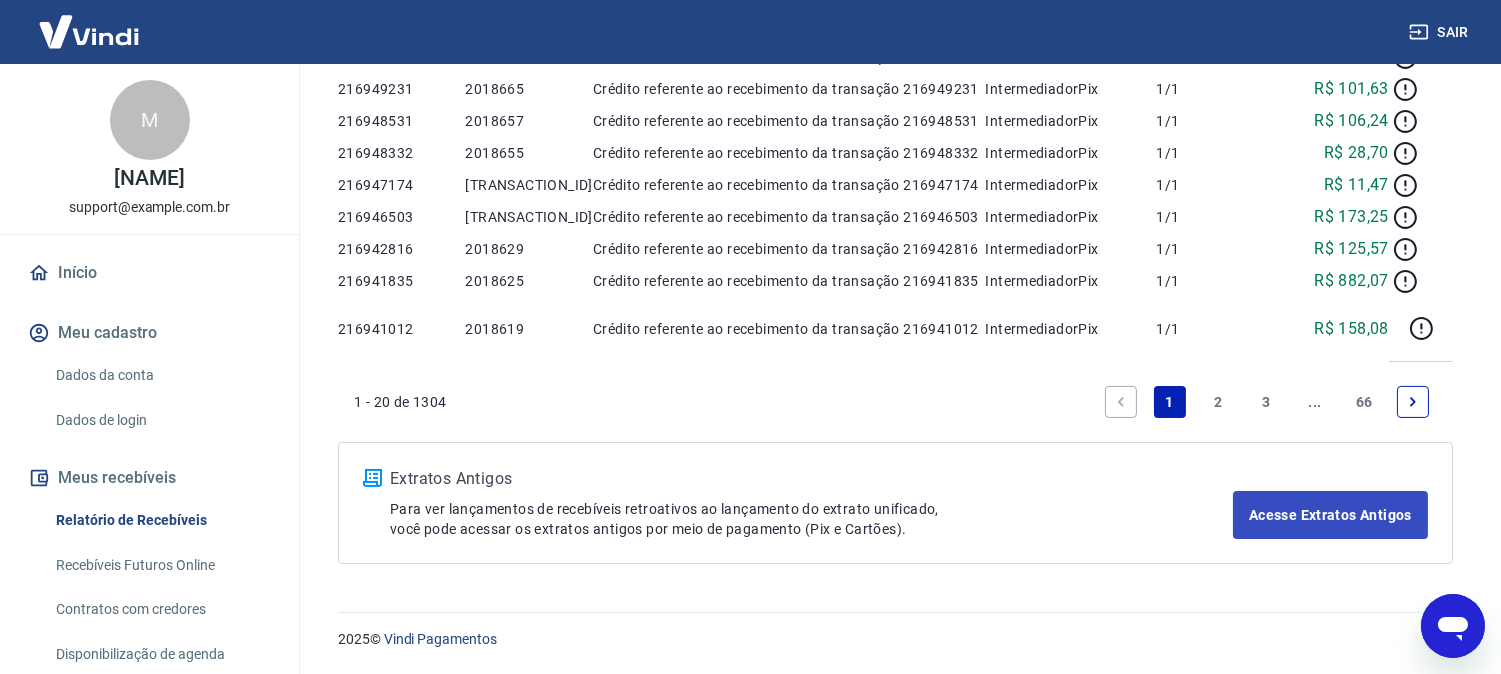 scroll, scrollTop: 0, scrollLeft: 0, axis: both 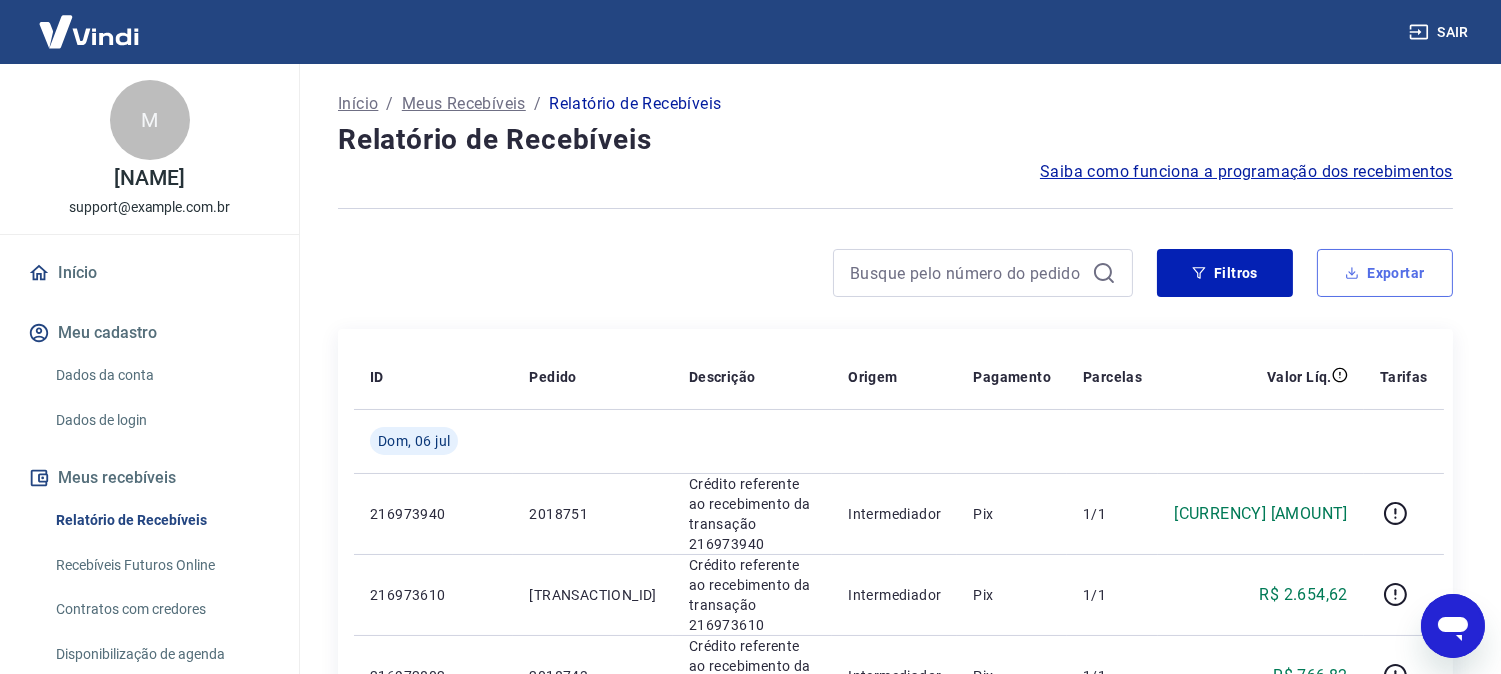 click on "Exportar" at bounding box center (1385, 273) 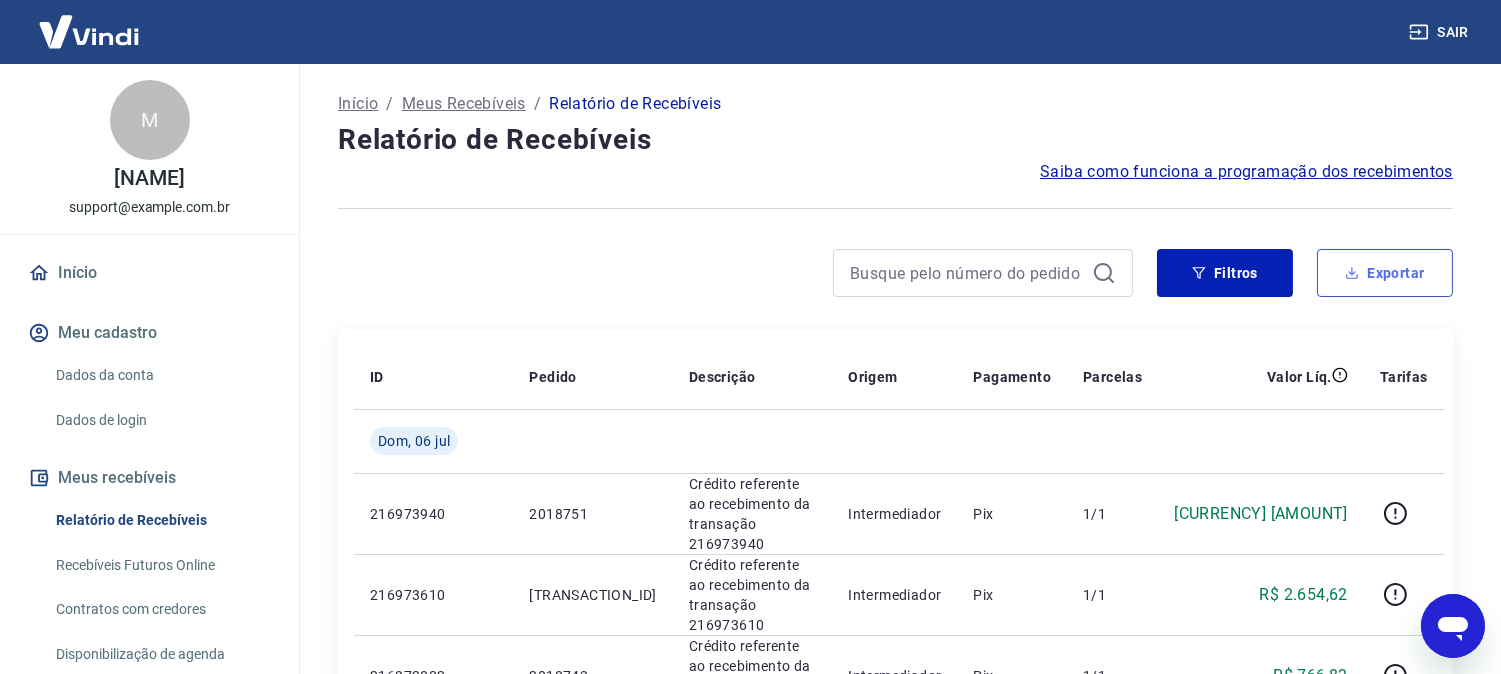 type on "04/07/2025" 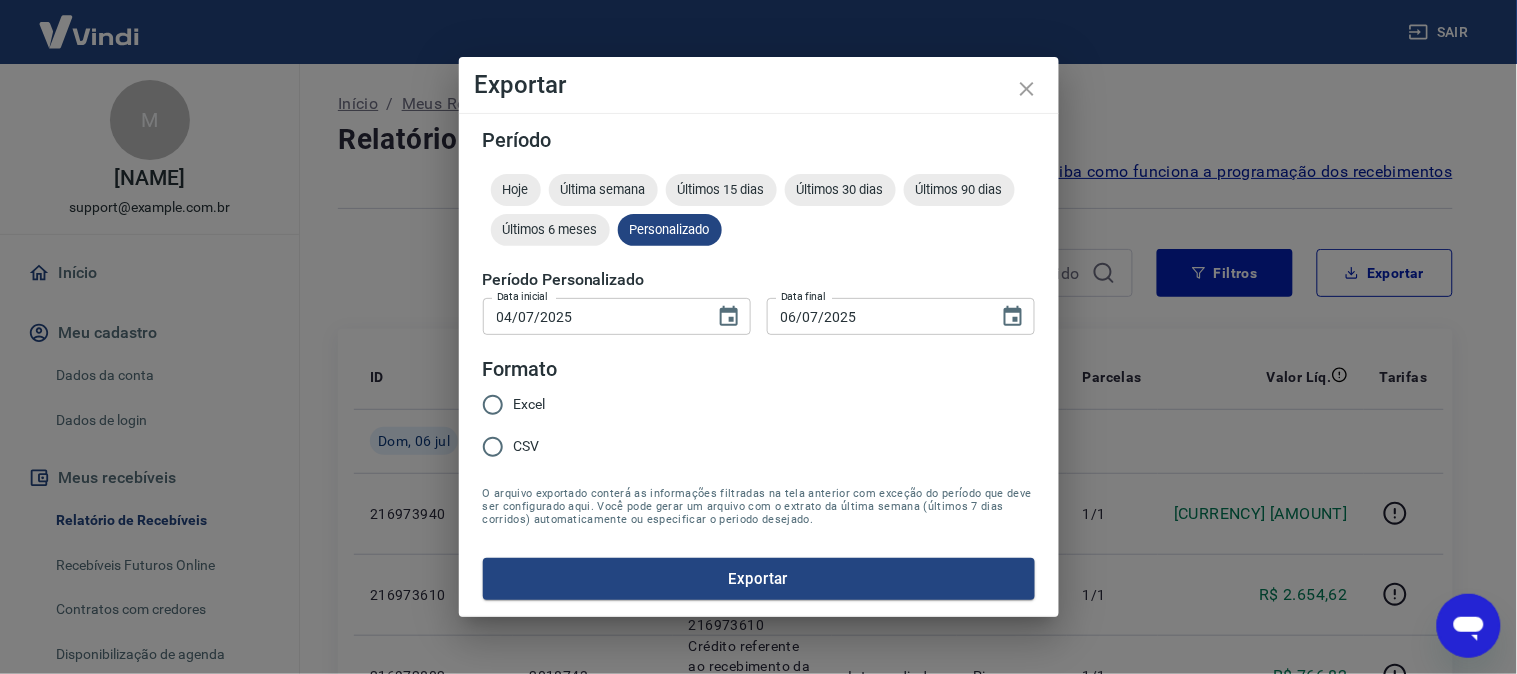 click on "Excel" at bounding box center (493, 405) 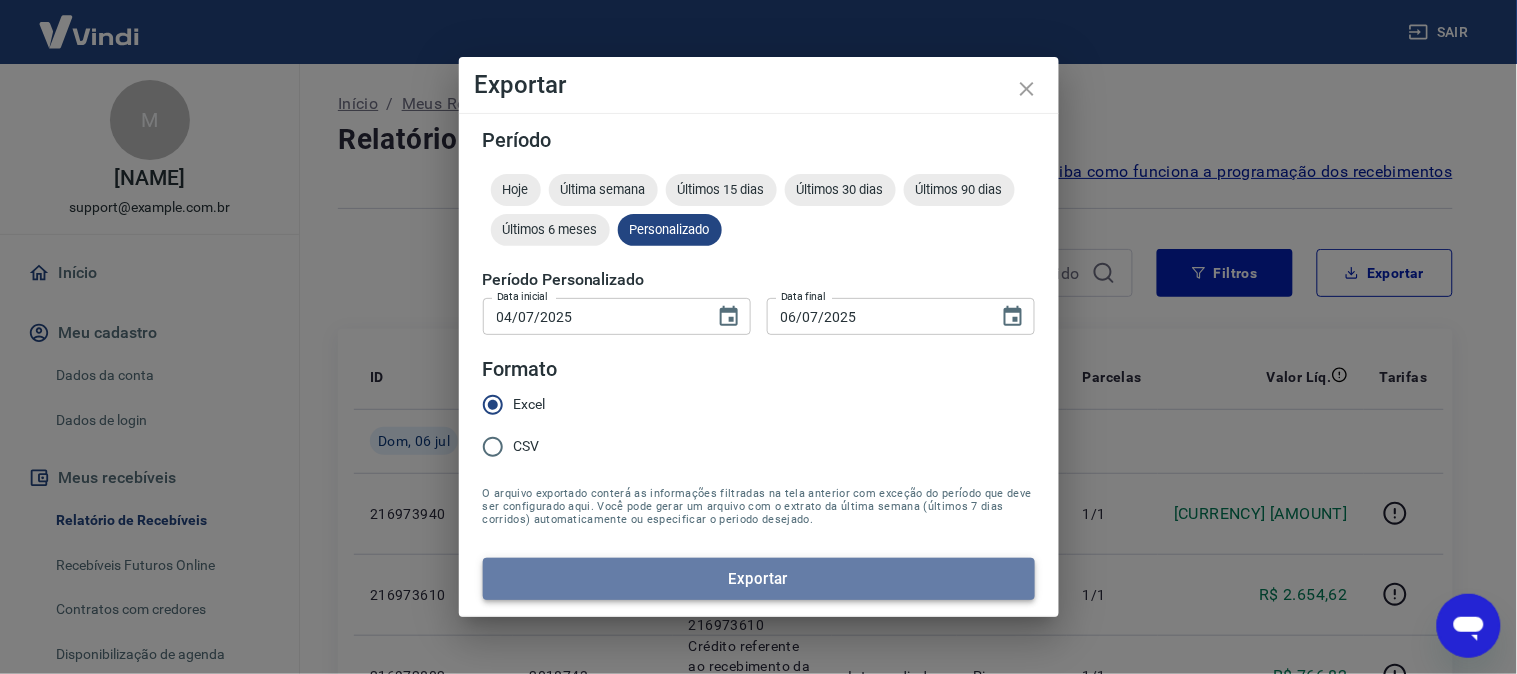 click on "Exportar" at bounding box center [759, 579] 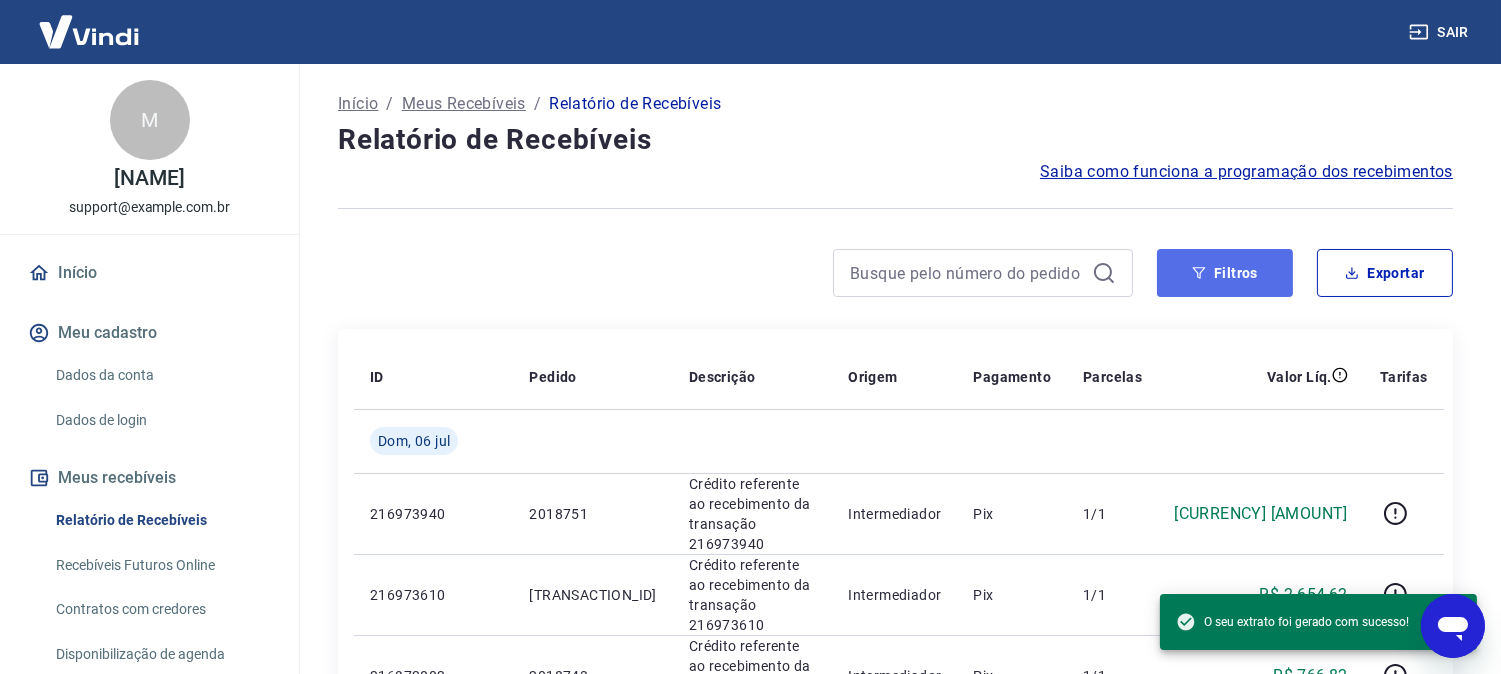 click on "Filtros" at bounding box center [1225, 273] 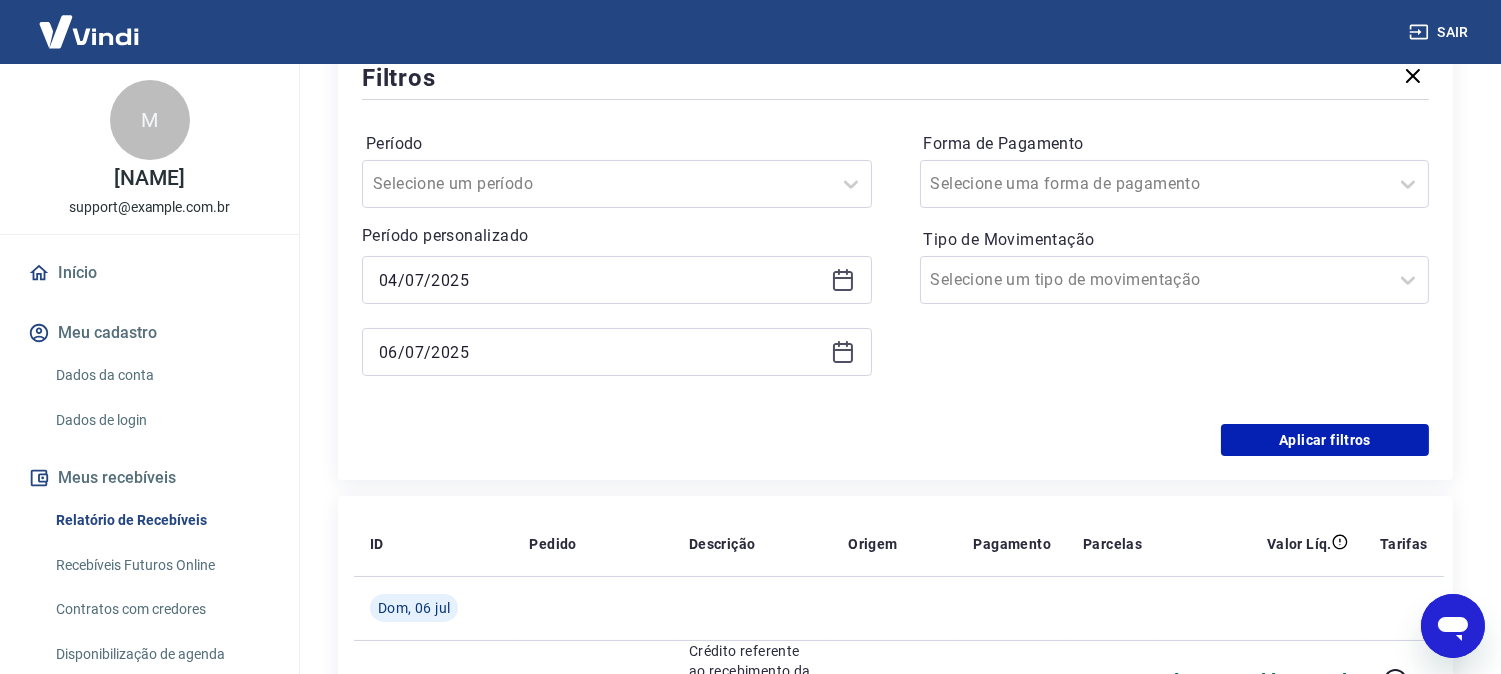 scroll, scrollTop: 333, scrollLeft: 0, axis: vertical 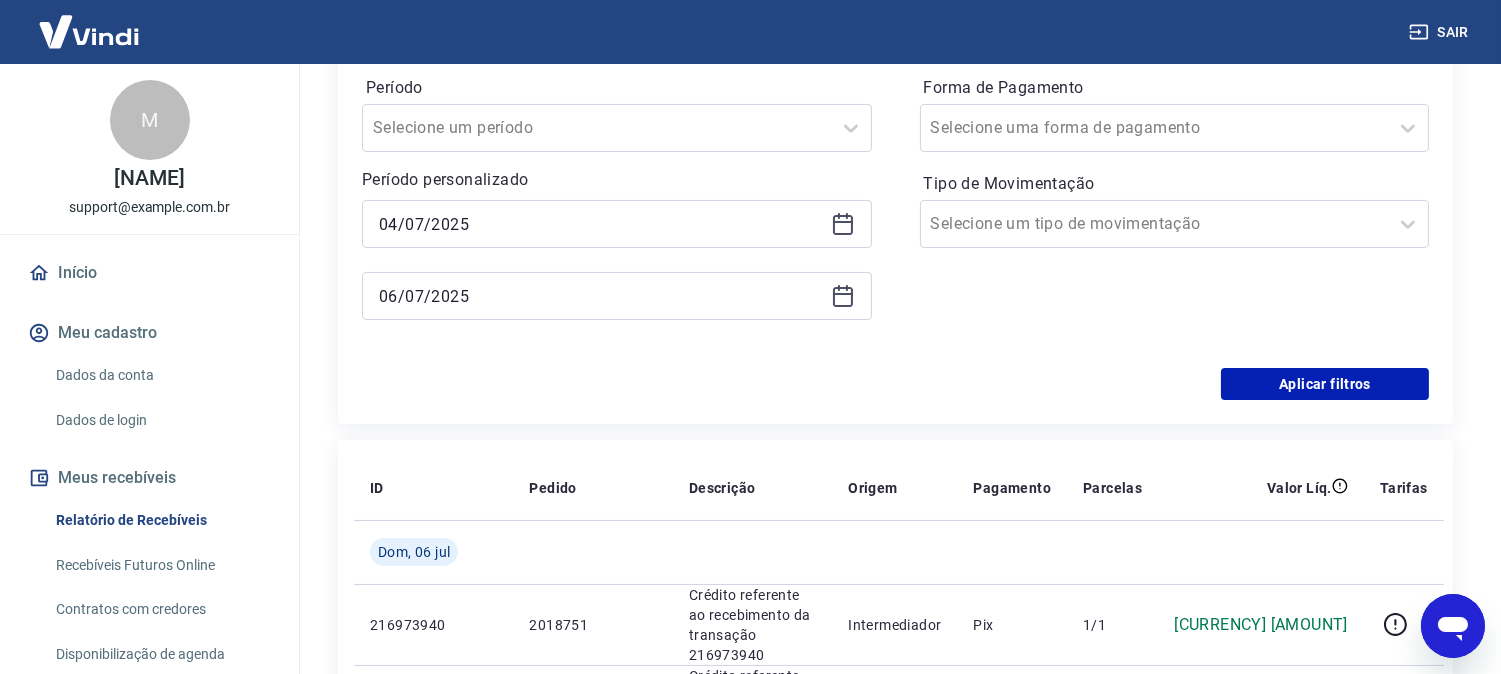 click 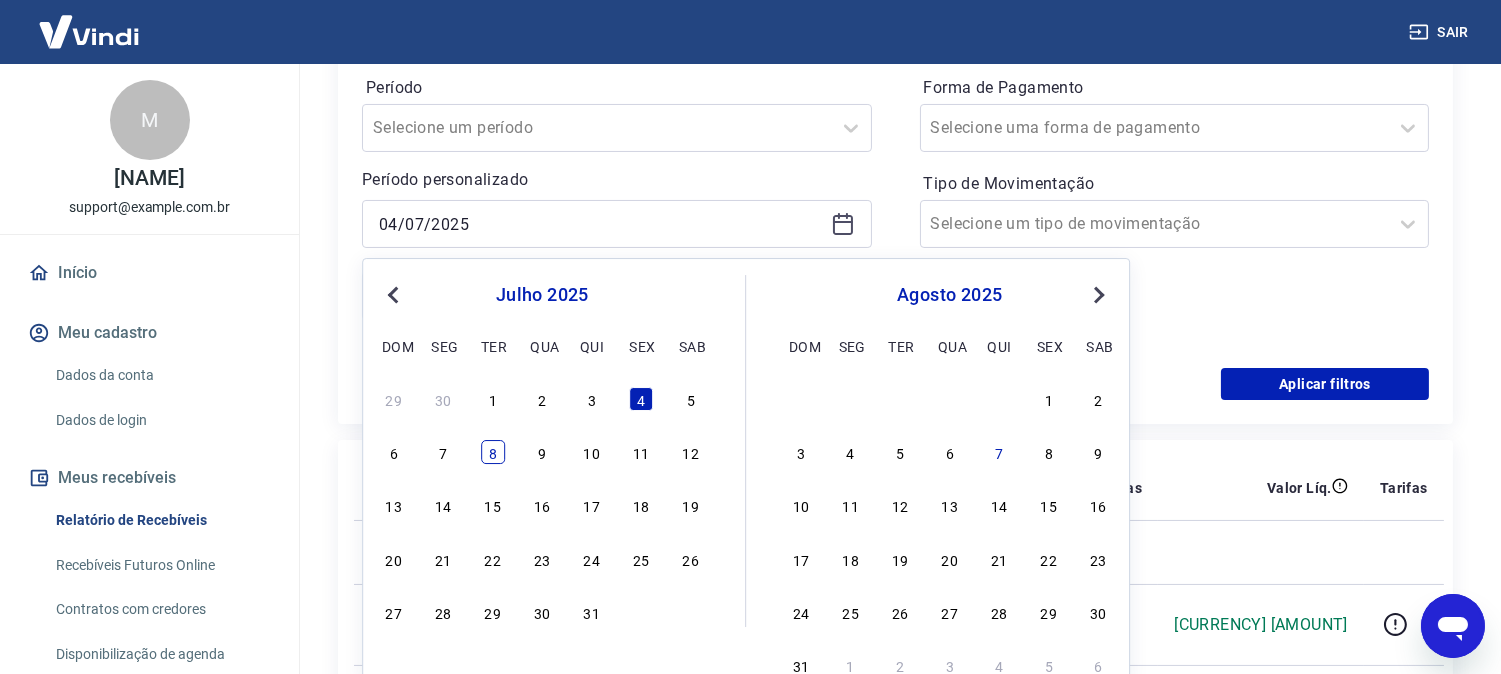 click on "8" at bounding box center [493, 452] 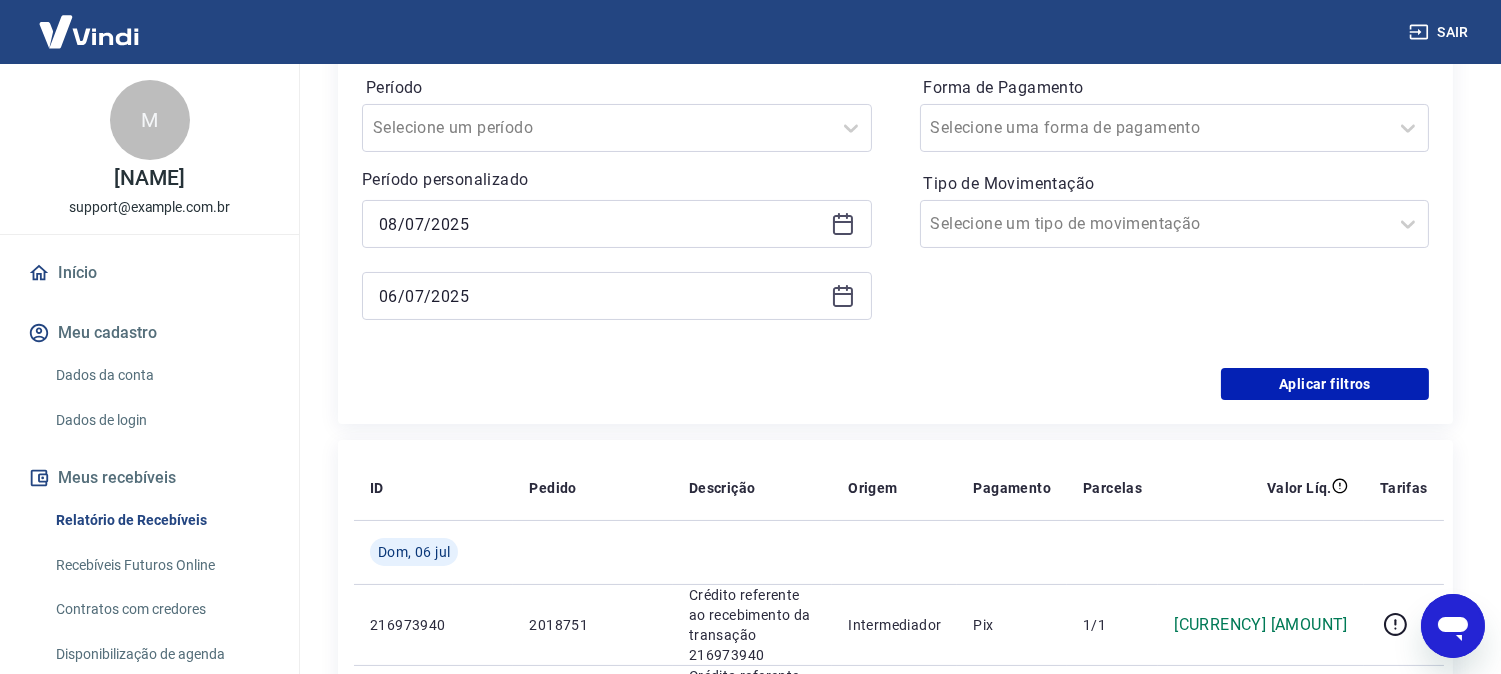 click 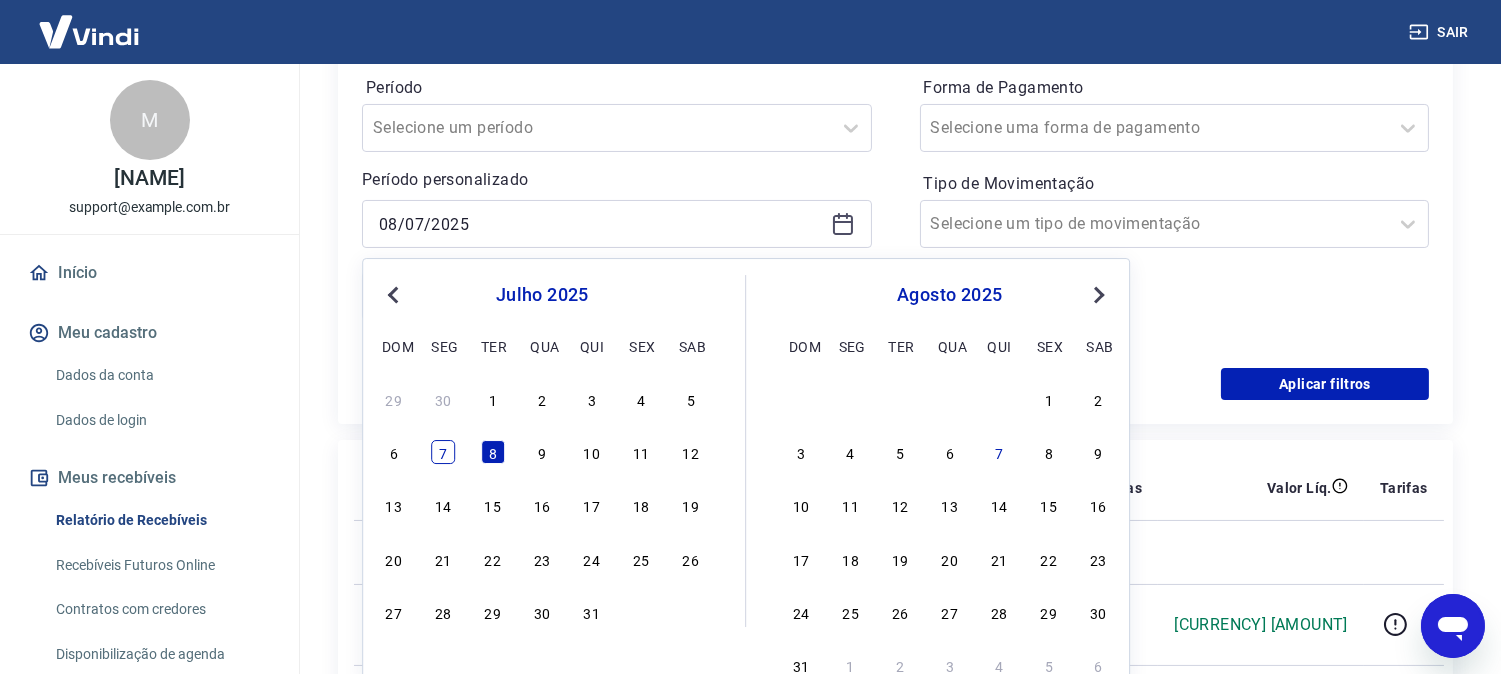 click on "7" at bounding box center (443, 452) 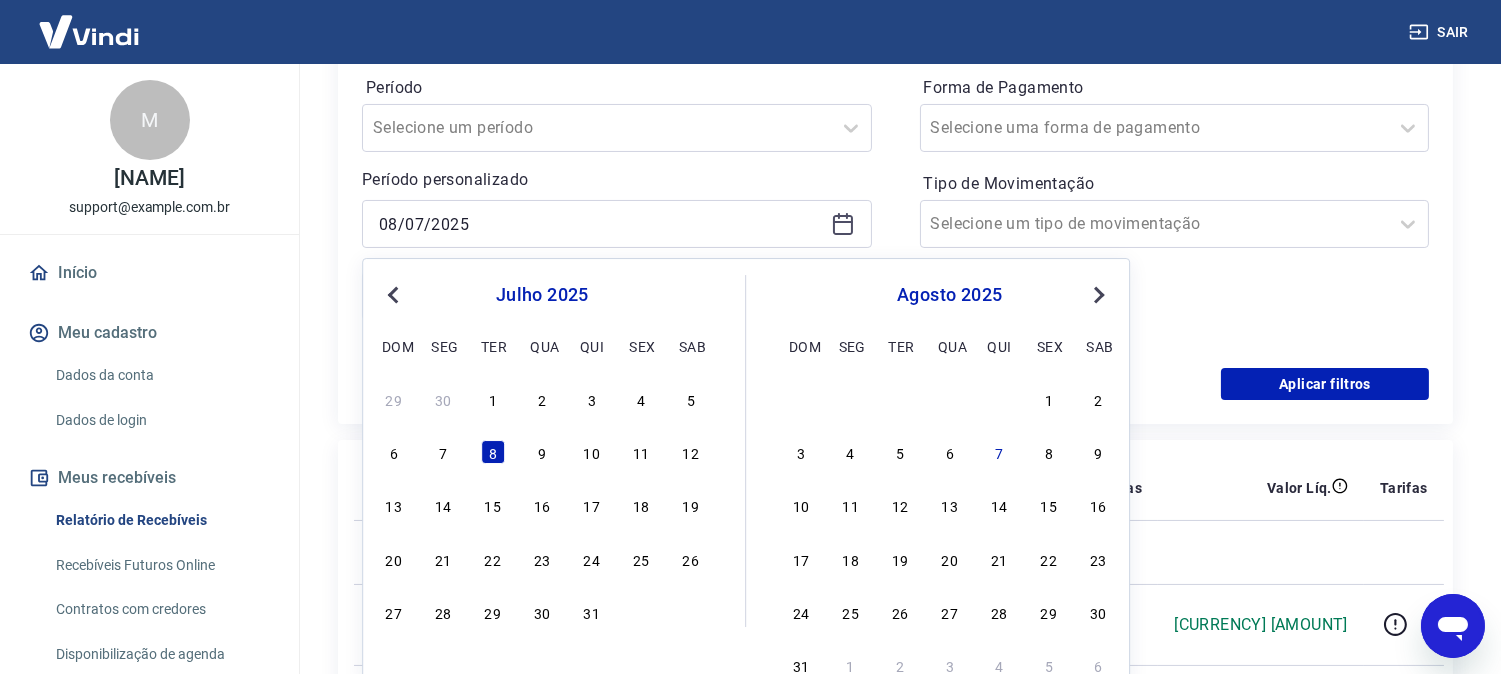 type on "07/07/2025" 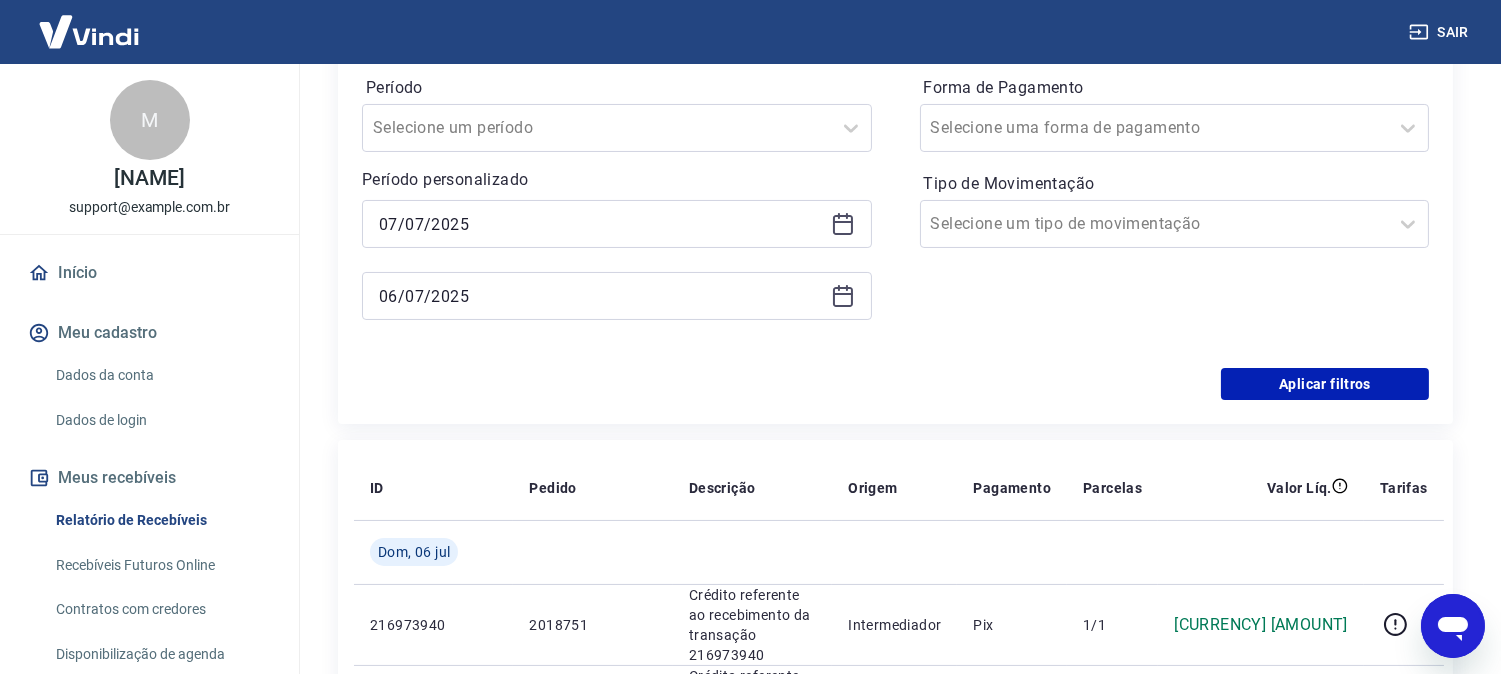 click 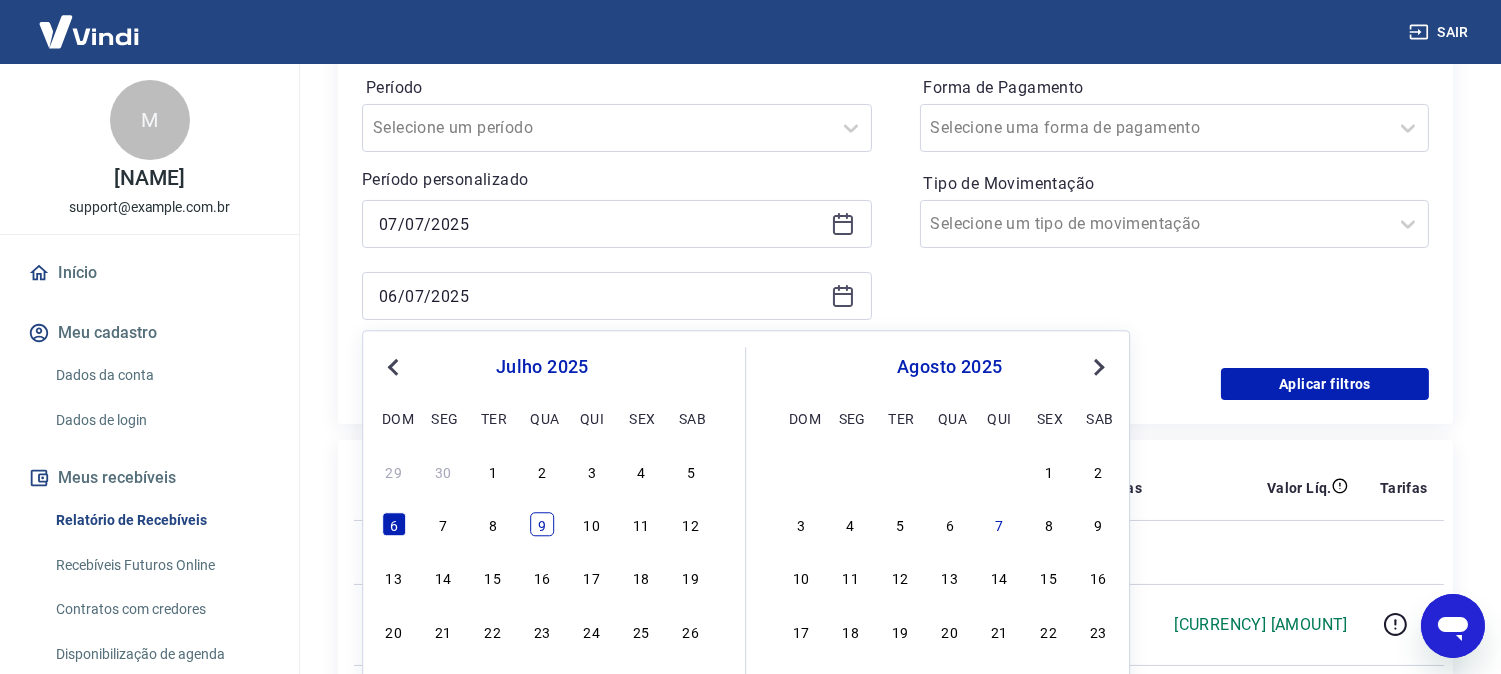 click on "9" at bounding box center [542, 525] 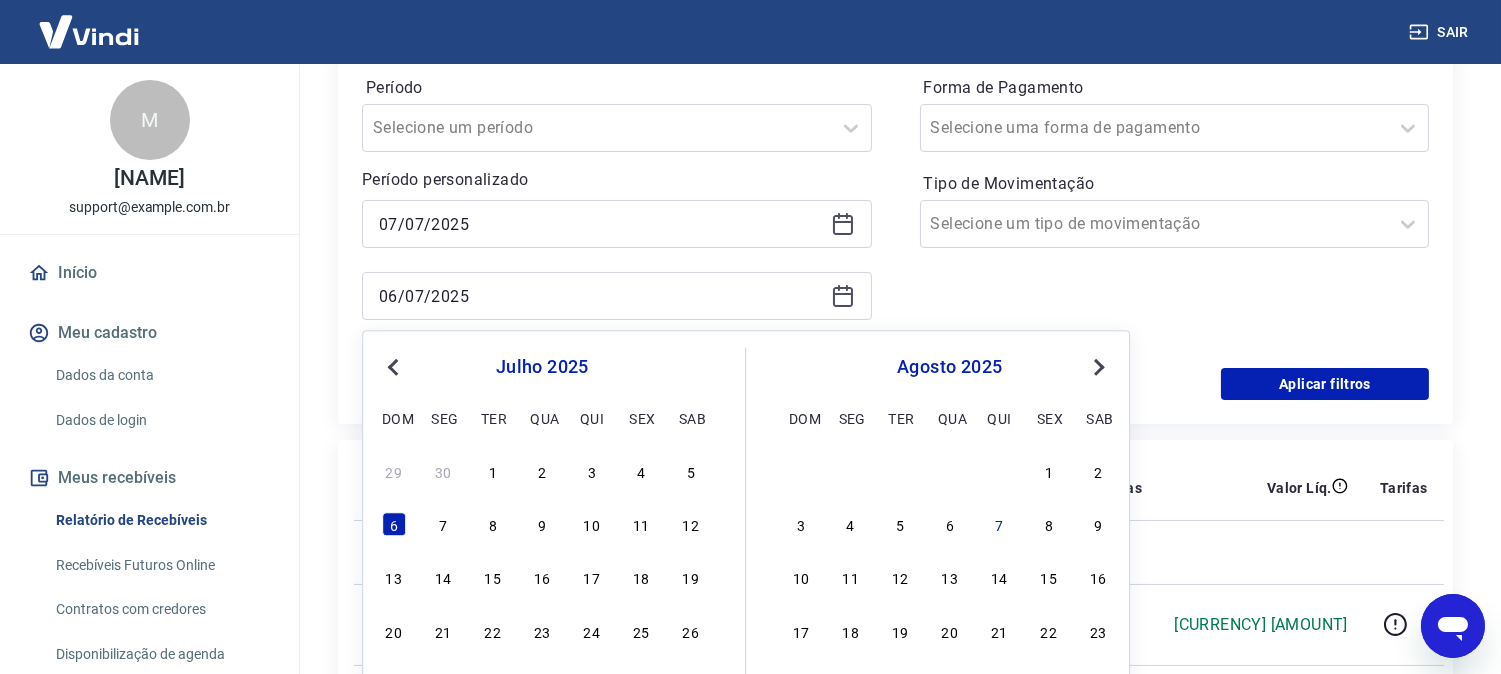 type on "09/07/2025" 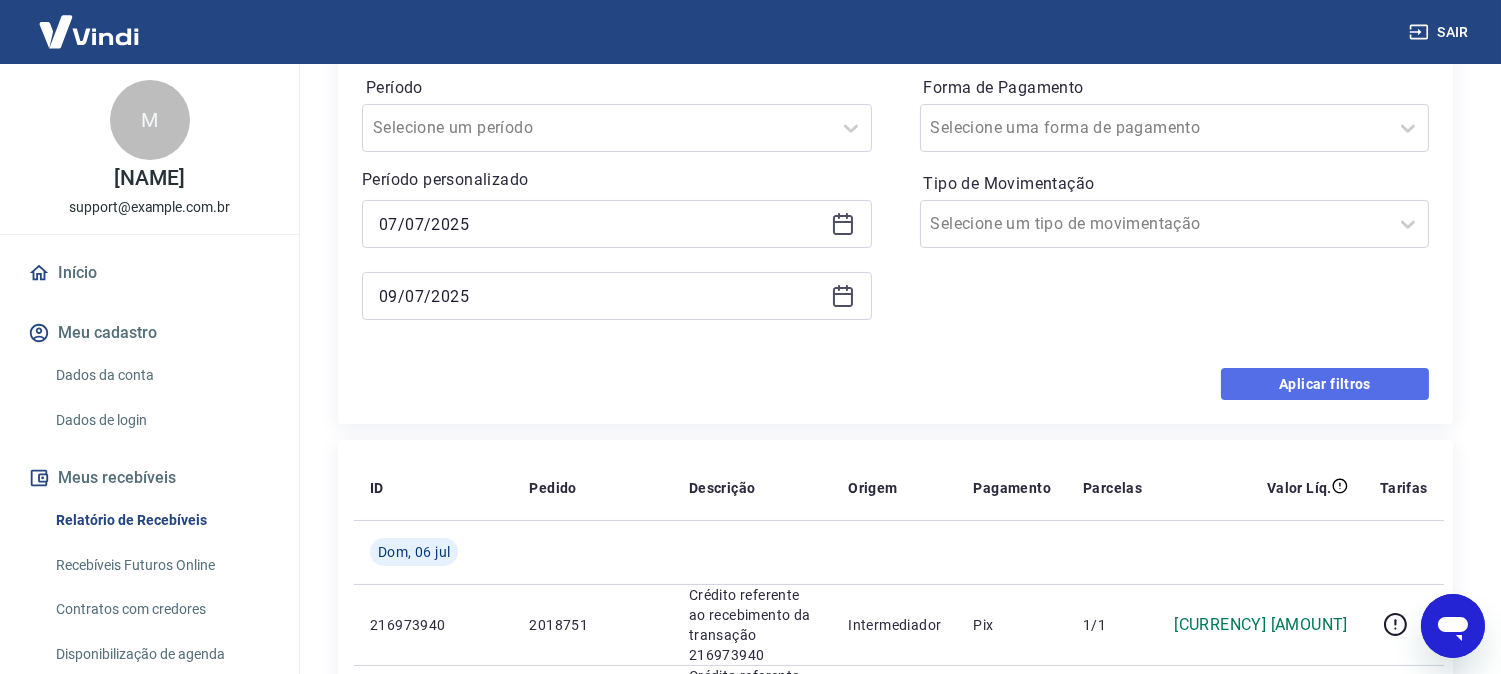 click on "Aplicar filtros" at bounding box center [1325, 384] 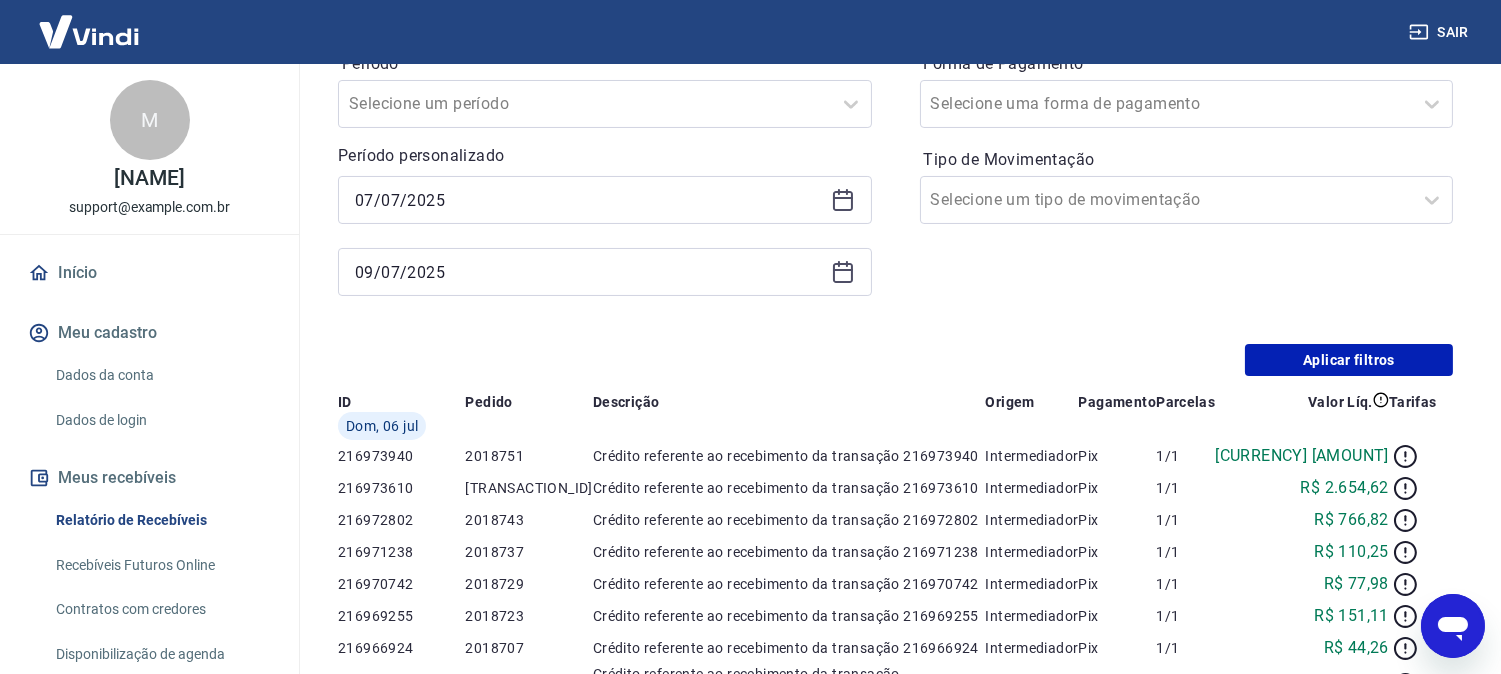 click on "Extratos Antigos Para ver lançamentos de recebíveis retroativos ao lançamento do extrato unificado,   você pode acessar os extratos antigos por meio de pagamento (Pix e Cartões). Acesse Extratos Antigos" at bounding box center (895, 1270) 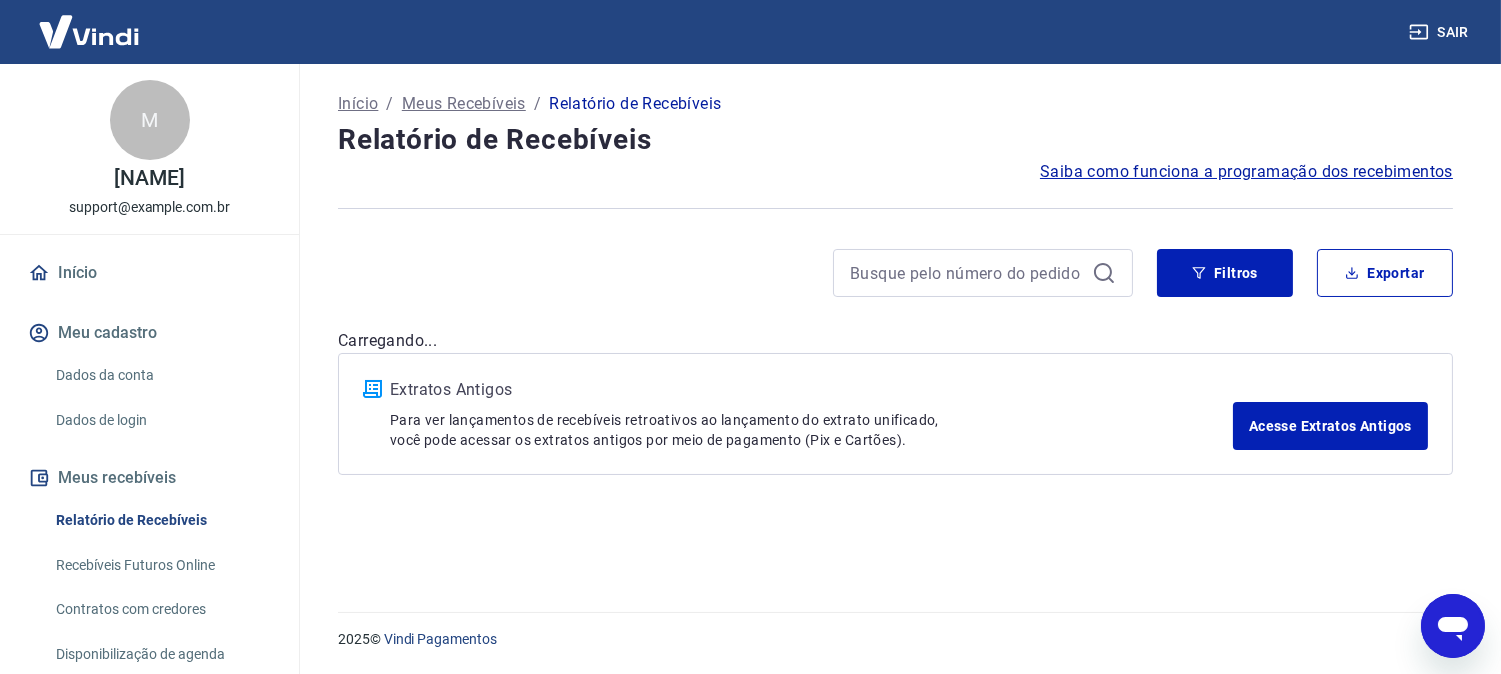 scroll, scrollTop: 0, scrollLeft: 0, axis: both 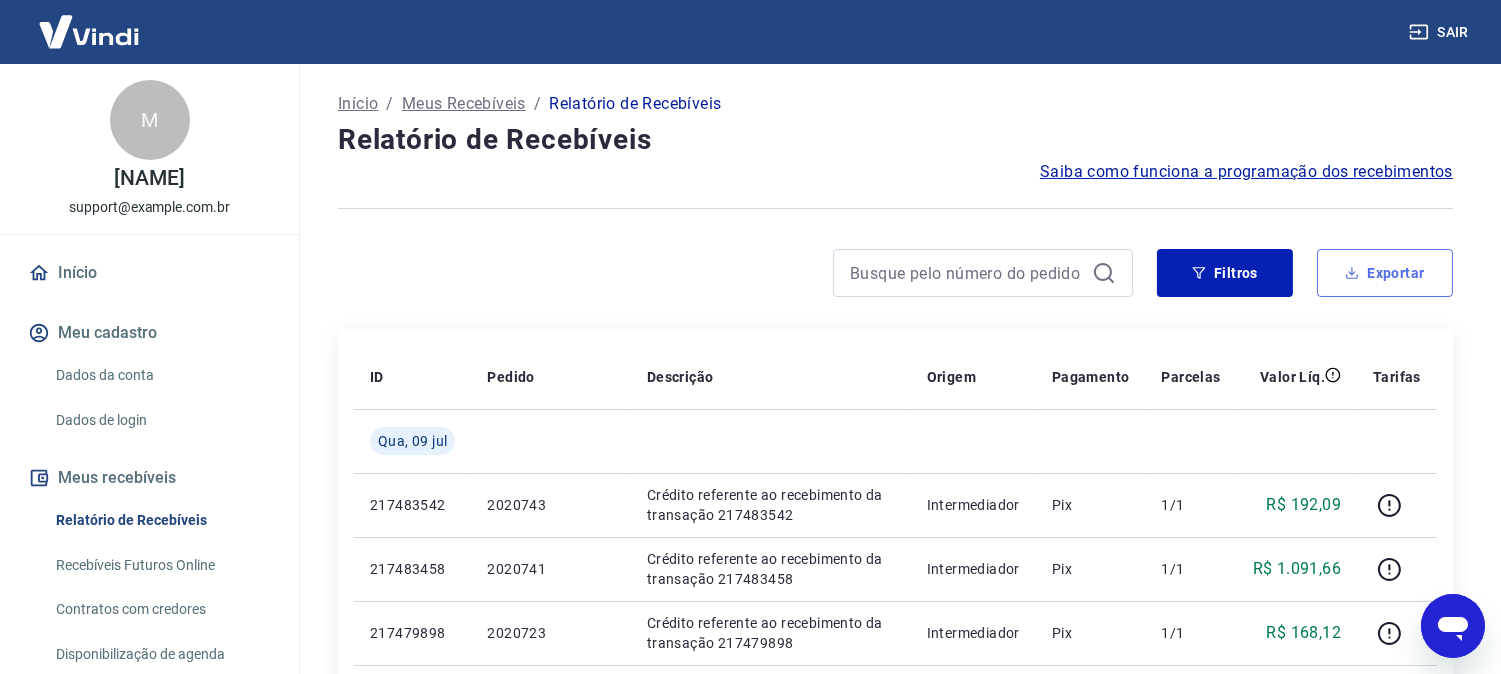 click 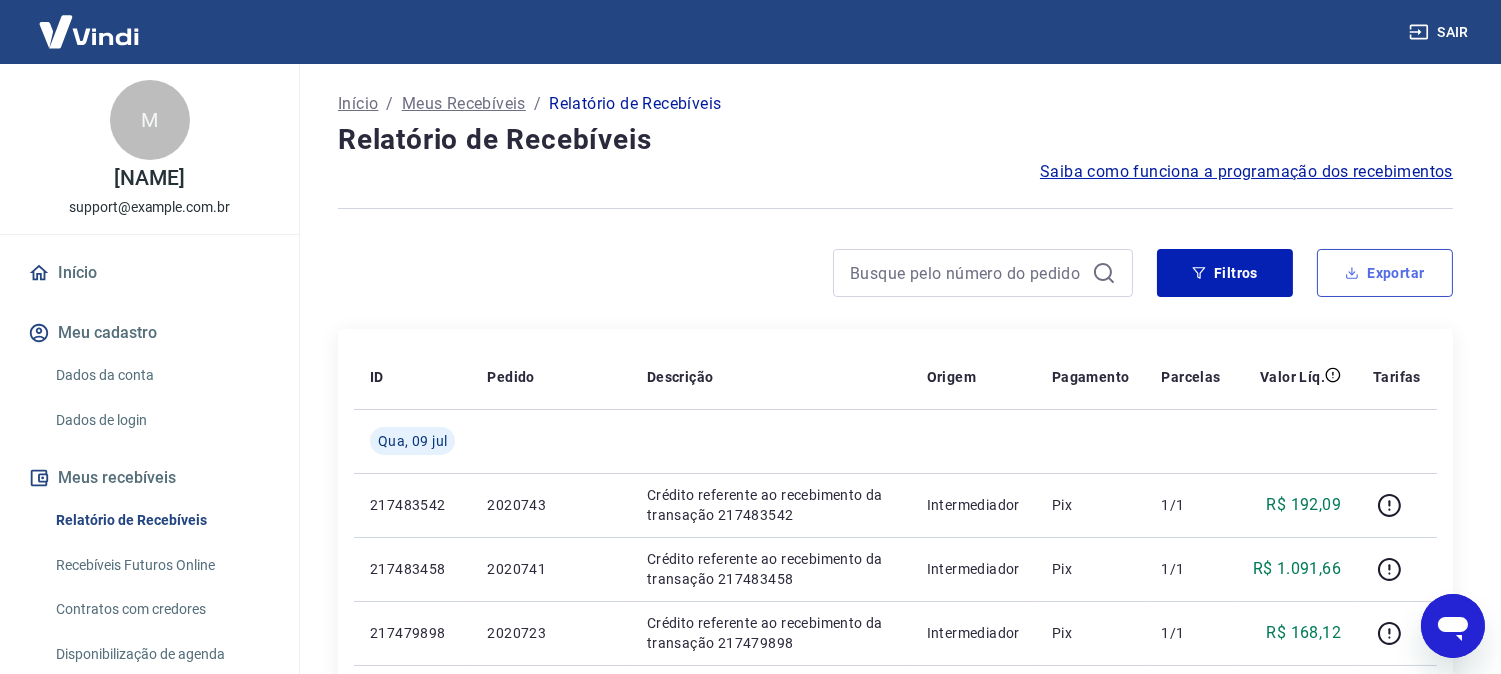 type on "07/07/2025" 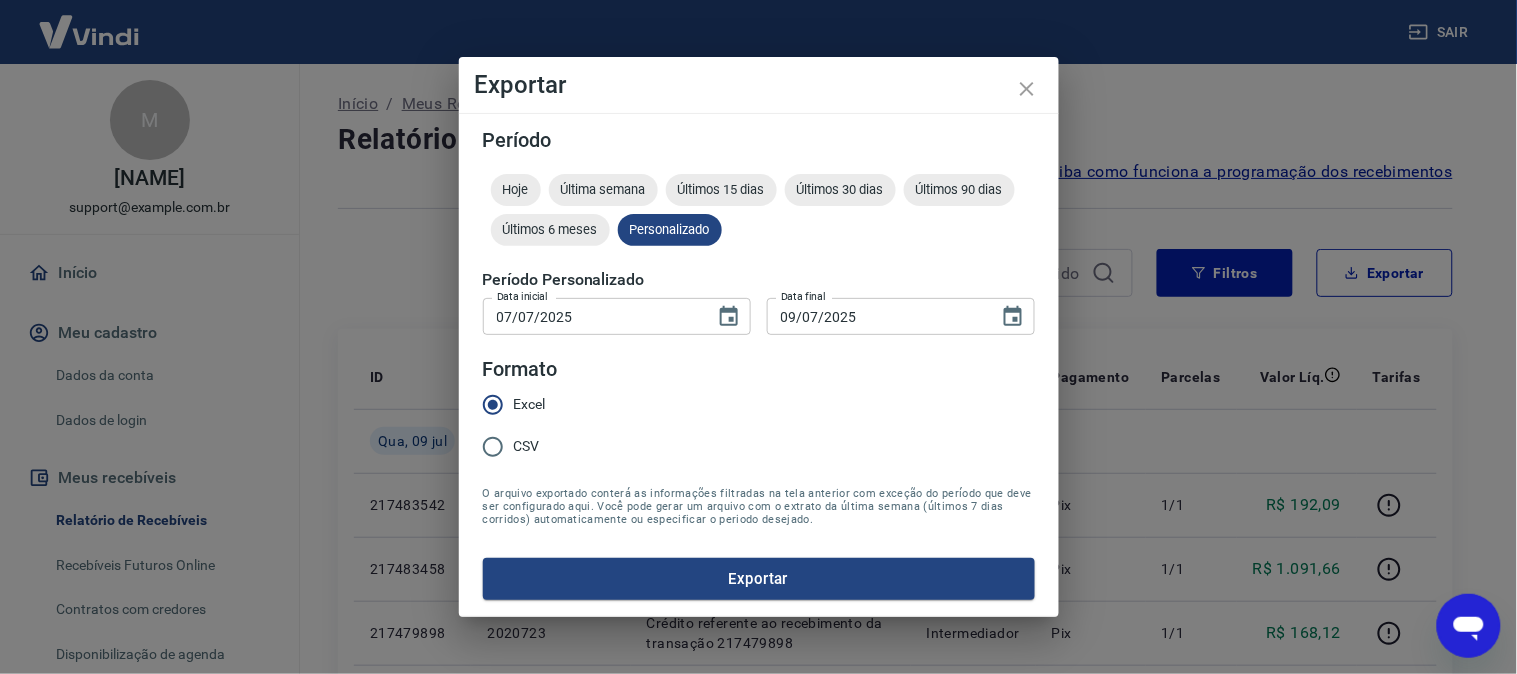 click on "Exportar   Período   Hoje Última semana Últimos 15 dias Últimos 30 dias Últimos 90 dias Últimos 6 meses Personalizado Período Personalizado Data inicial [DATE] Data inicial Data final [DATE] Data final Formato Excel CSV O arquivo exportado conterá as informações filtradas na tela anterior com exceção do período que deve ser configurado aqui. Você pode gerar um arquivo com o extrato da última semana (últimos 7 dias corridos) automaticamente ou especificar o periodo desejado. Exportar" at bounding box center (758, 337) 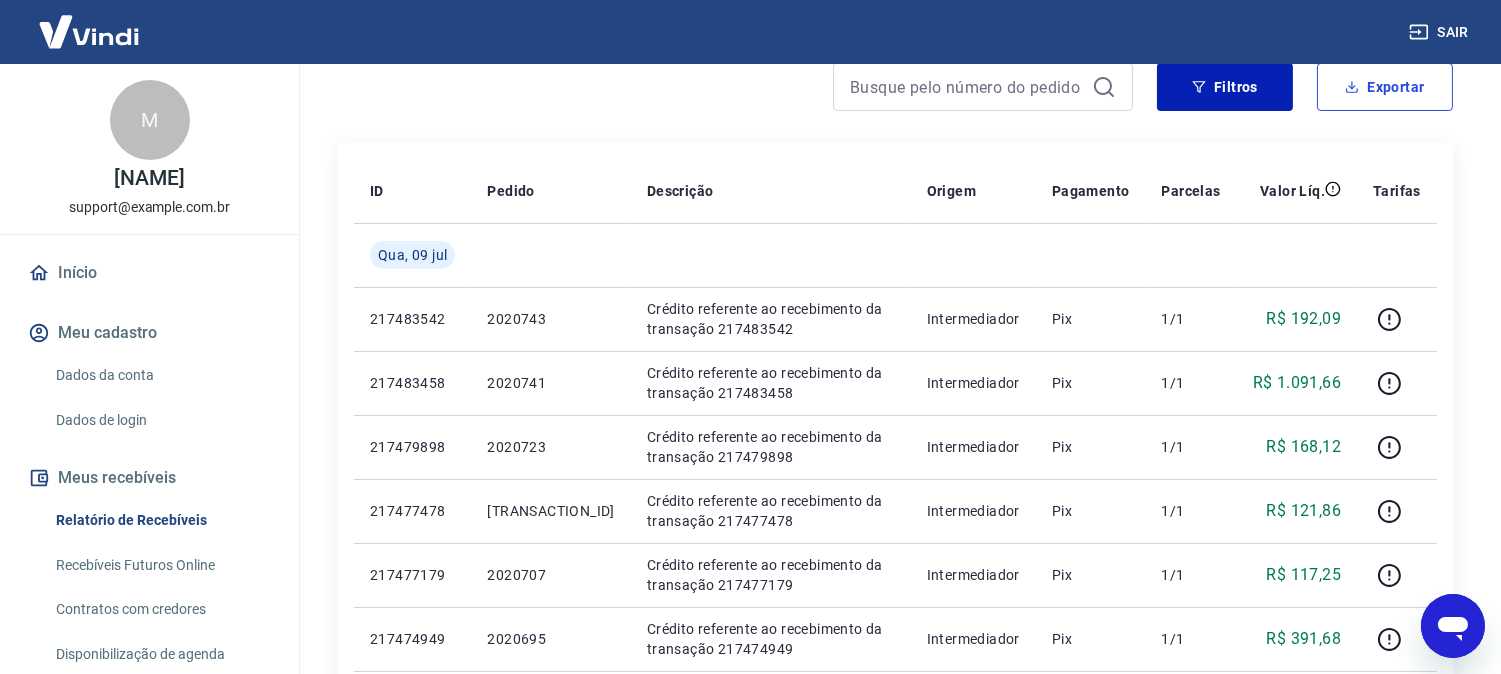scroll, scrollTop: 0, scrollLeft: 0, axis: both 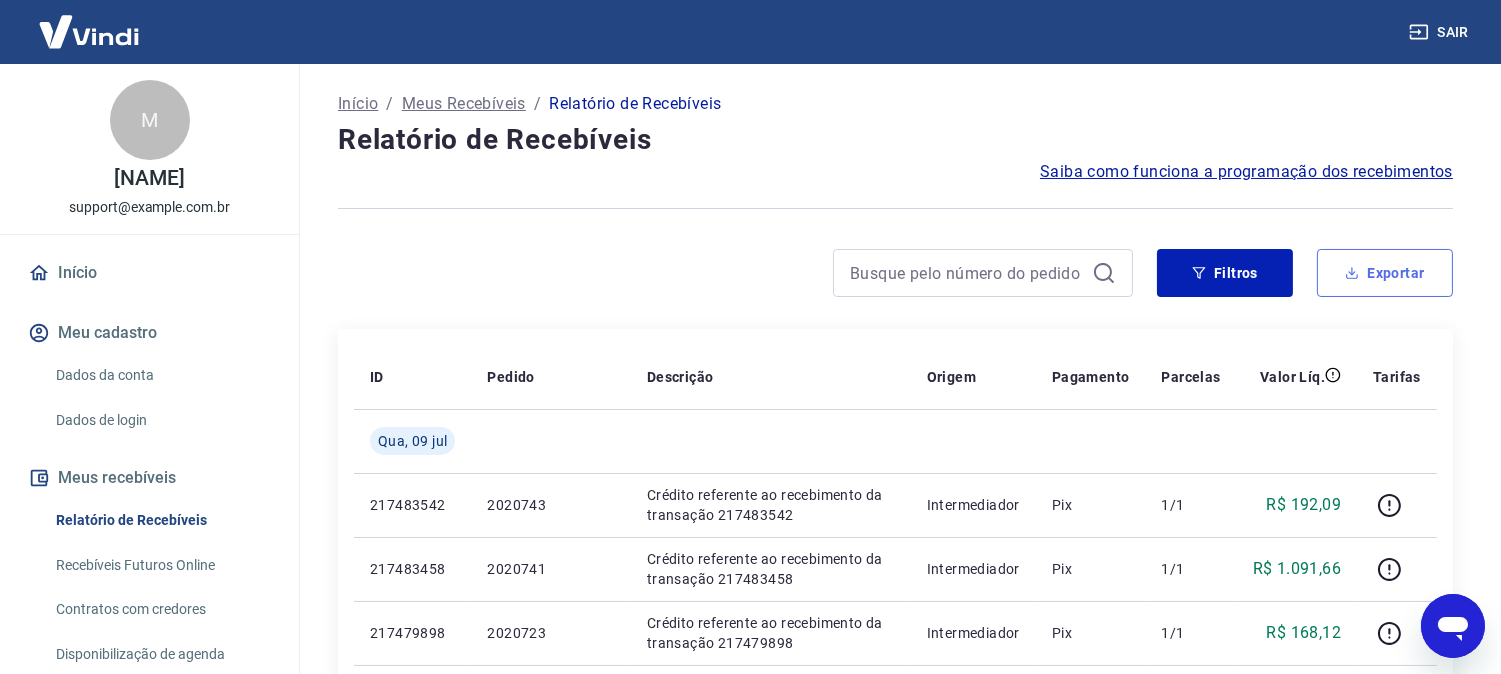 click on "Exportar" at bounding box center (1385, 273) 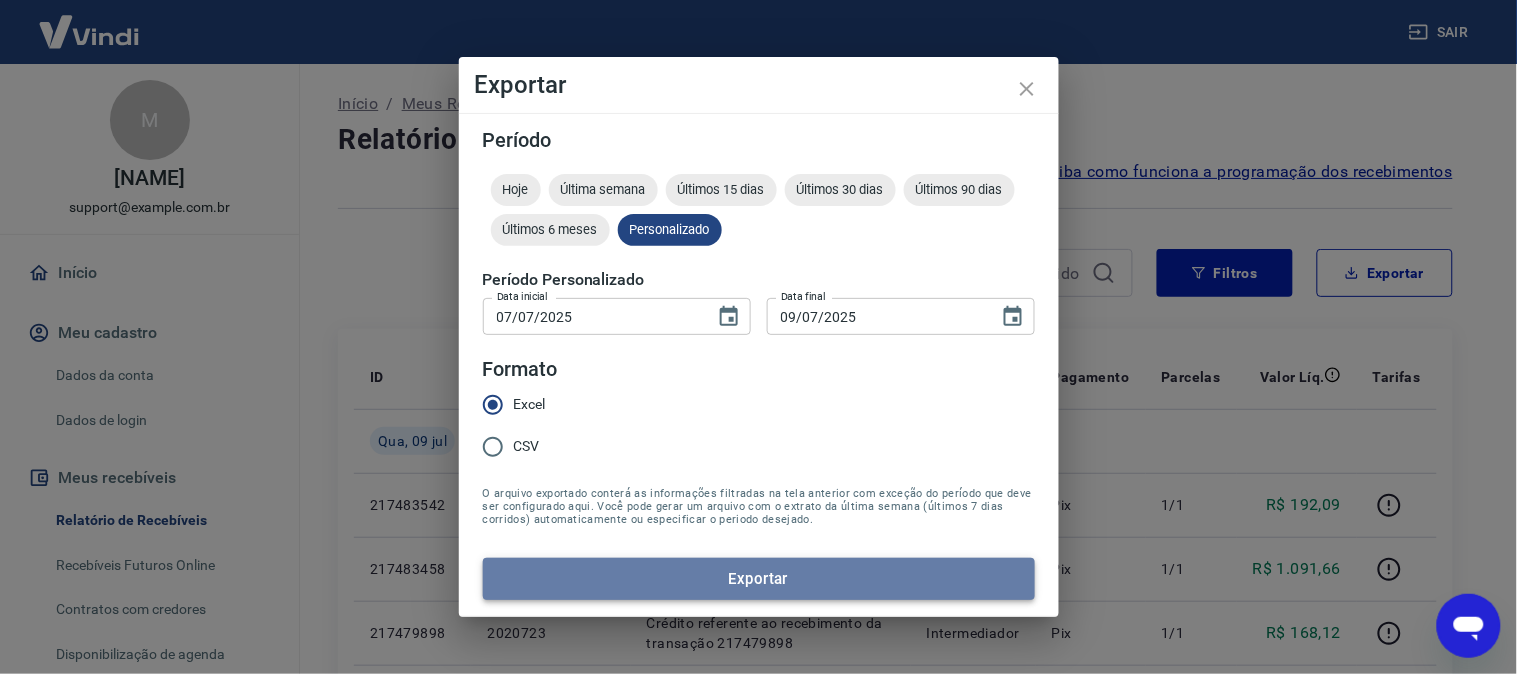 click on "Exportar" at bounding box center [759, 579] 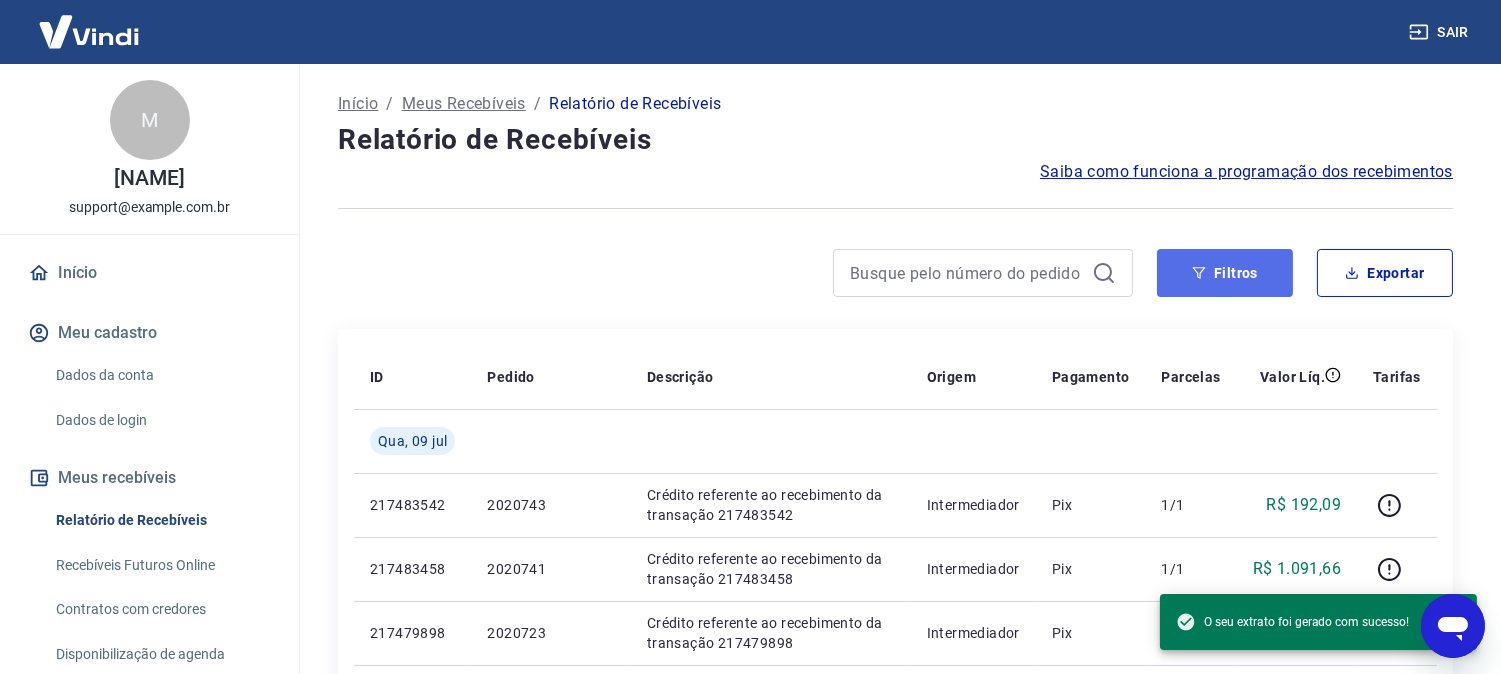 click on "Filtros" at bounding box center [1225, 273] 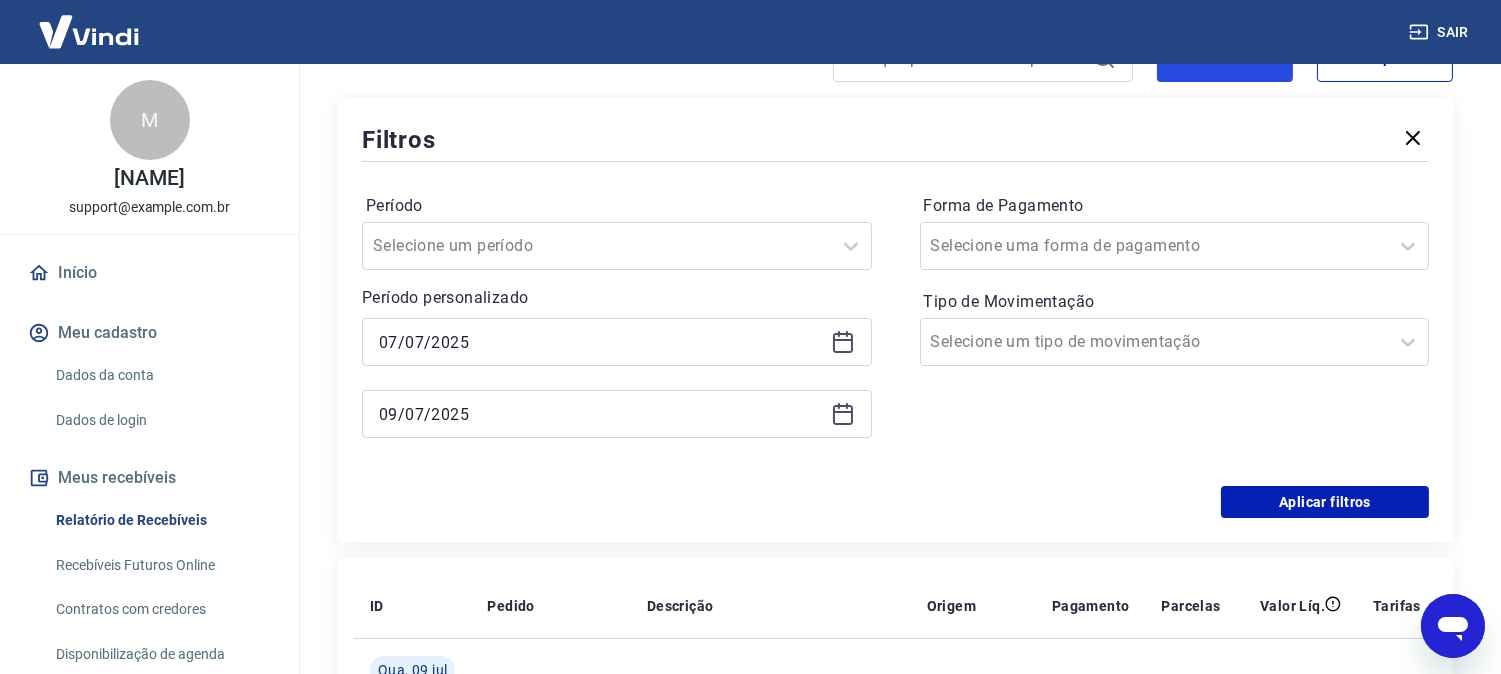 scroll, scrollTop: 222, scrollLeft: 0, axis: vertical 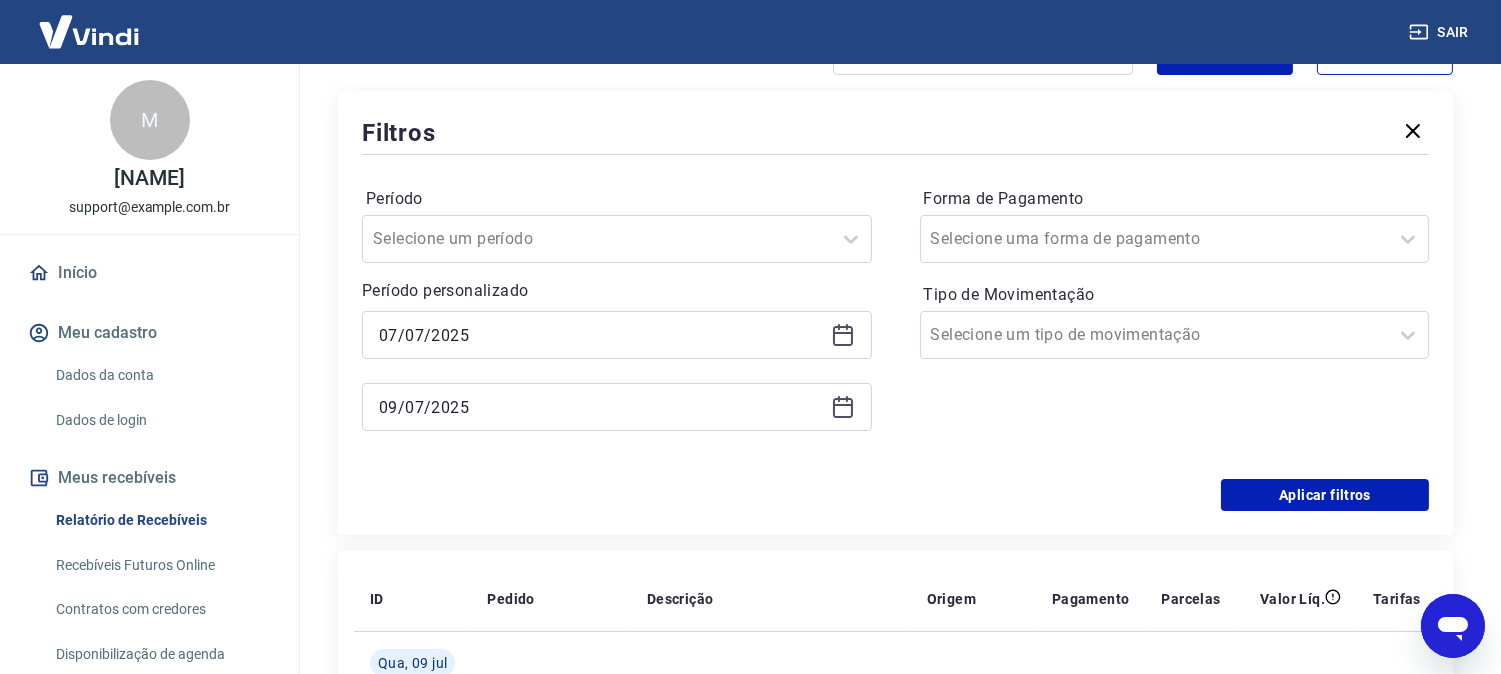 click 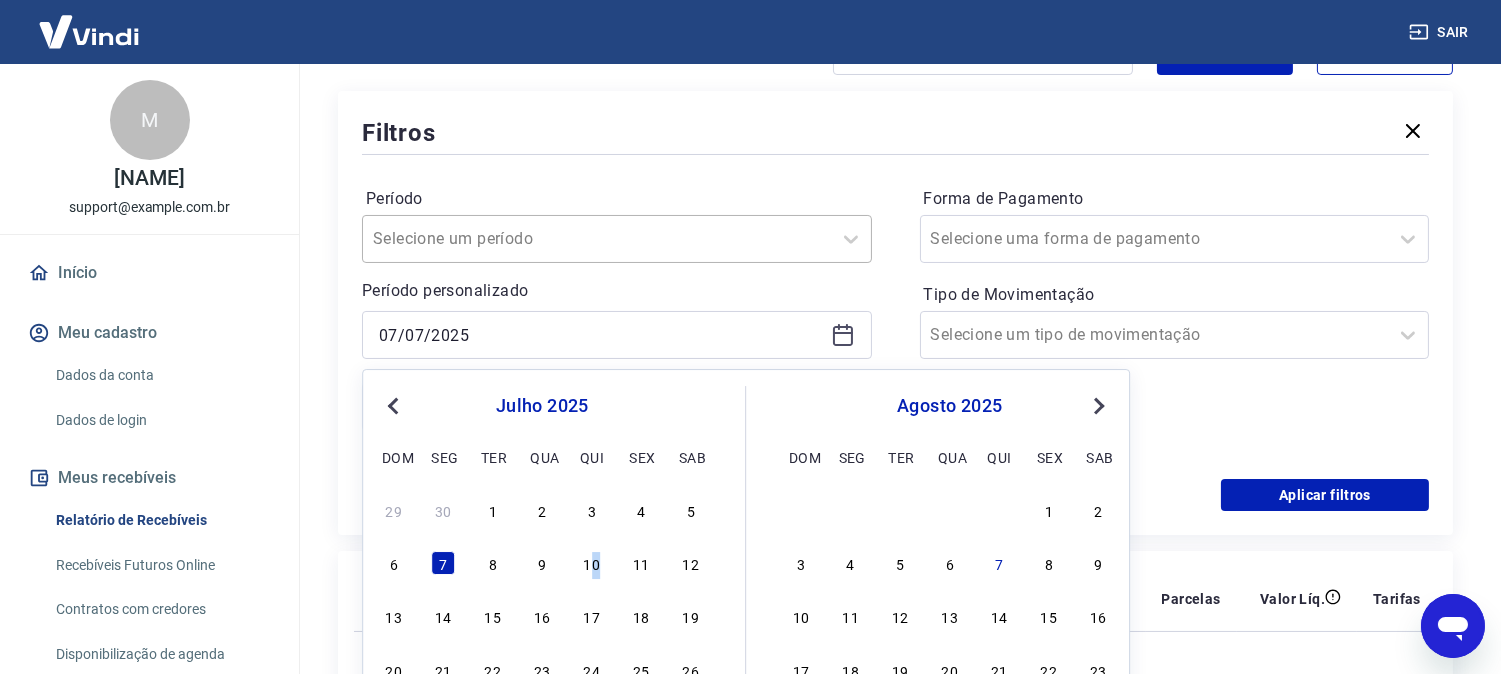 drag, startPoint x: 592, startPoint y: 570, endPoint x: 738, endPoint y: 255, distance: 347.19016 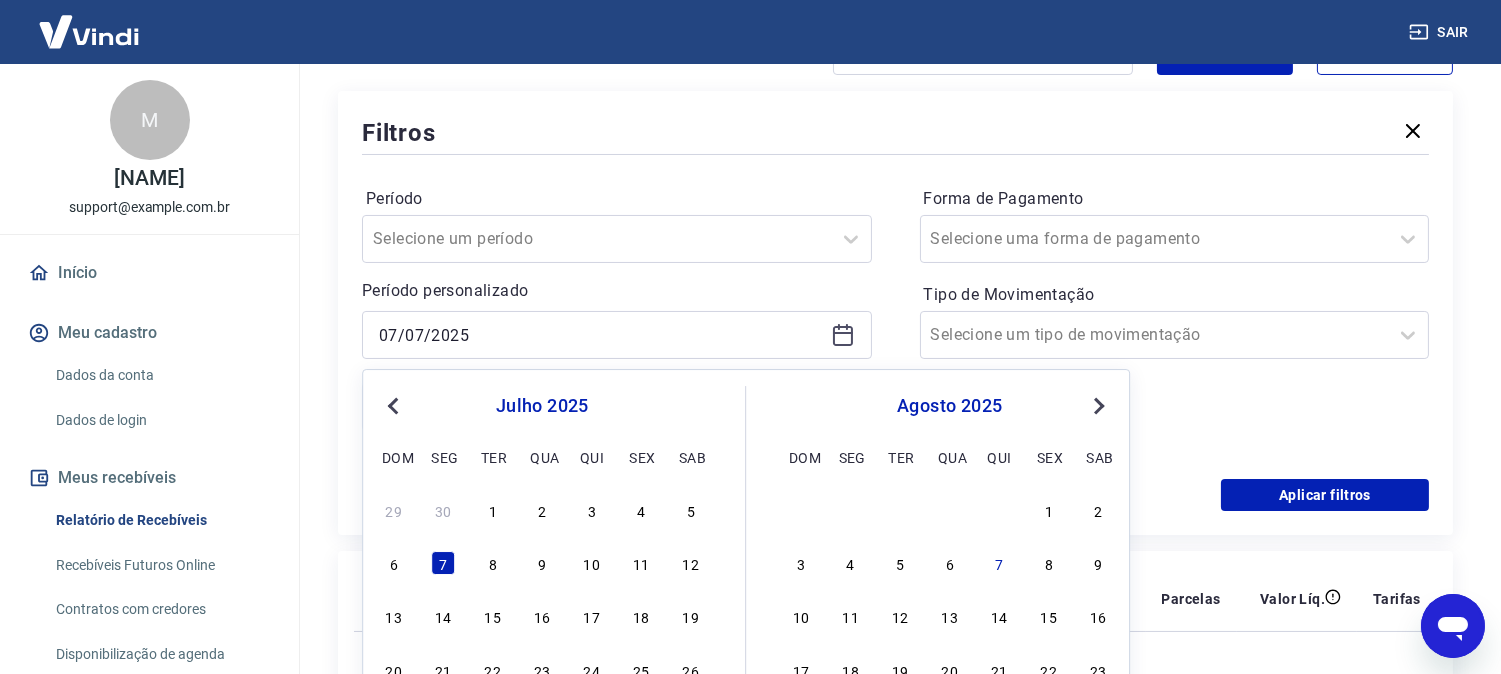 click on "Filtros" at bounding box center (895, 132) 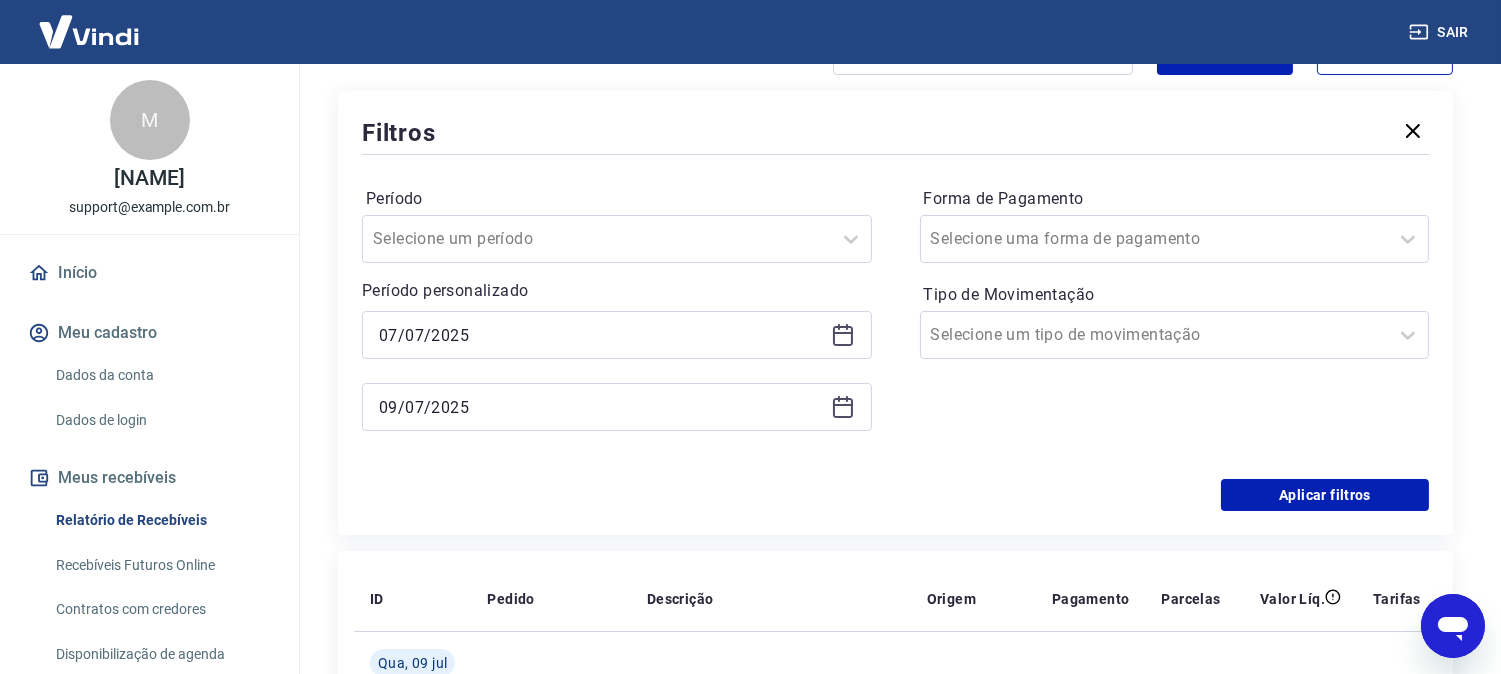 click 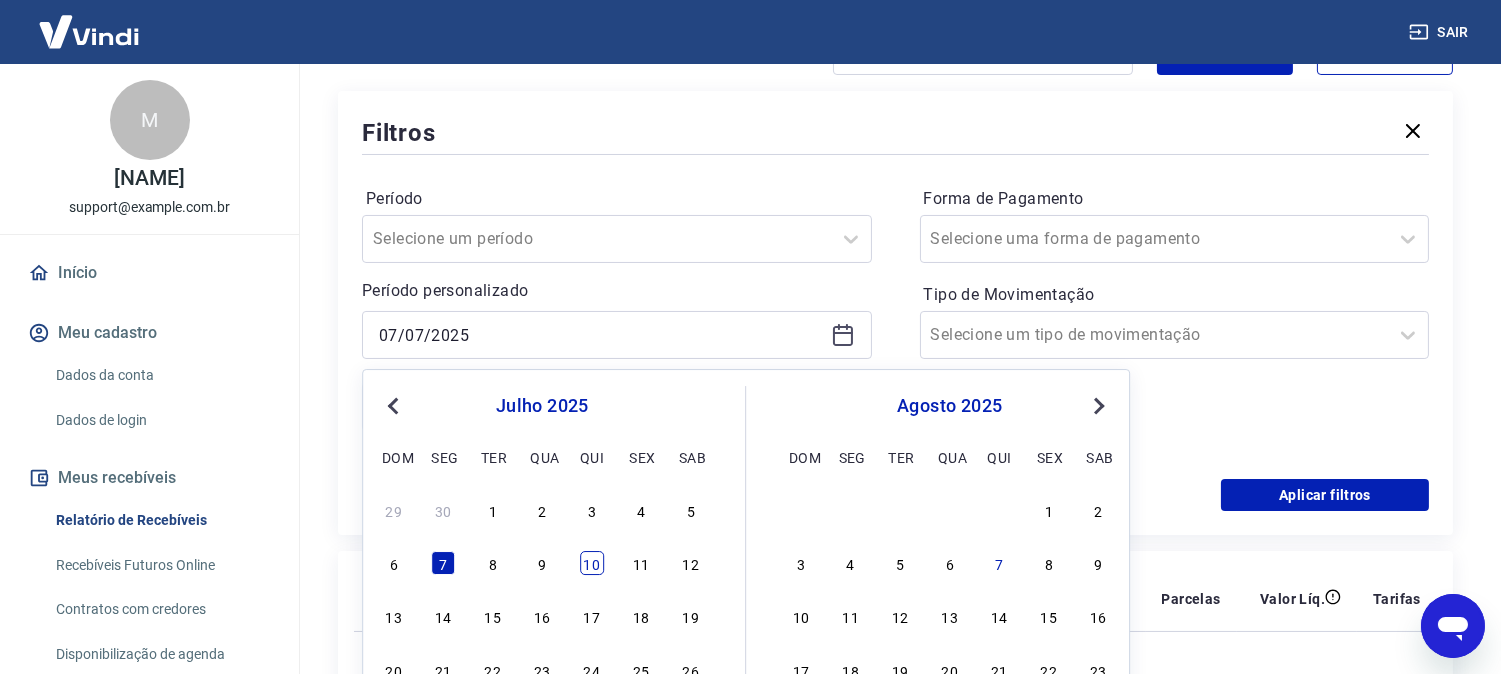 click on "10" at bounding box center (592, 563) 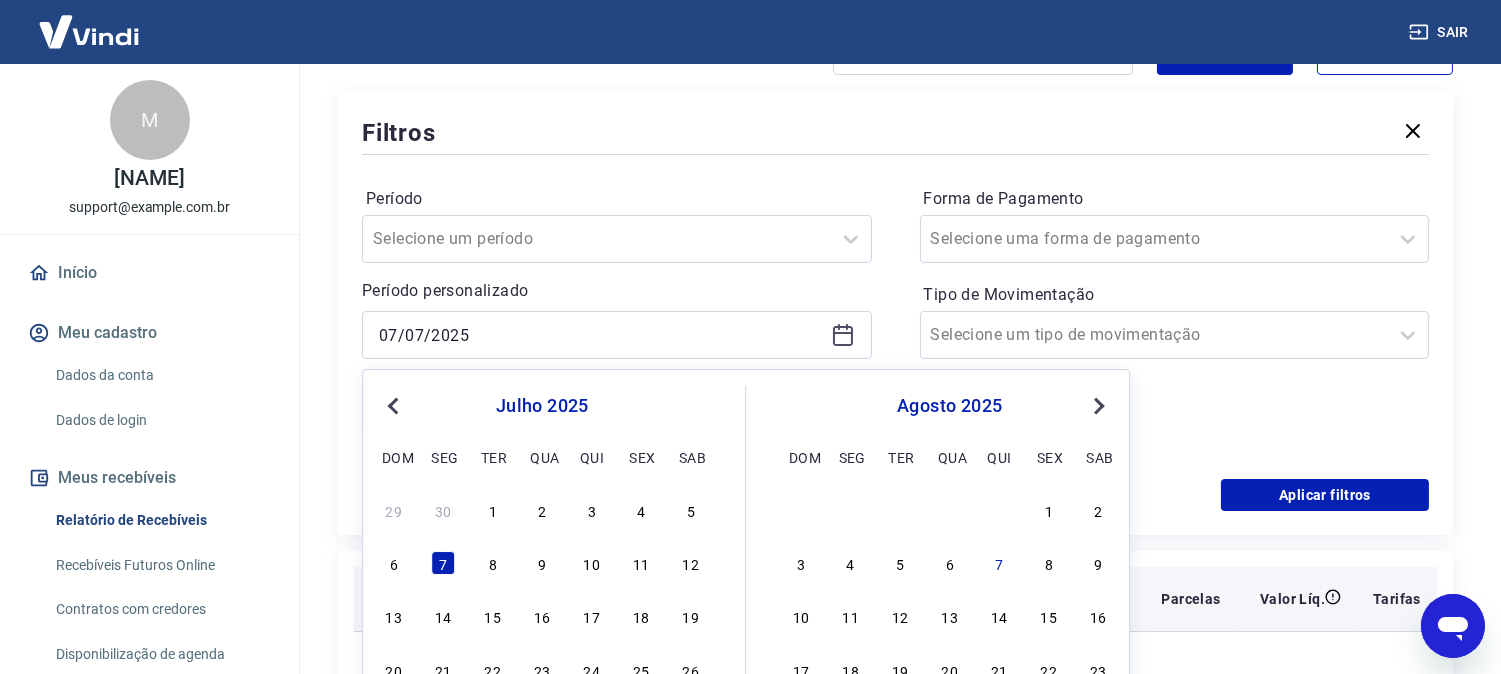 type on "10/07/2025" 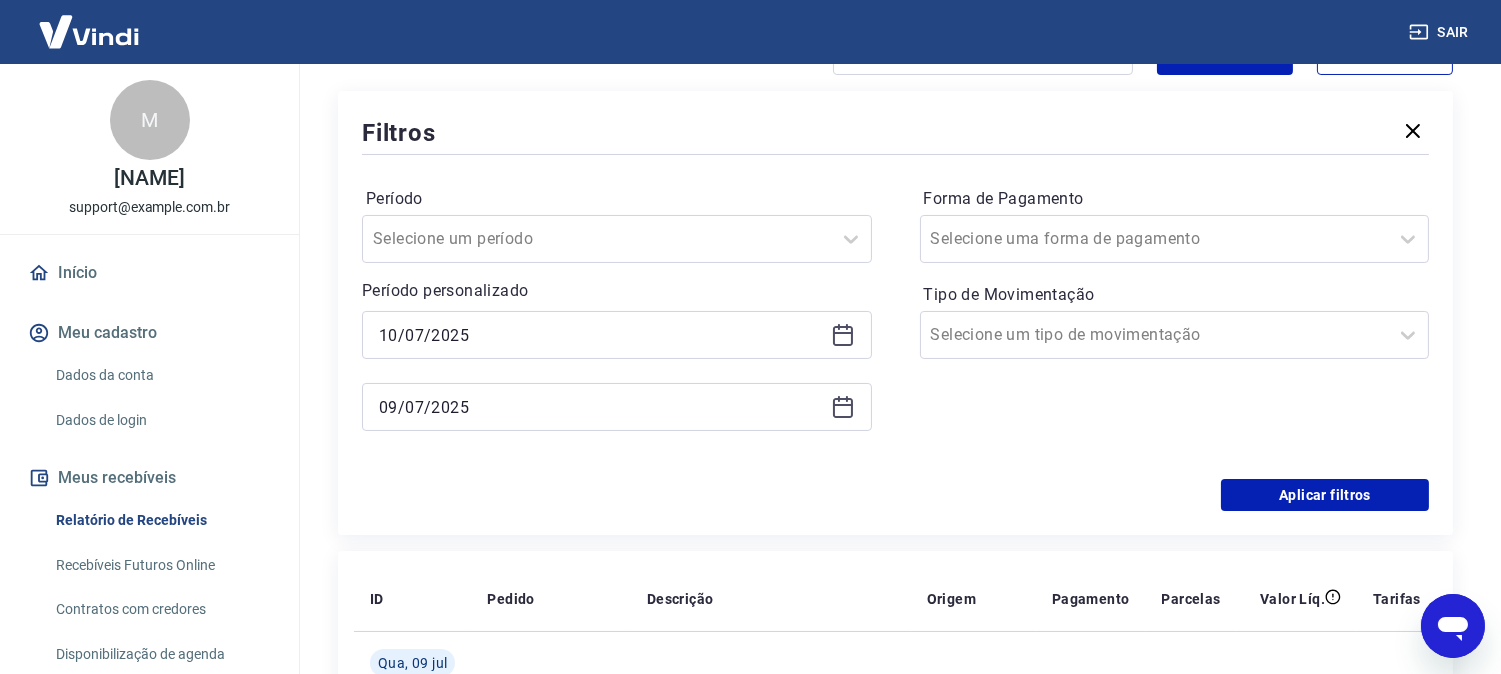 click 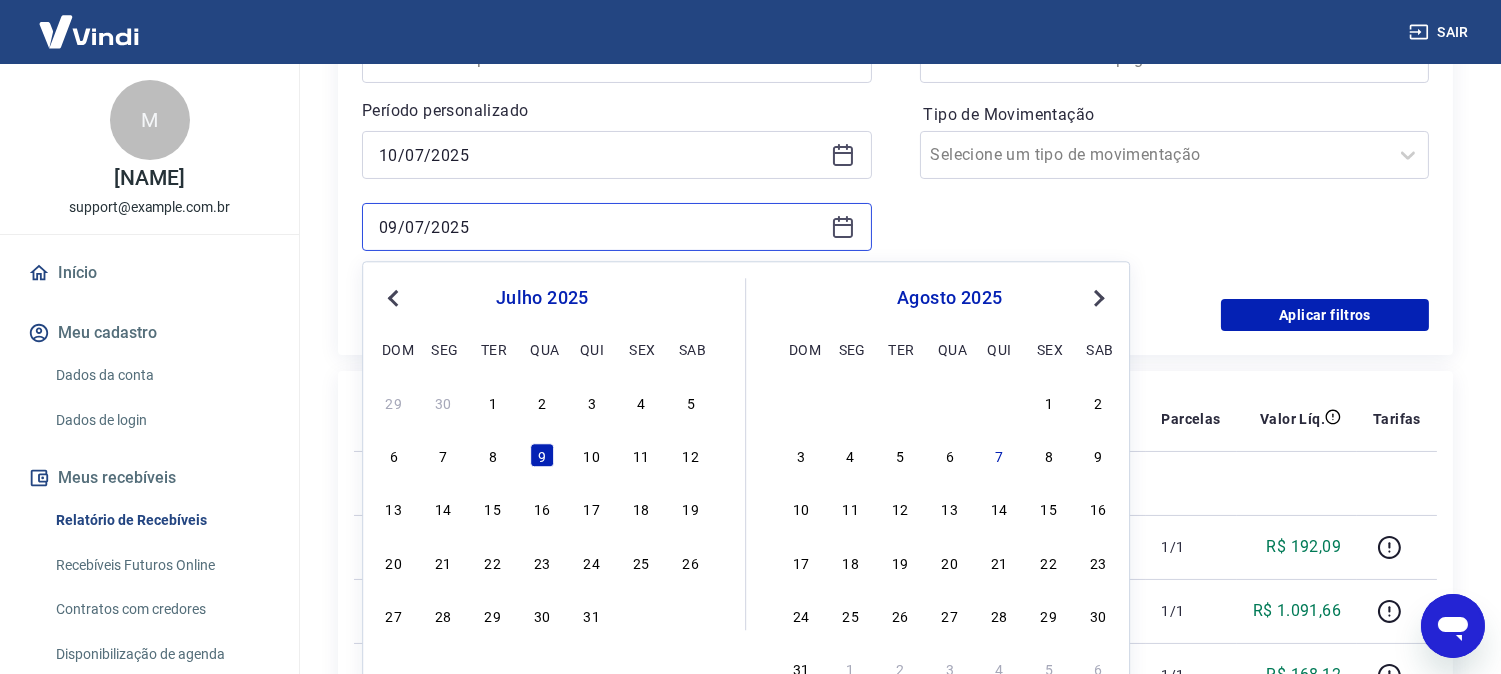 scroll, scrollTop: 444, scrollLeft: 0, axis: vertical 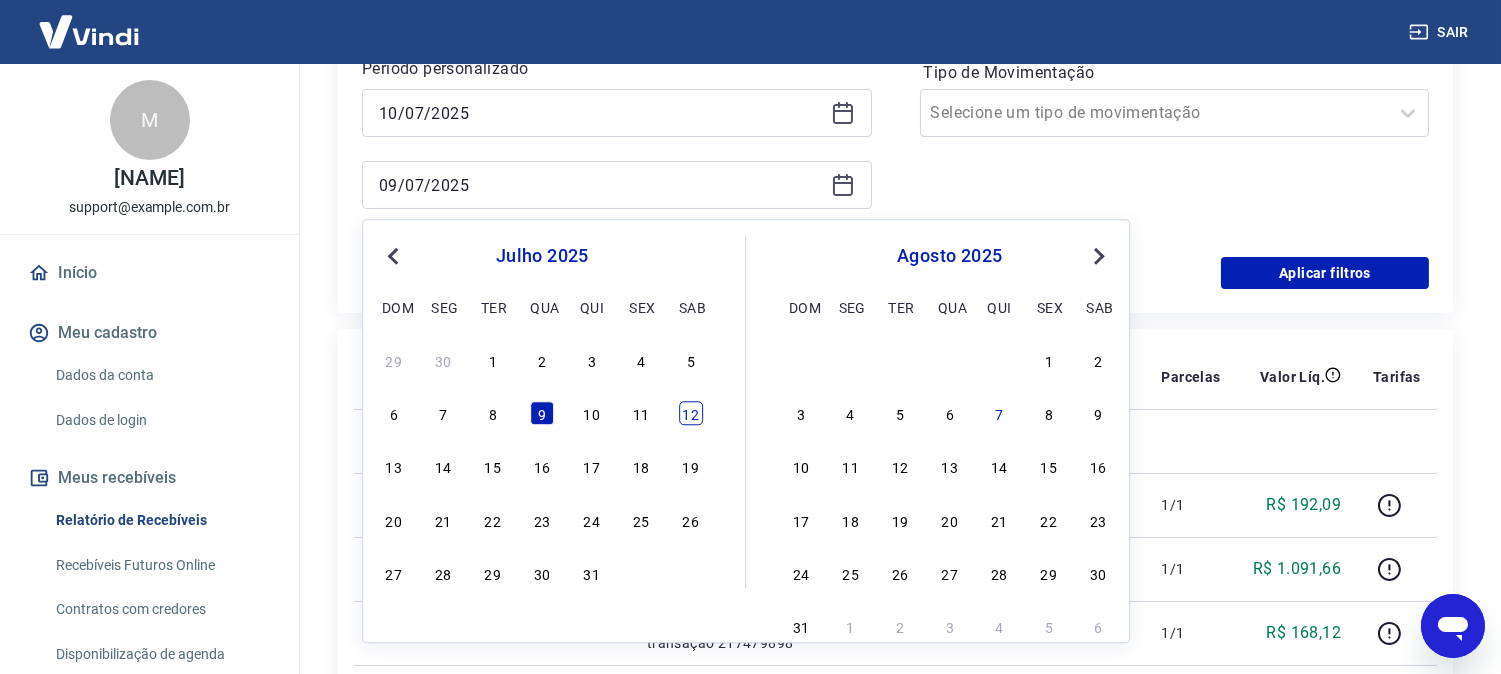 click on "12" at bounding box center (691, 414) 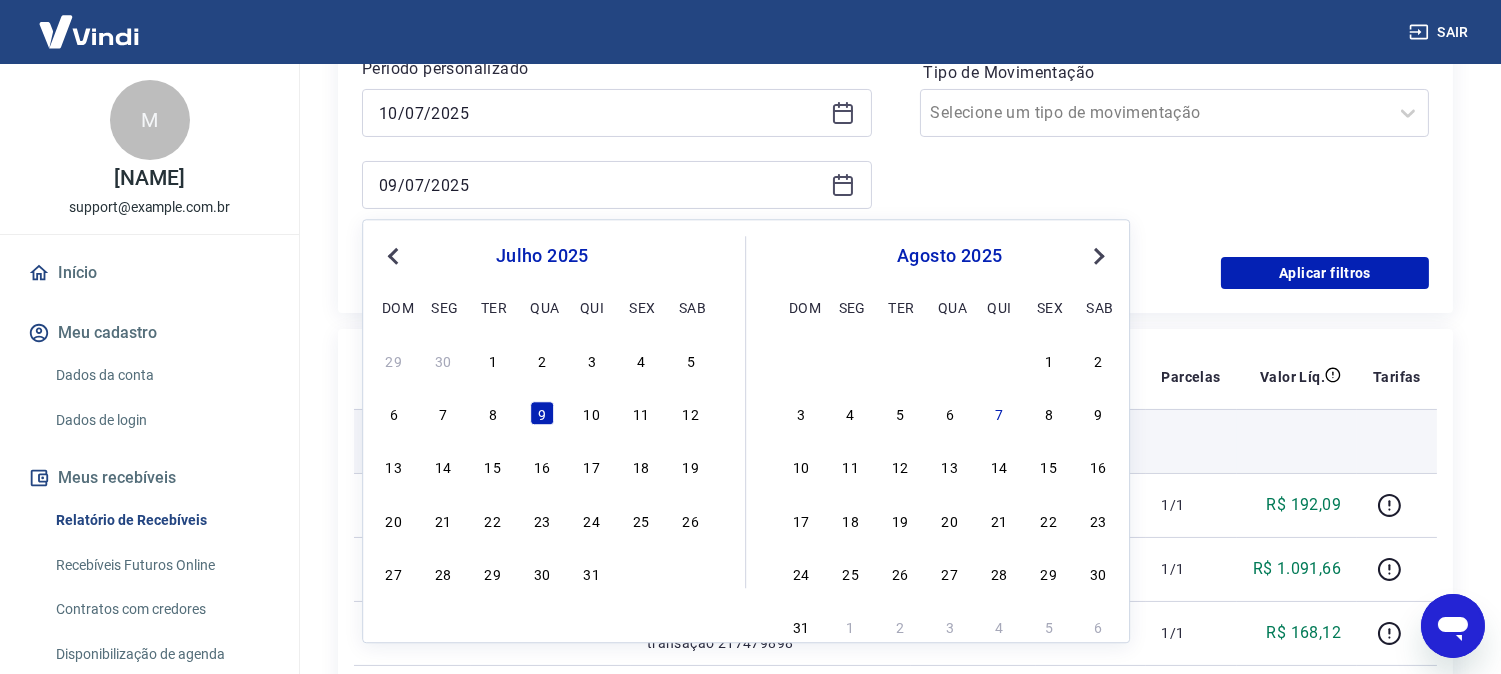 type on "12/07/2025" 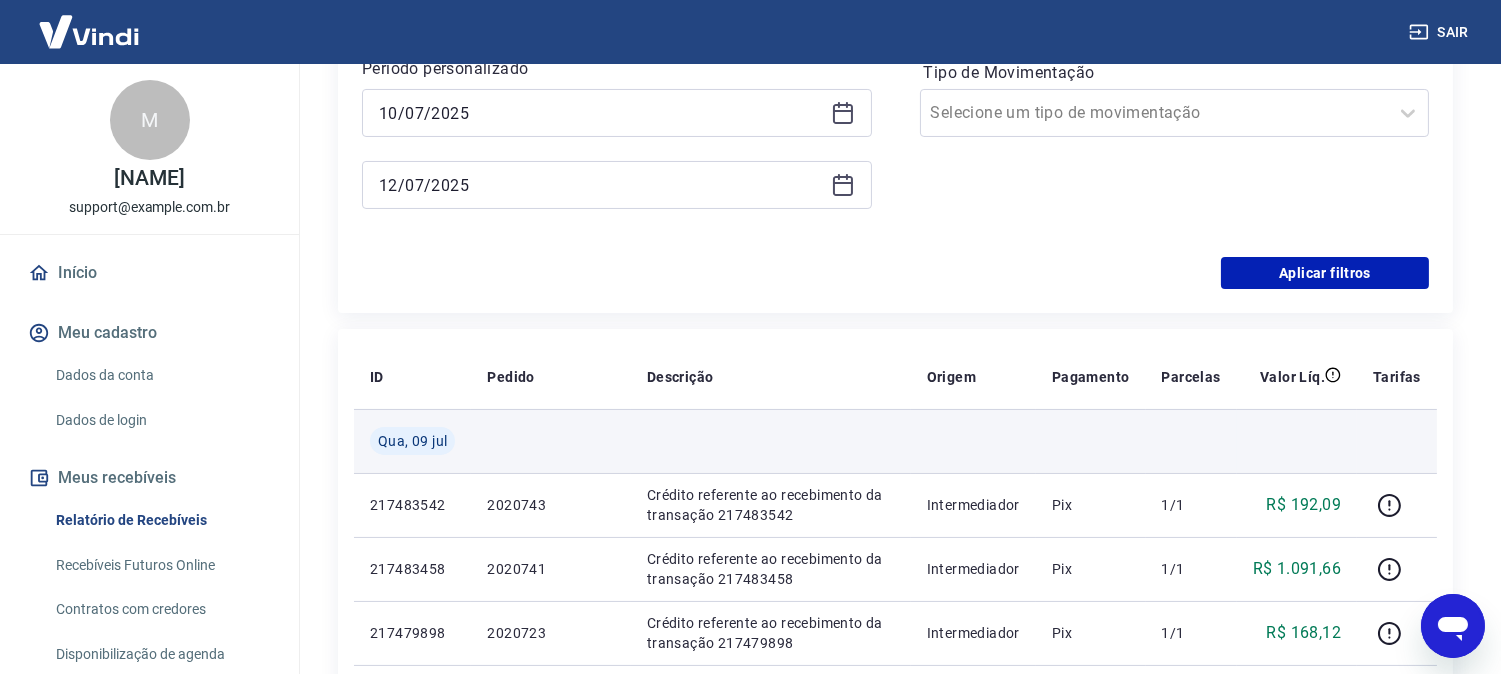 scroll, scrollTop: 333, scrollLeft: 0, axis: vertical 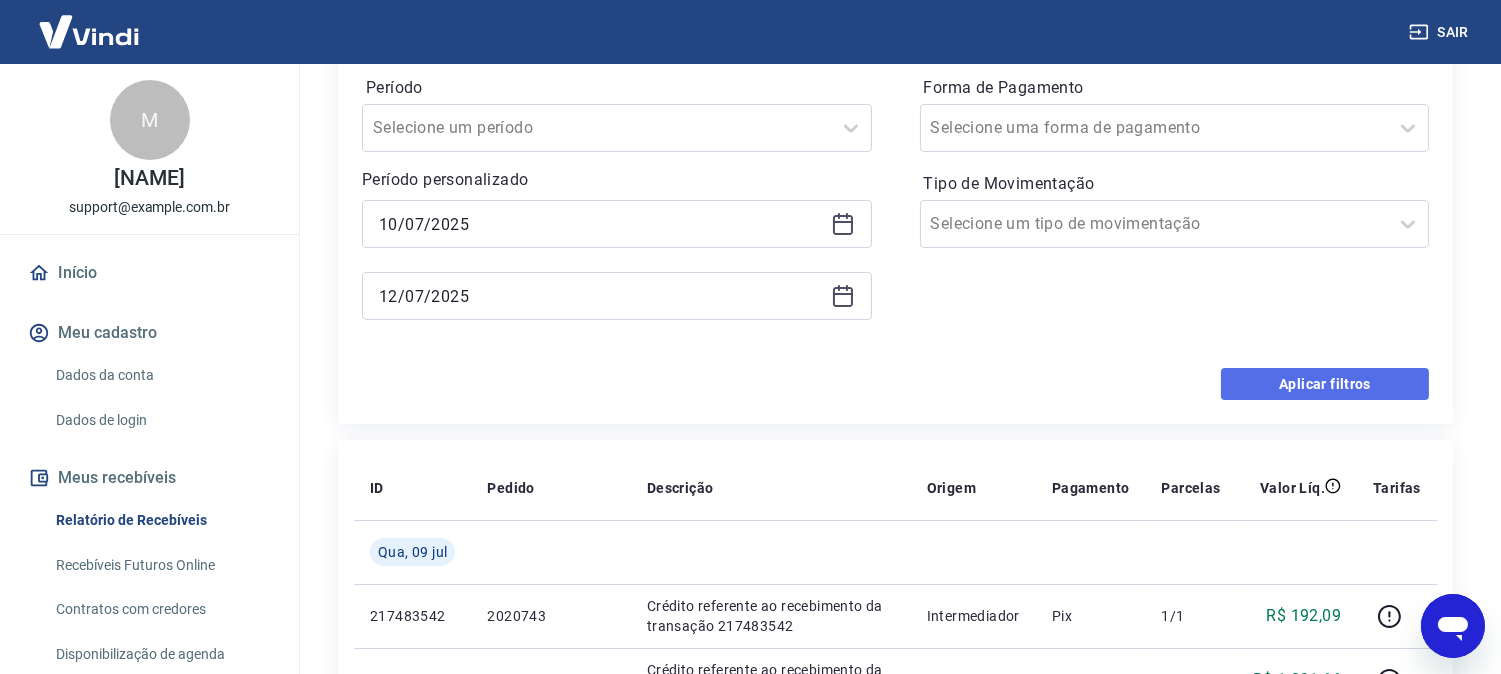click on "Aplicar filtros" at bounding box center [1325, 384] 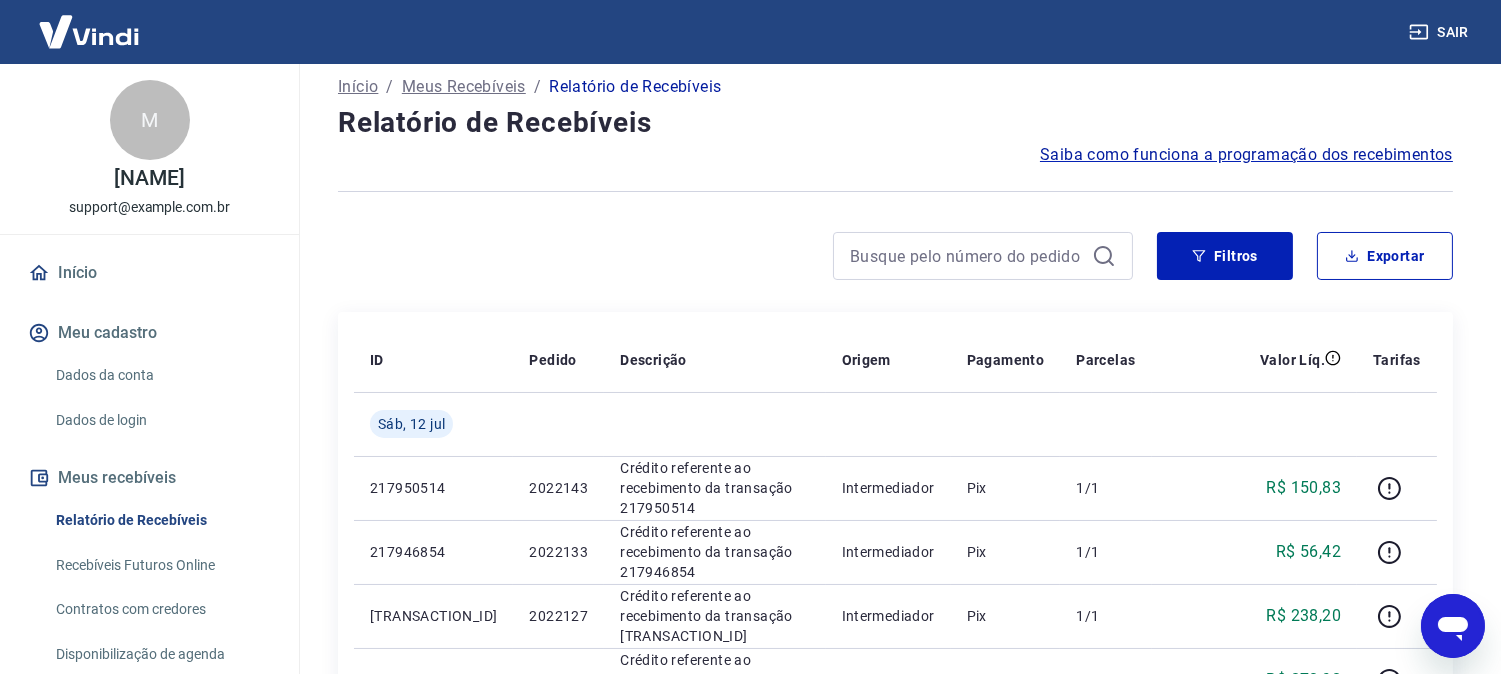 scroll, scrollTop: 0, scrollLeft: 0, axis: both 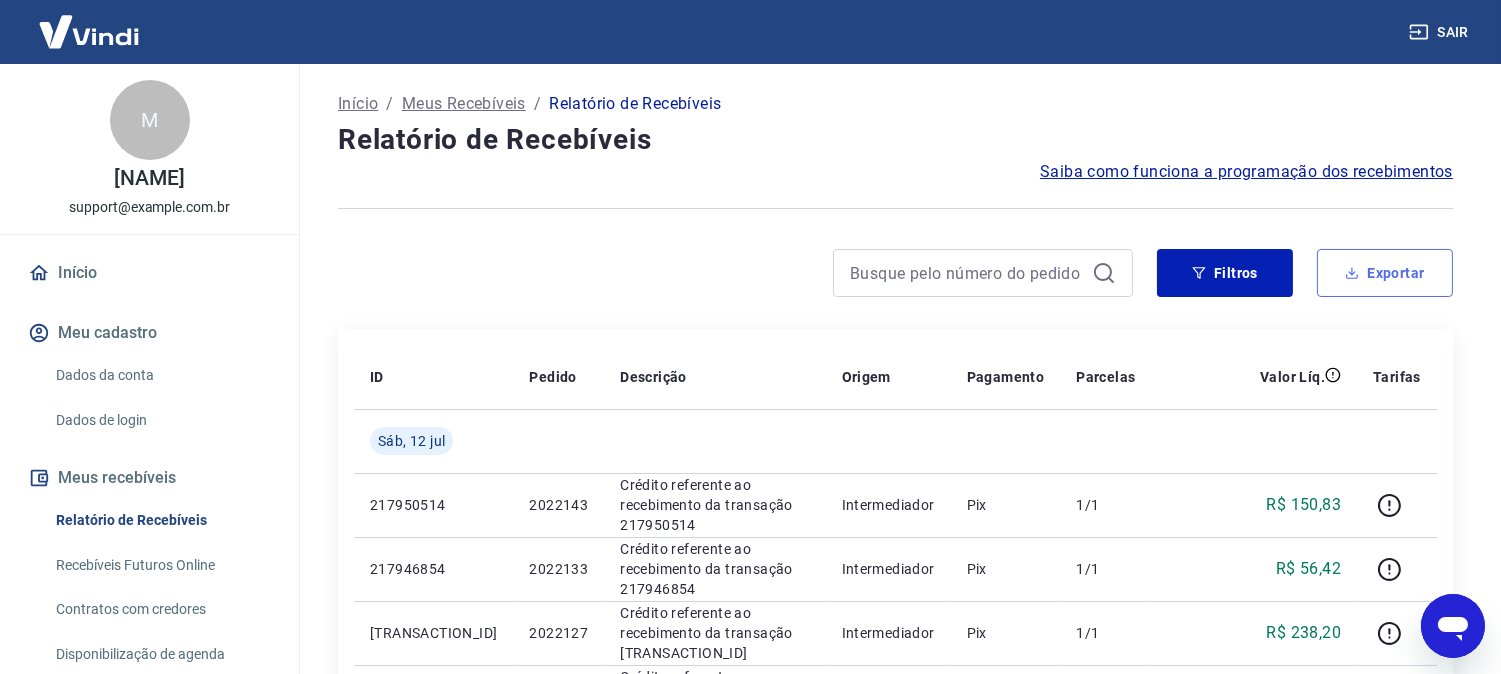 click on "Exportar" at bounding box center [1385, 273] 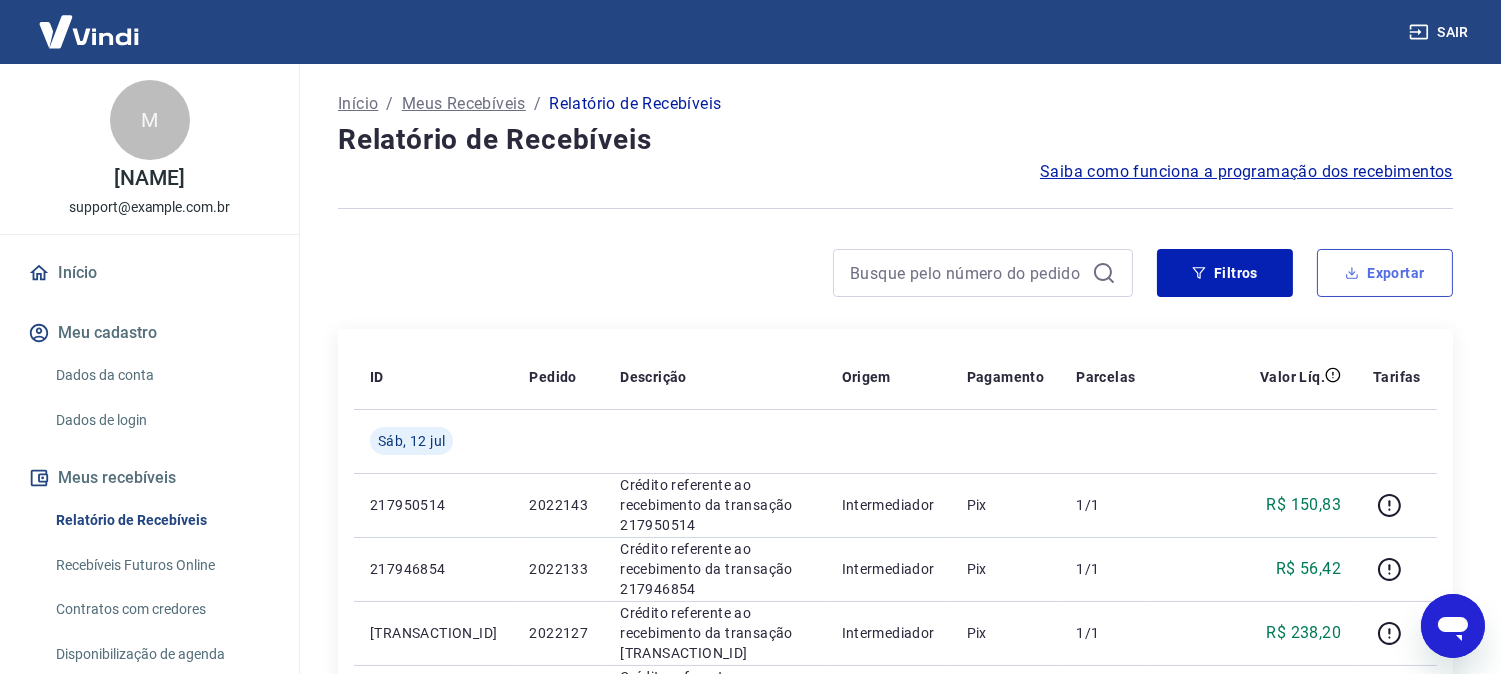 type on "10/07/2025" 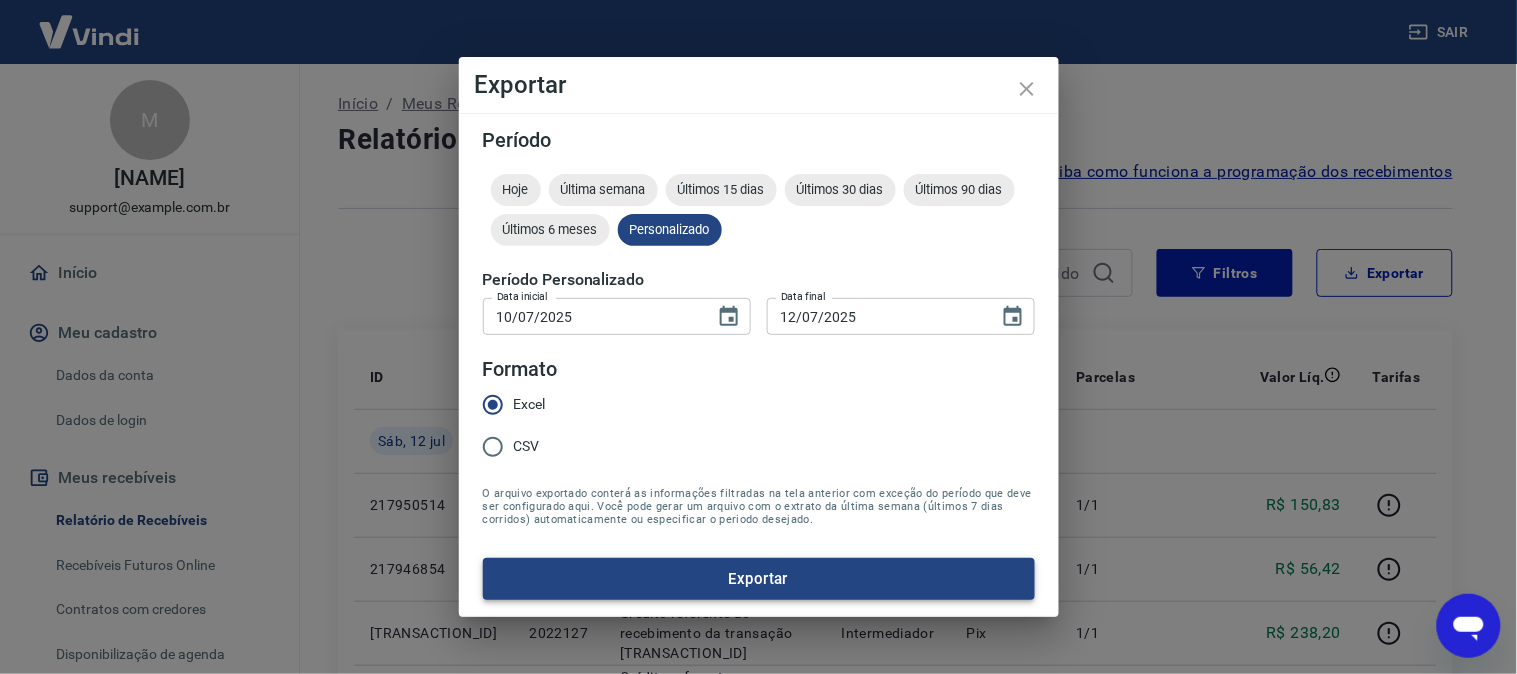 click on "Exportar" at bounding box center [759, 579] 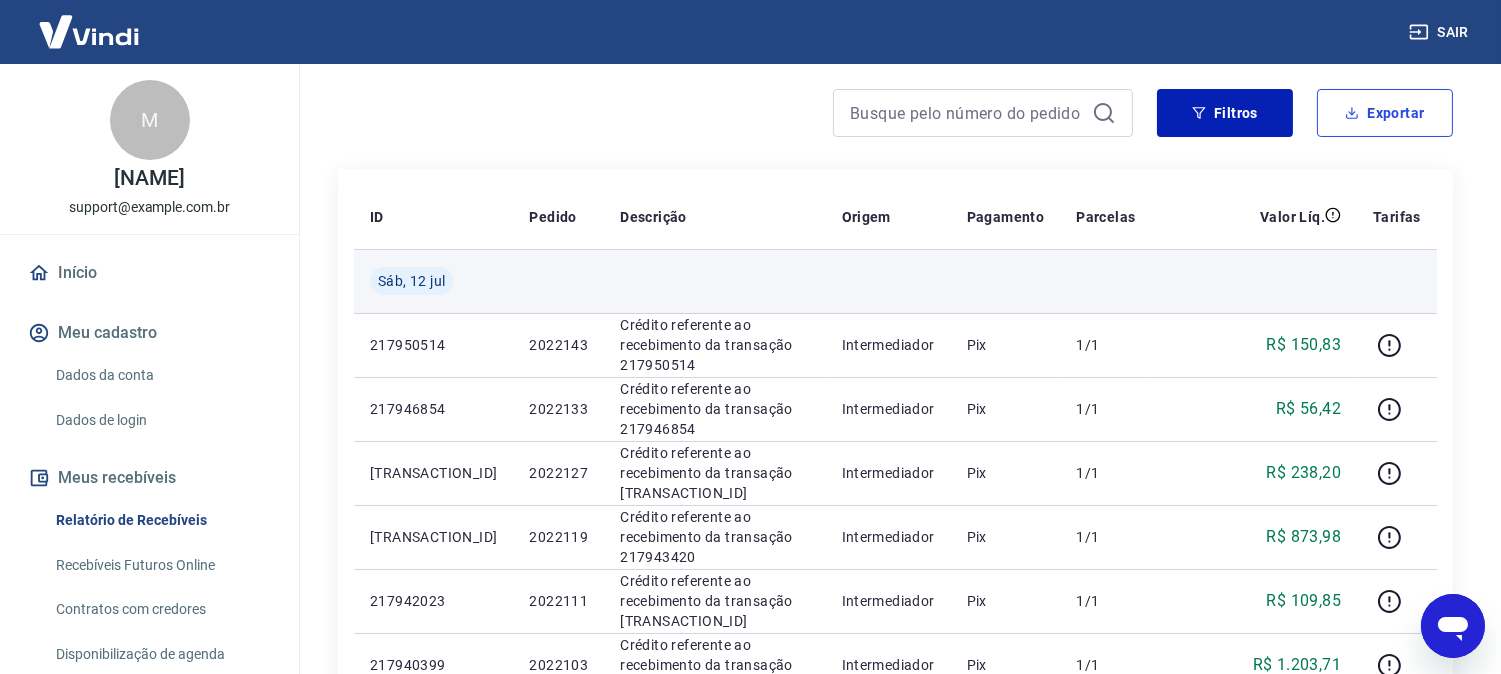 scroll, scrollTop: 111, scrollLeft: 0, axis: vertical 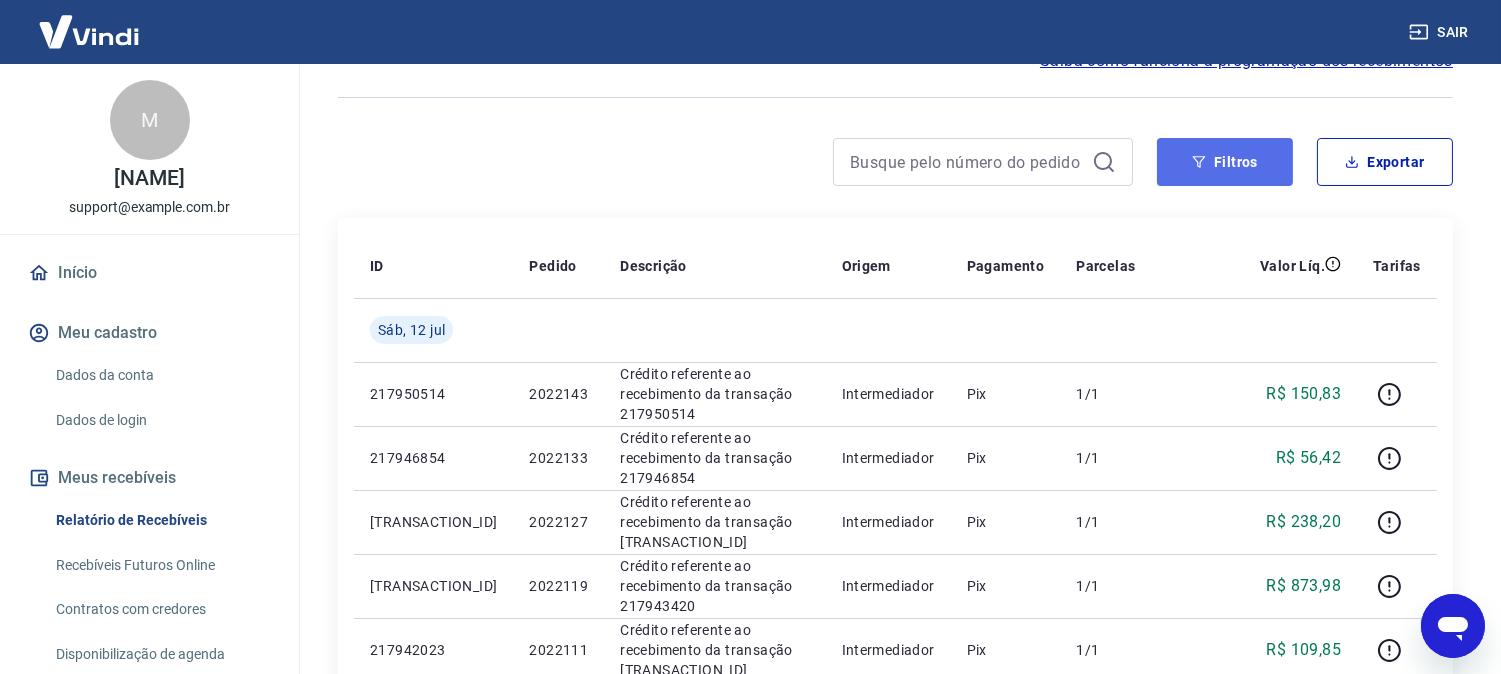 click on "Filtros" at bounding box center [1225, 162] 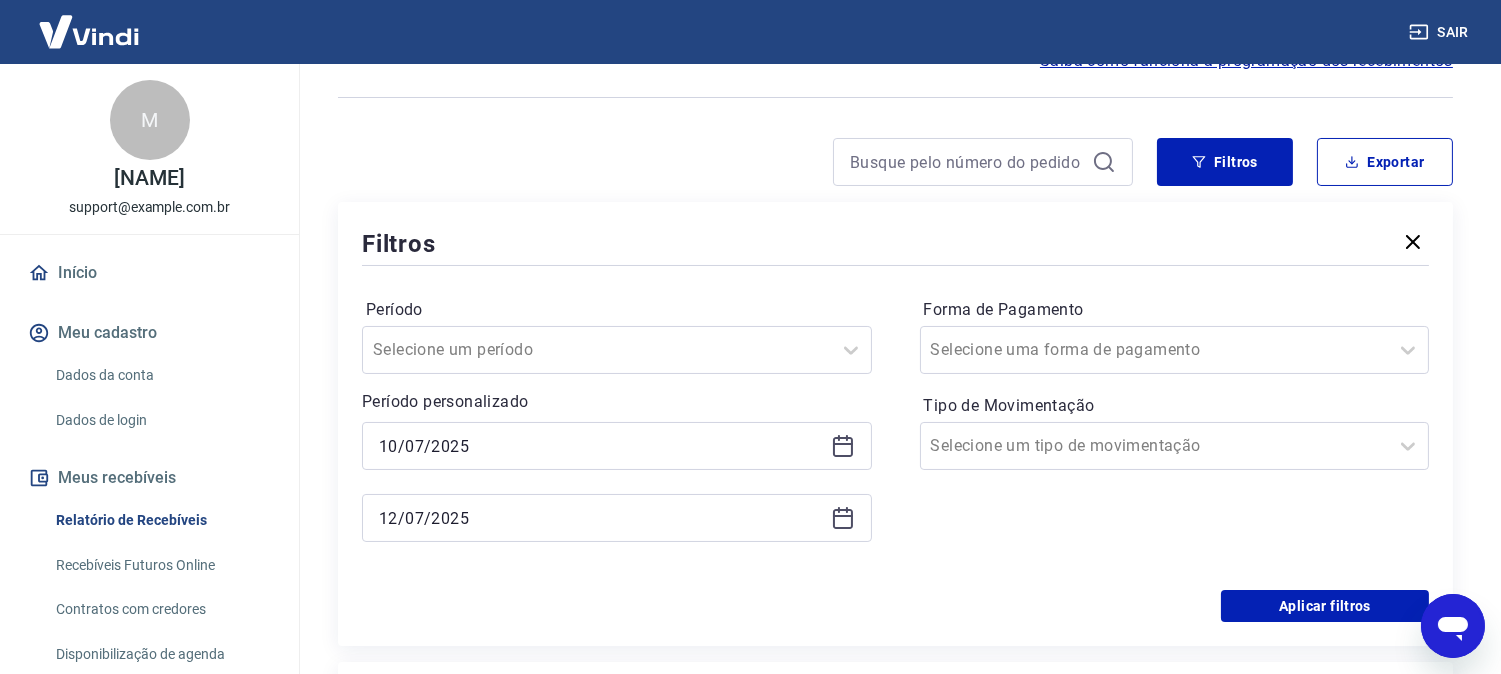 click 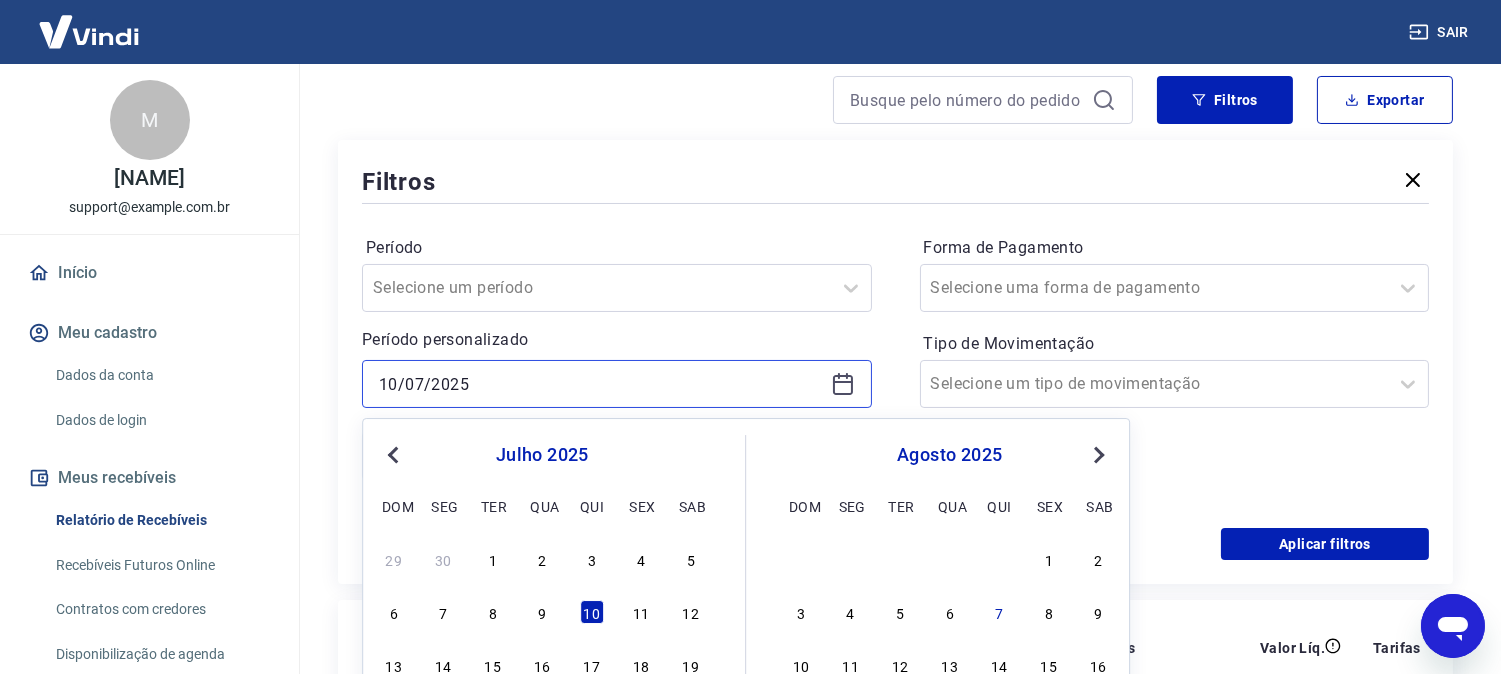 scroll, scrollTop: 222, scrollLeft: 0, axis: vertical 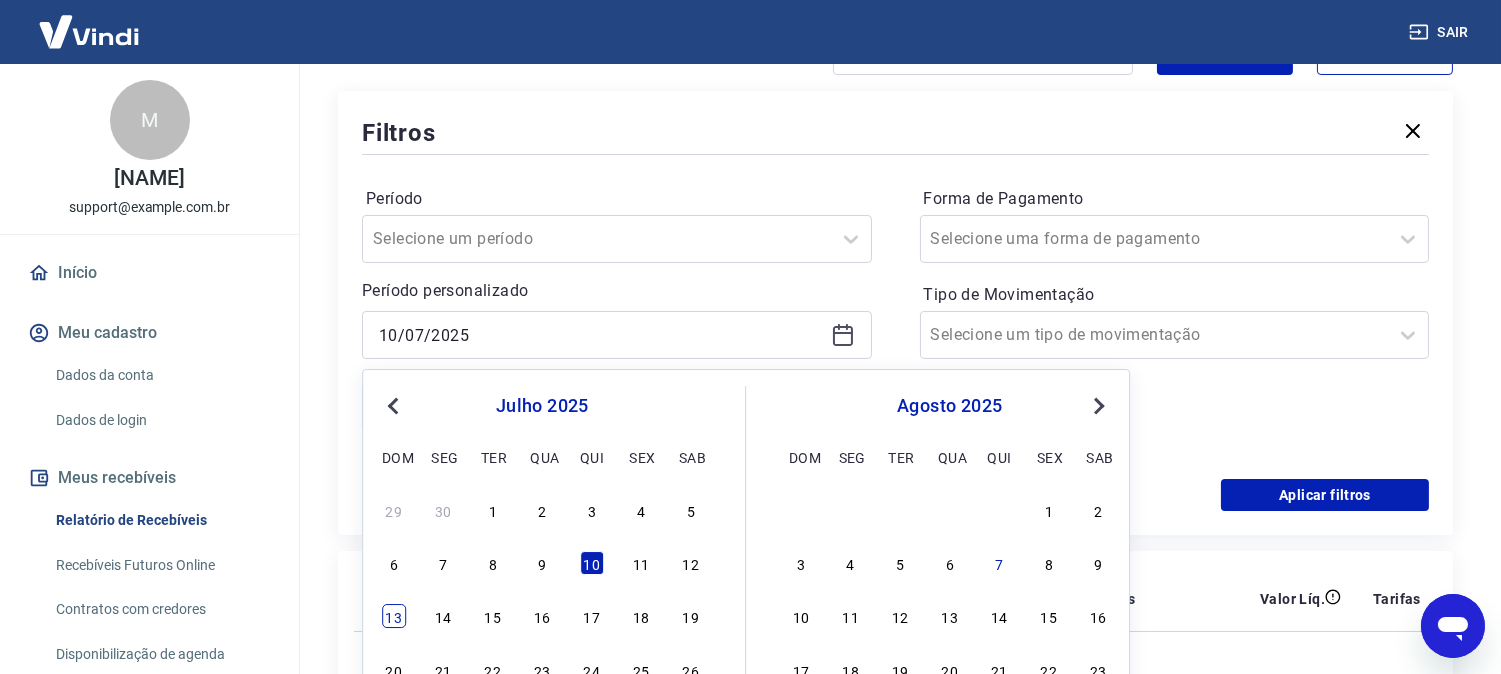 click on "13" at bounding box center [394, 617] 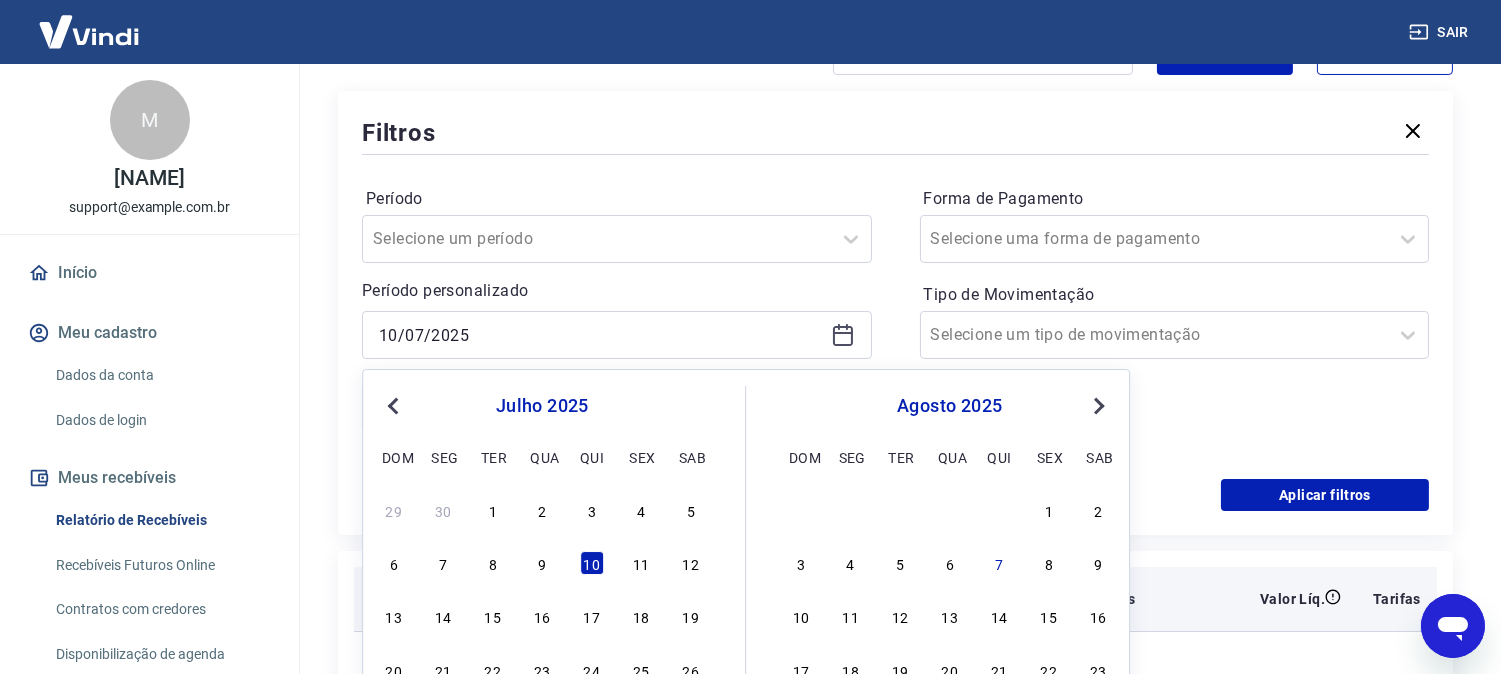 type on "13/07/2025" 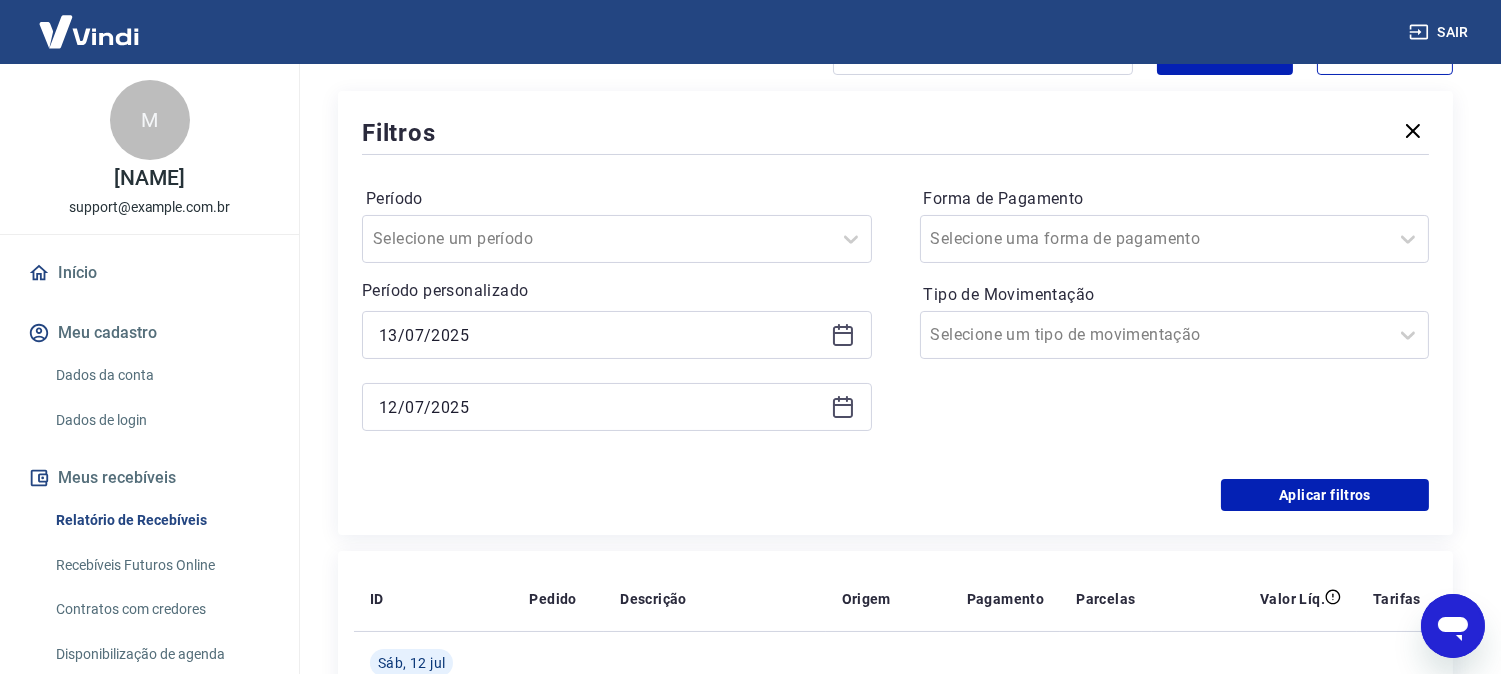 click 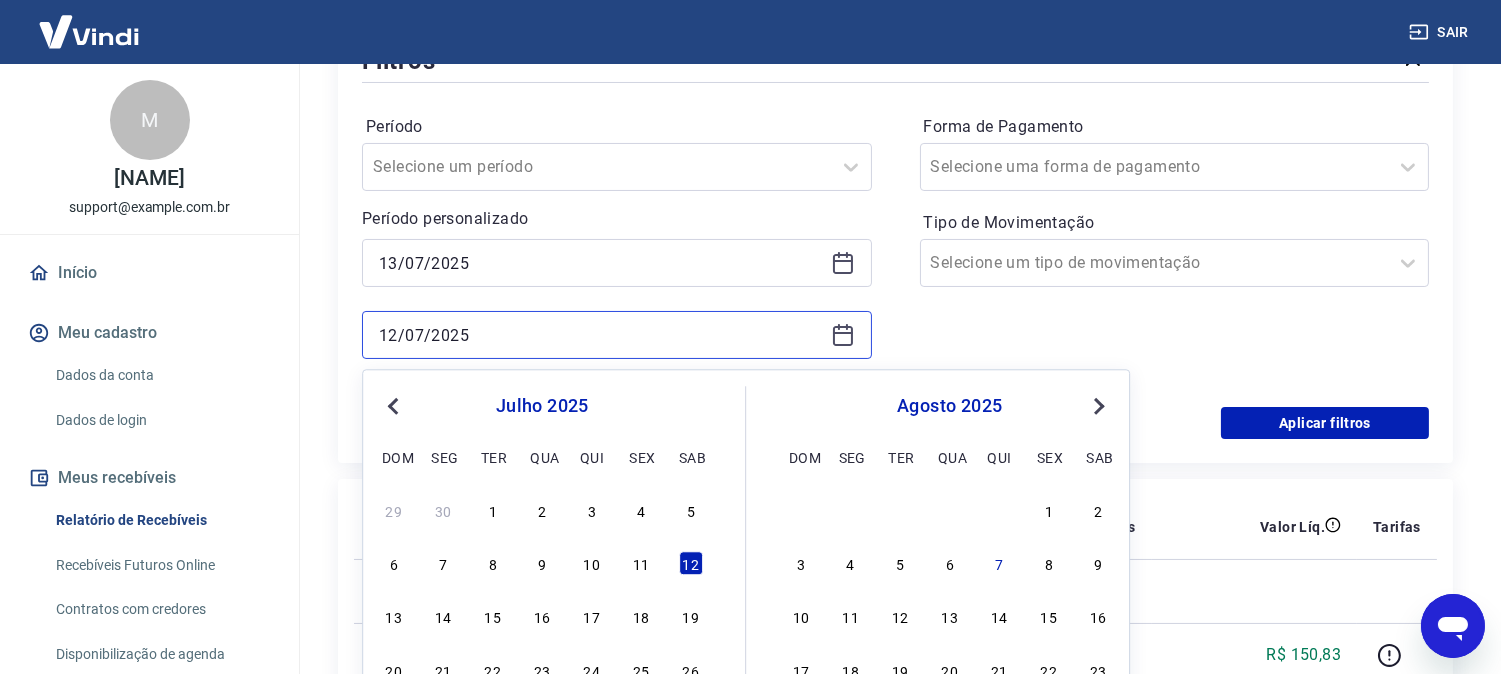 scroll, scrollTop: 333, scrollLeft: 0, axis: vertical 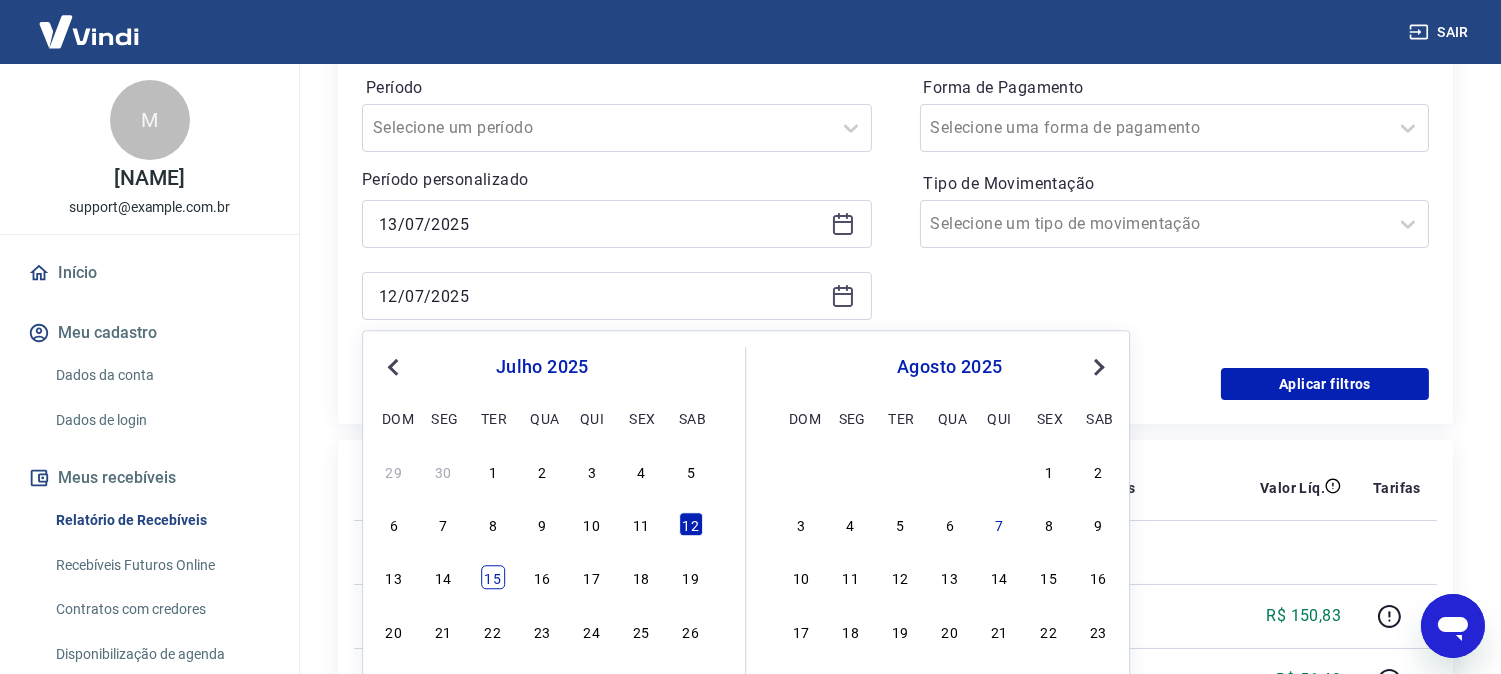 click on "15" at bounding box center (493, 578) 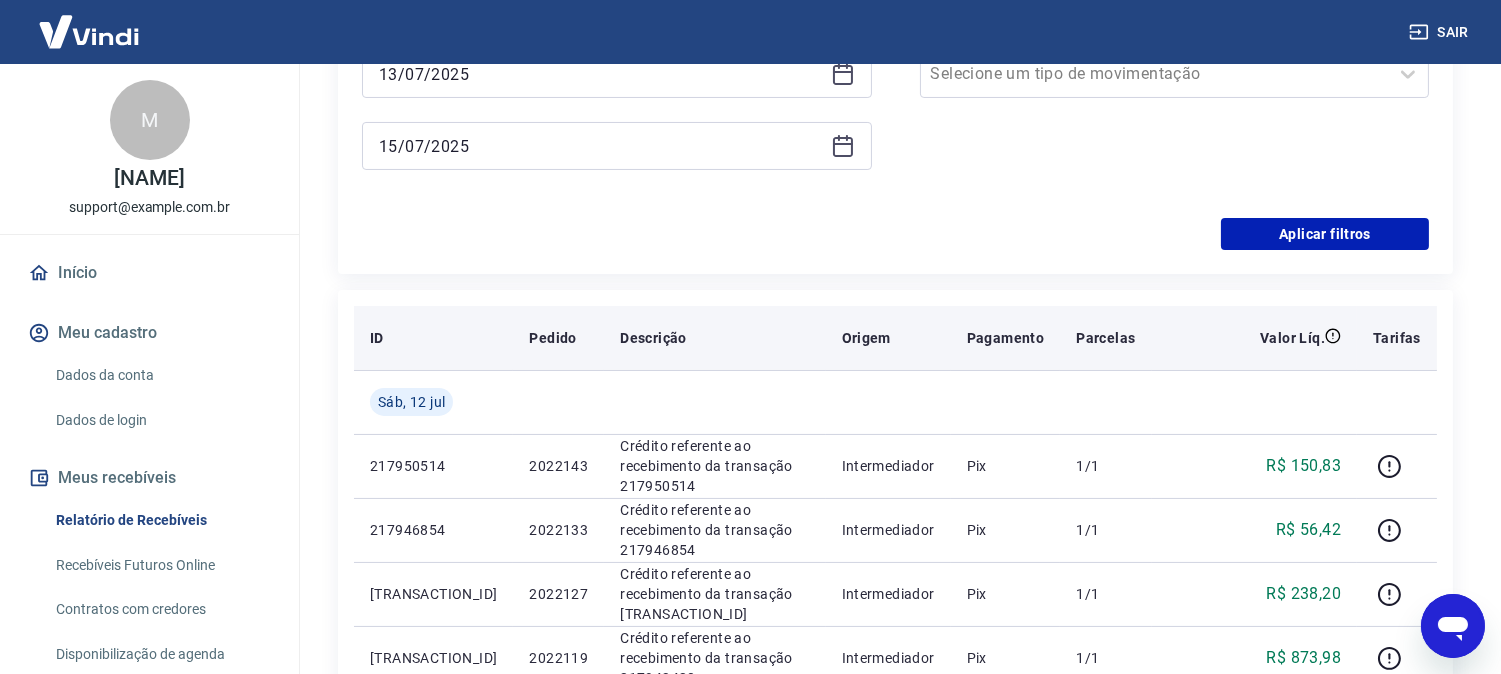 scroll, scrollTop: 444, scrollLeft: 0, axis: vertical 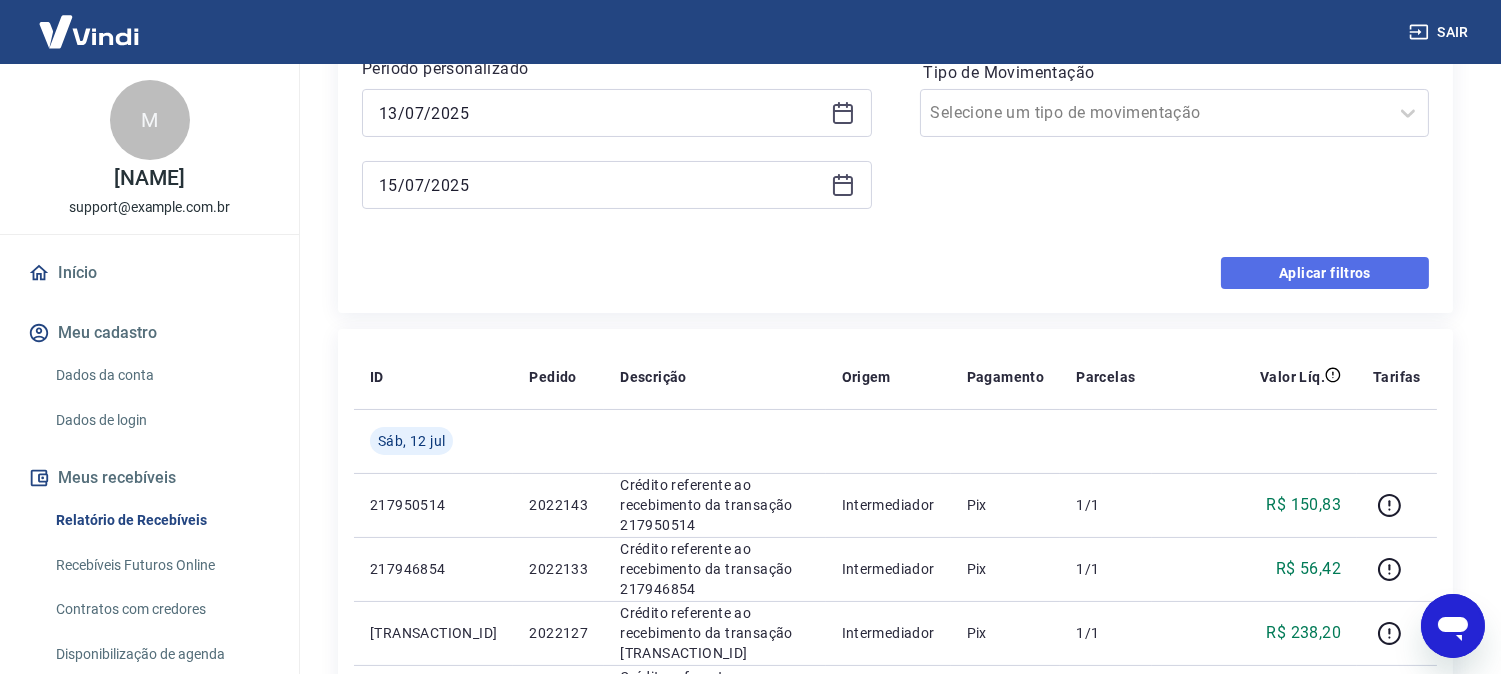 click on "Aplicar filtros" at bounding box center (1325, 273) 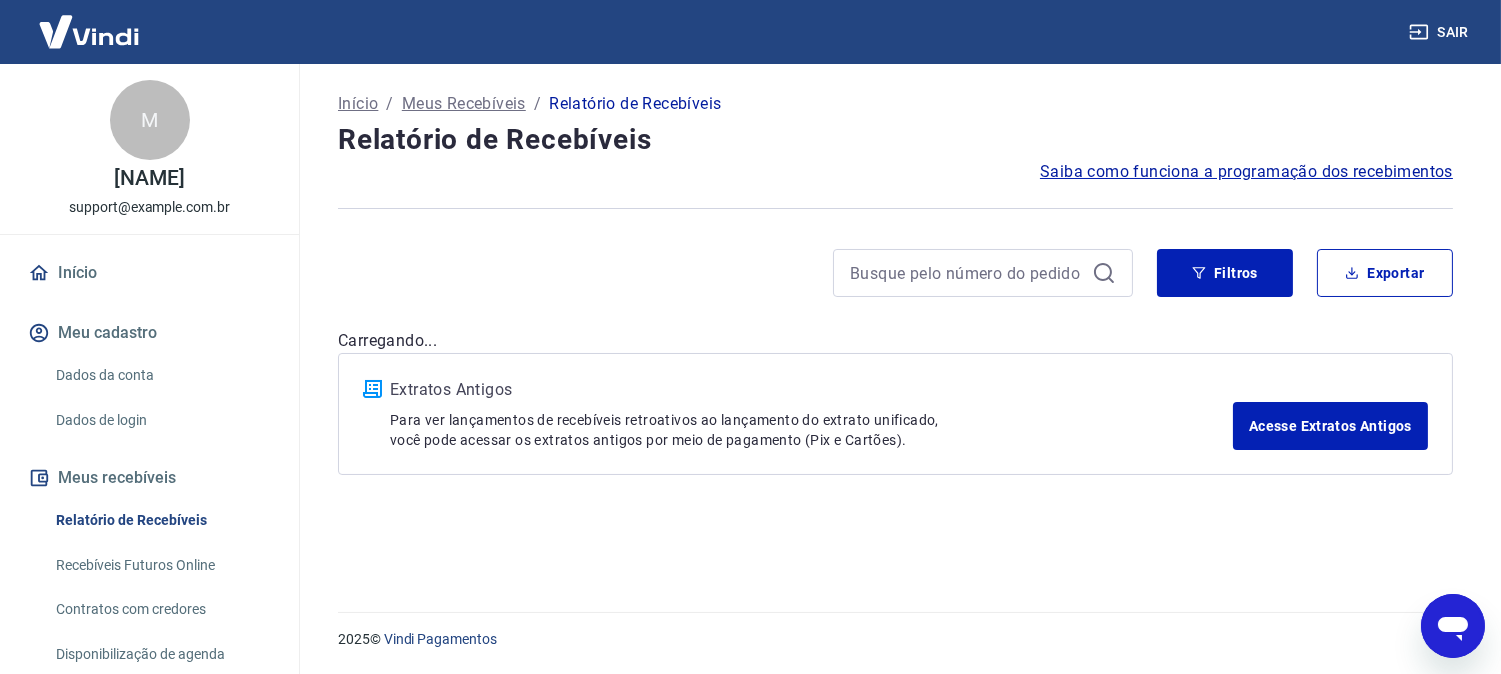 scroll, scrollTop: 0, scrollLeft: 0, axis: both 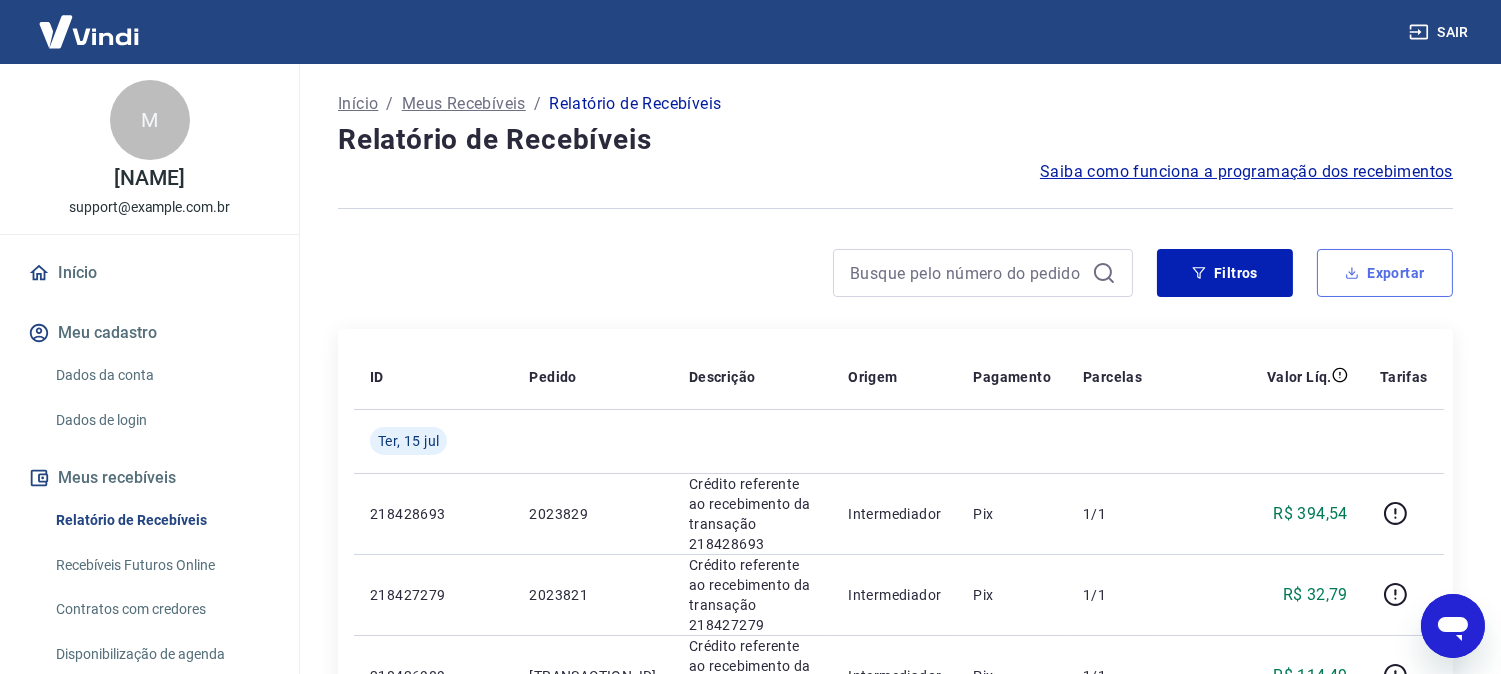 click on "Exportar" at bounding box center [1385, 273] 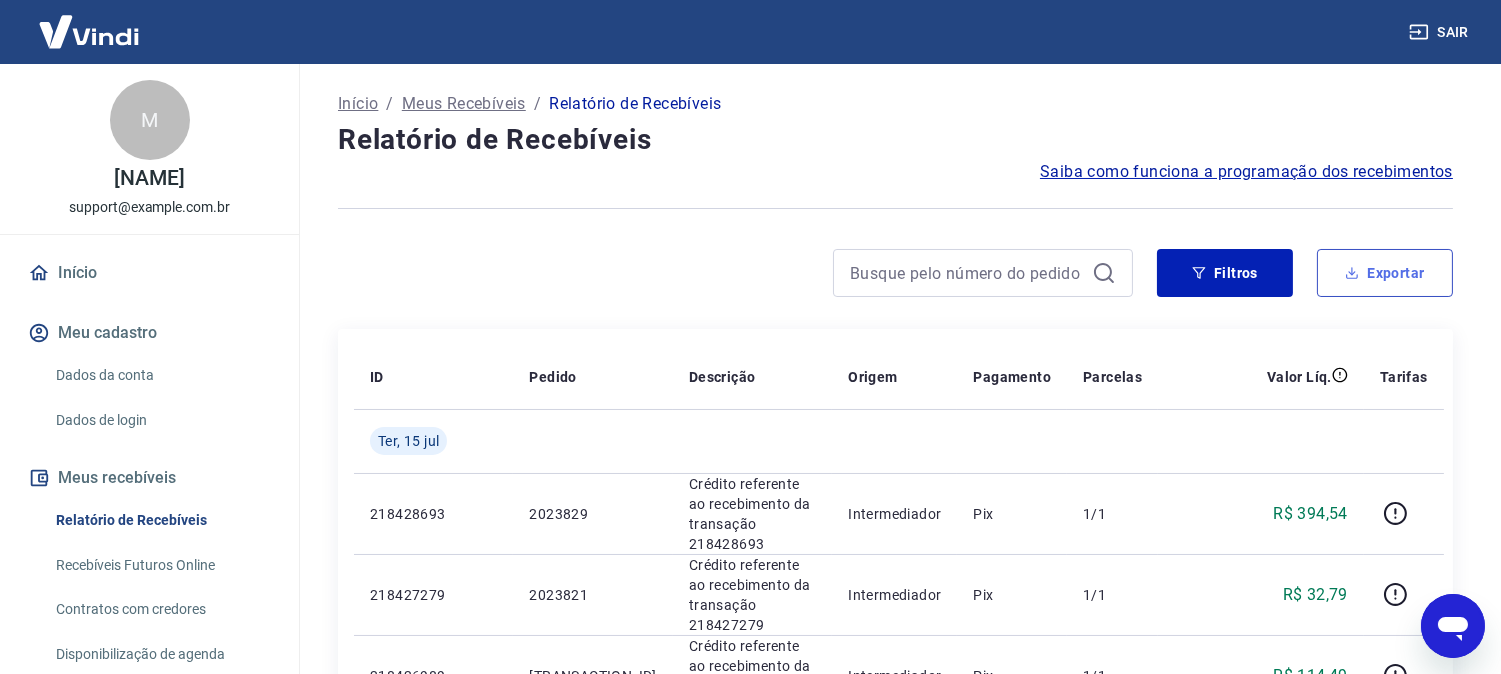 type on "13/07/2025" 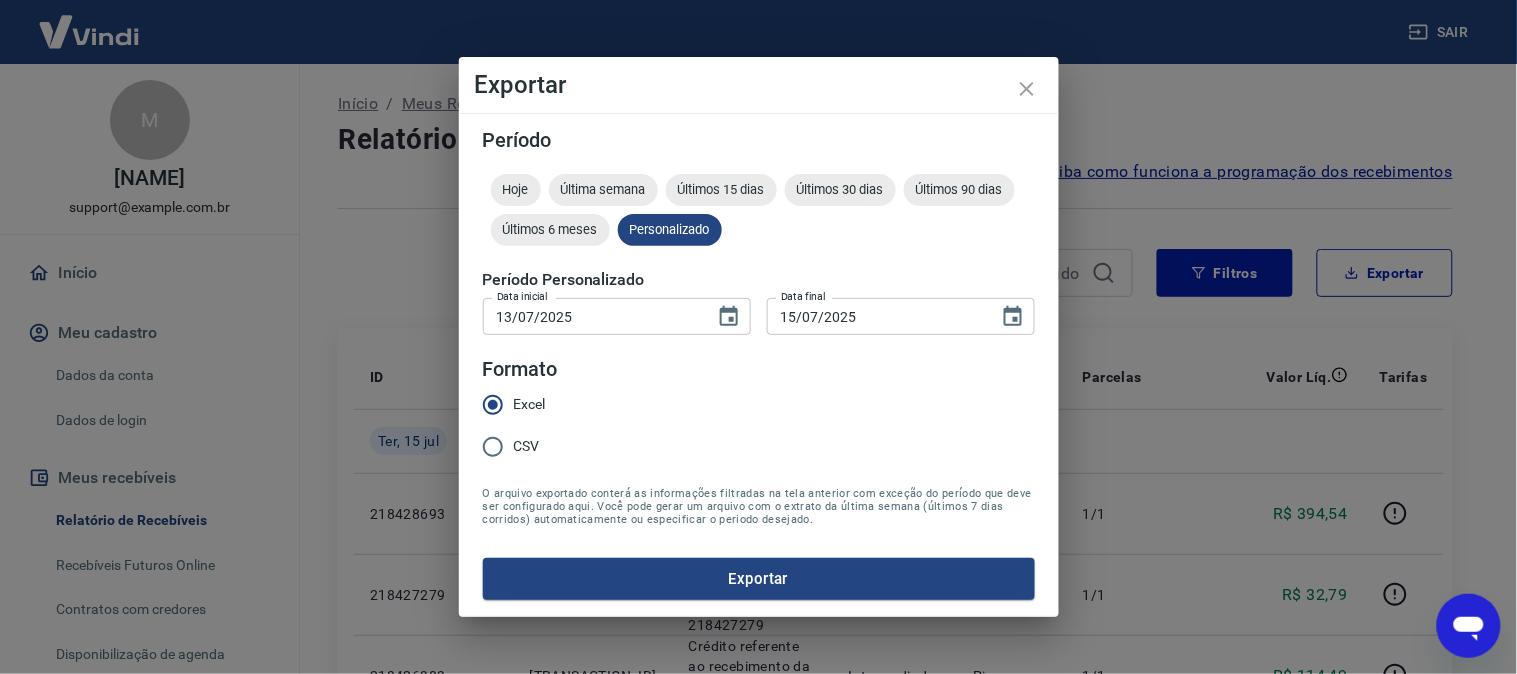 click on "Exportar   Período   Hoje Última semana Últimos 15 dias Últimos 30 dias Últimos 90 dias Últimos 6 meses Personalizado Período Personalizado Data inicial 13/07/2025 Data inicial Data final 15/07/2025 Data final Formato Excel CSV O arquivo exportado conterá as informações filtradas na tela anterior com exceção do período que deve ser configurado aqui. Você pode gerar um arquivo com o extrato da última semana (últimos 7 dias corridos) automaticamente ou especificar o periodo desejado. Exportar" at bounding box center (758, 337) 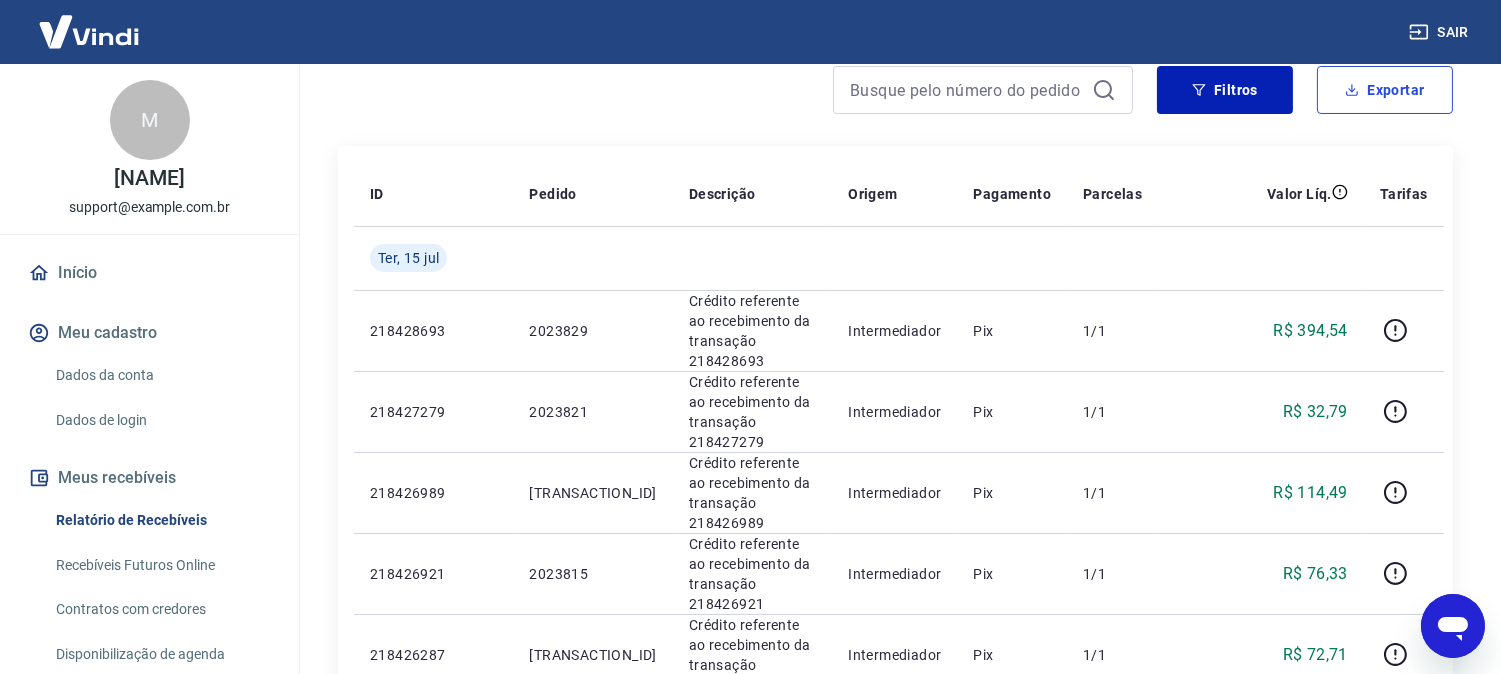 scroll, scrollTop: 0, scrollLeft: 0, axis: both 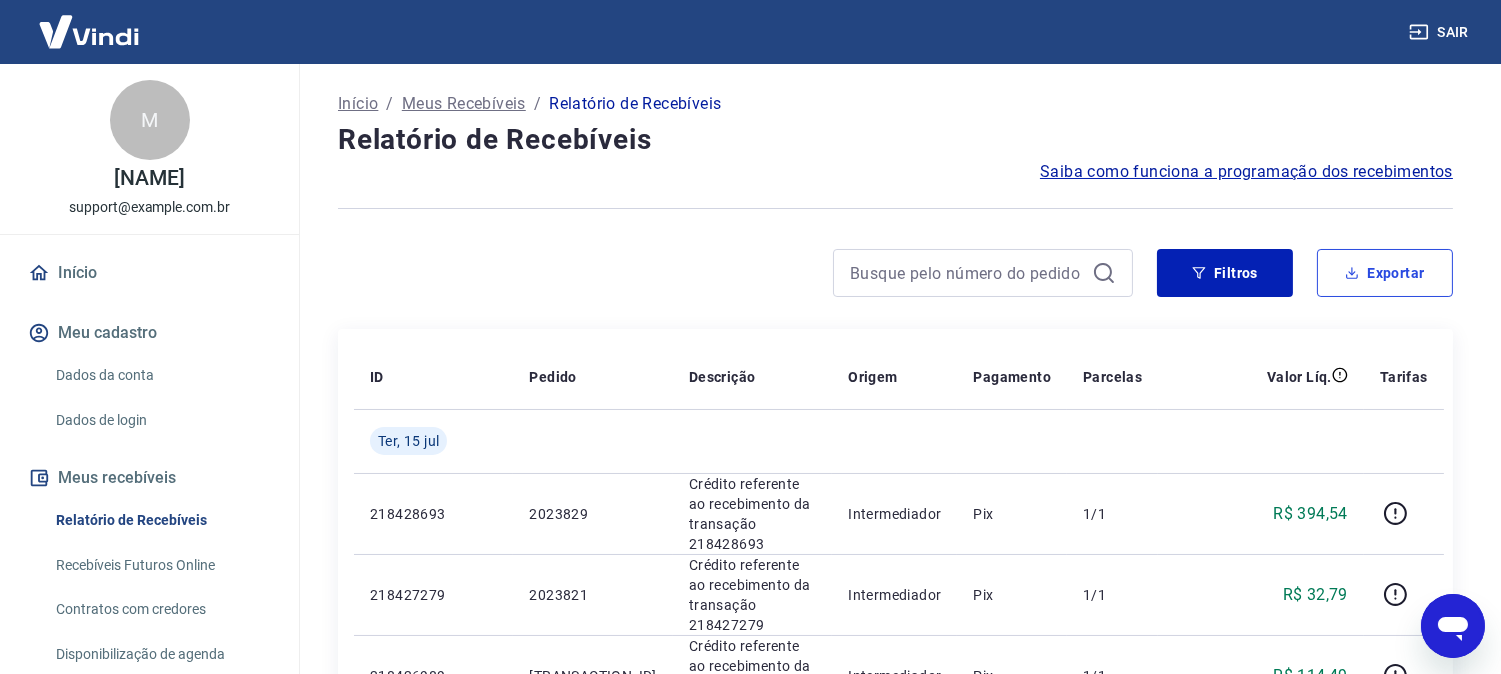 click on "Exportar" at bounding box center [1385, 273] 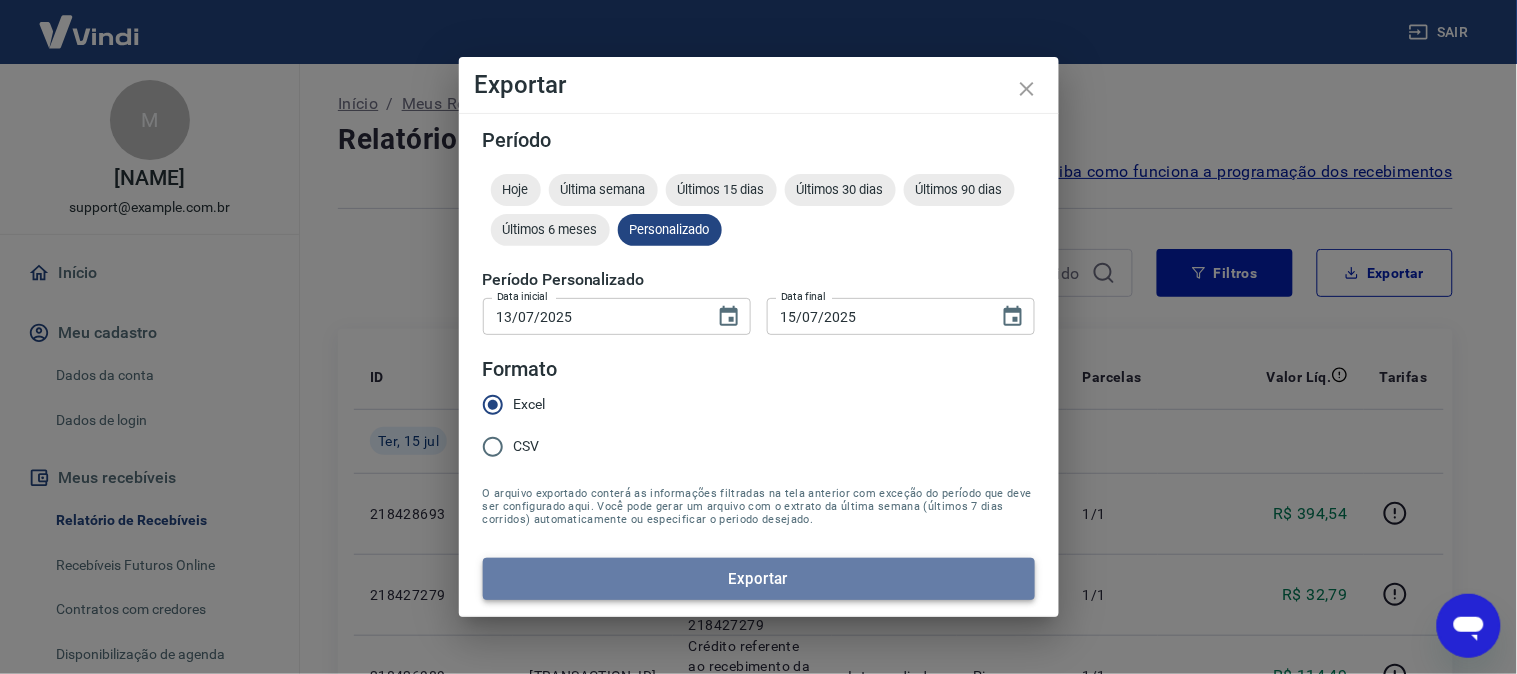 click on "Exportar" at bounding box center [759, 579] 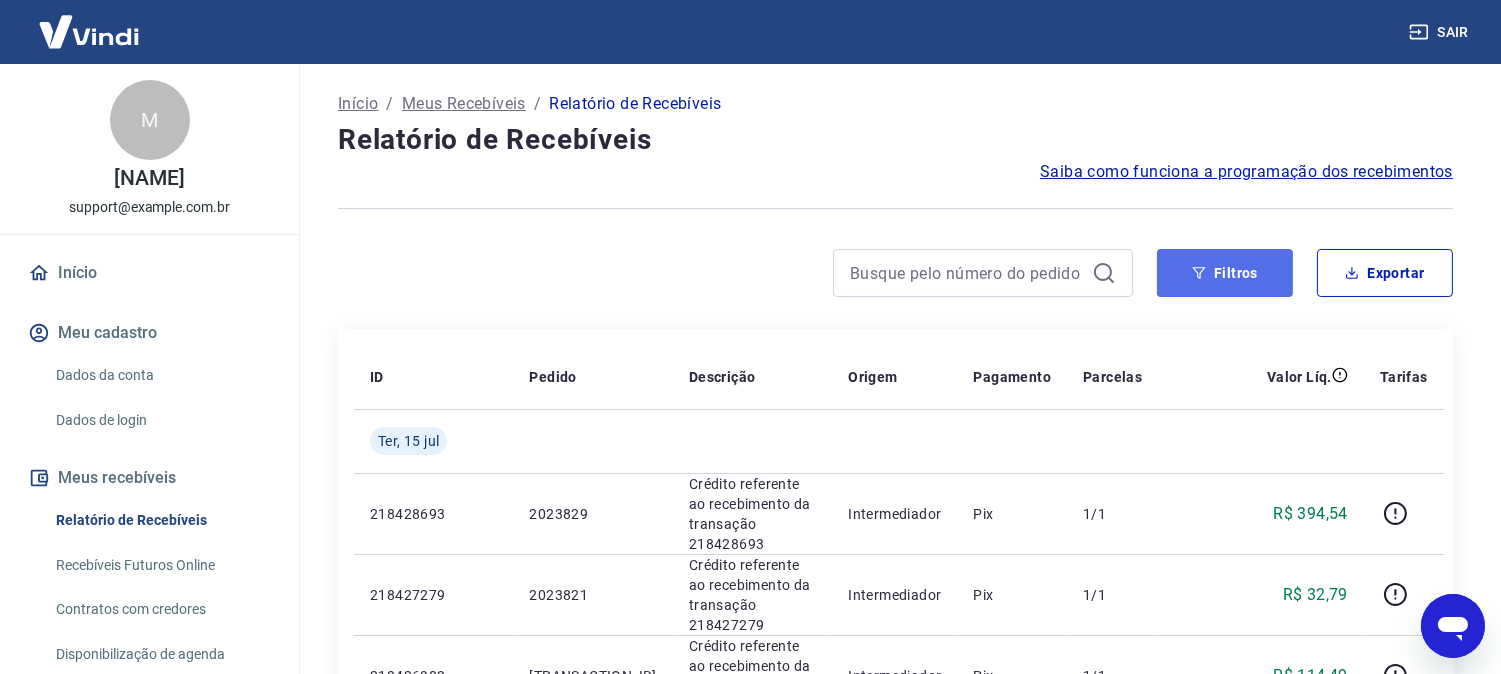click on "Filtros" at bounding box center (1225, 273) 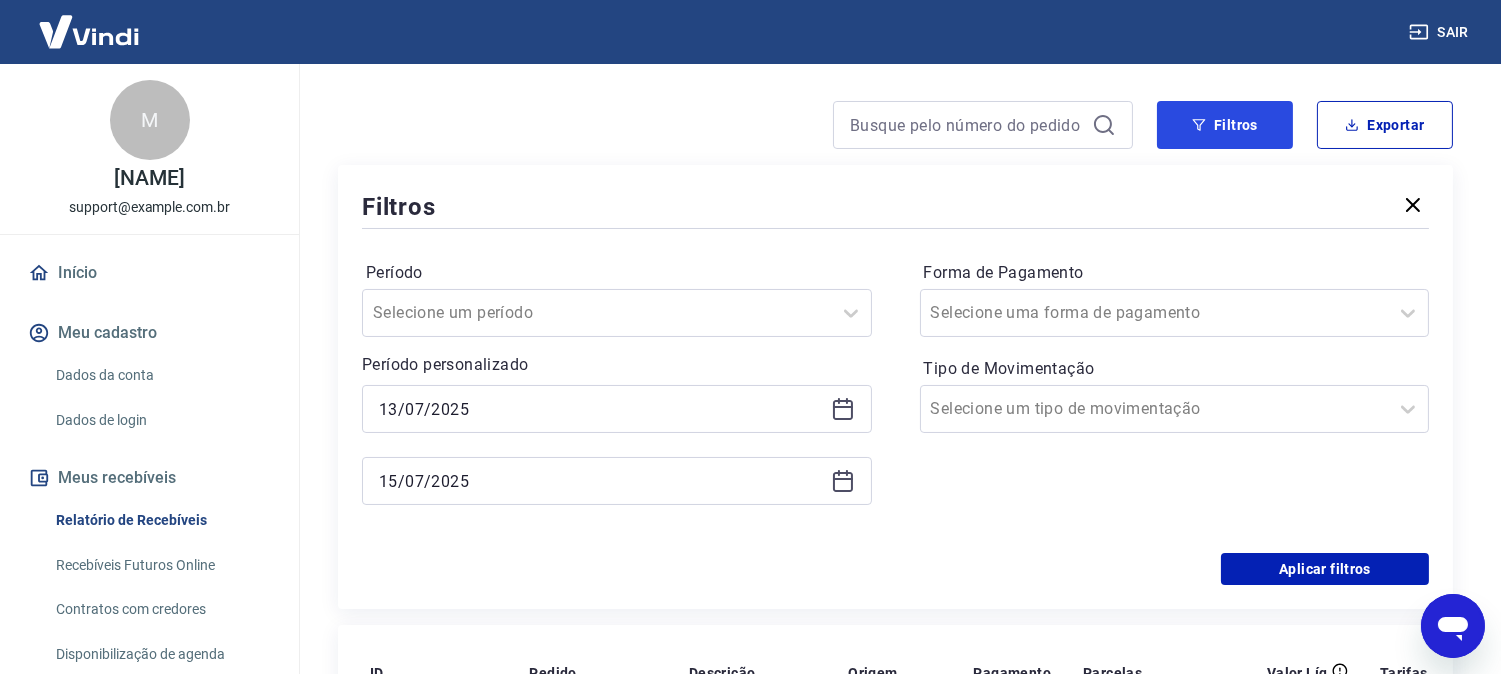 scroll, scrollTop: 222, scrollLeft: 0, axis: vertical 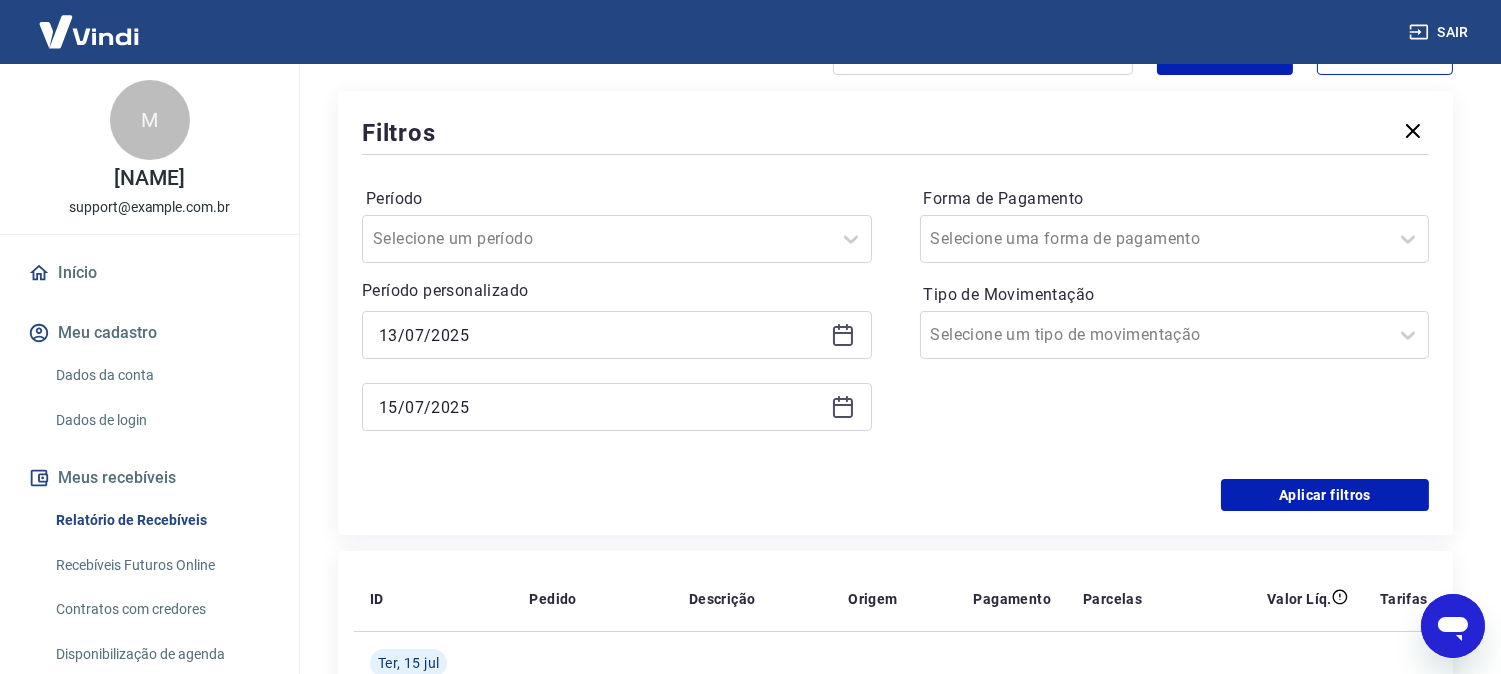 click 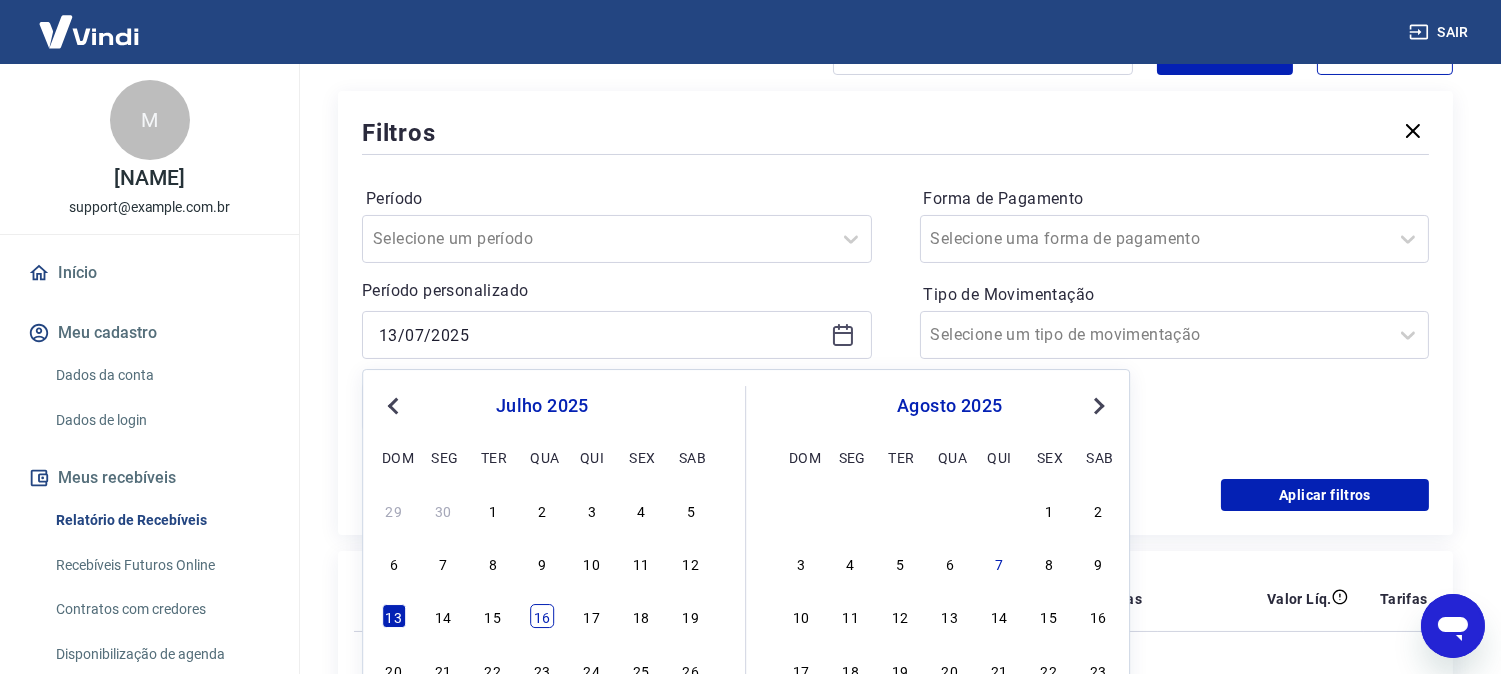 click on "16" at bounding box center (542, 617) 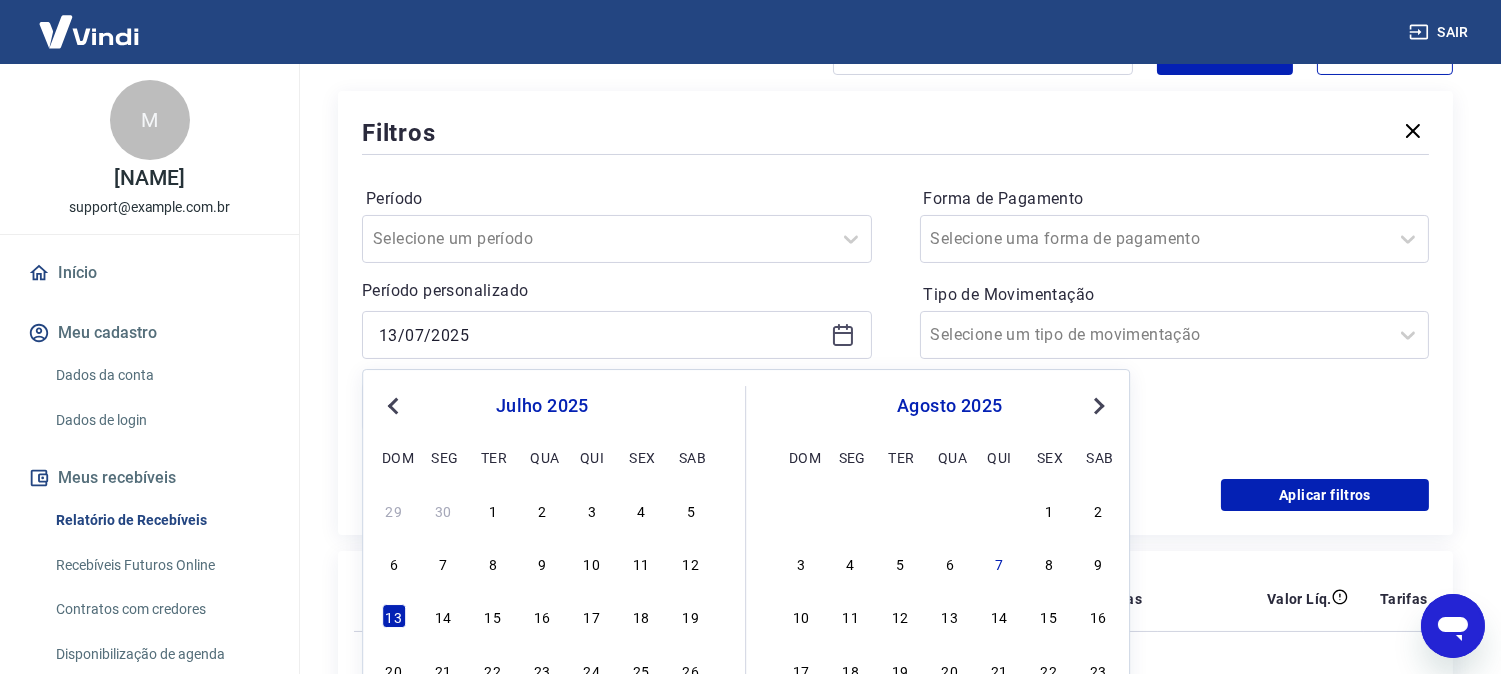 type on "16/07/2025" 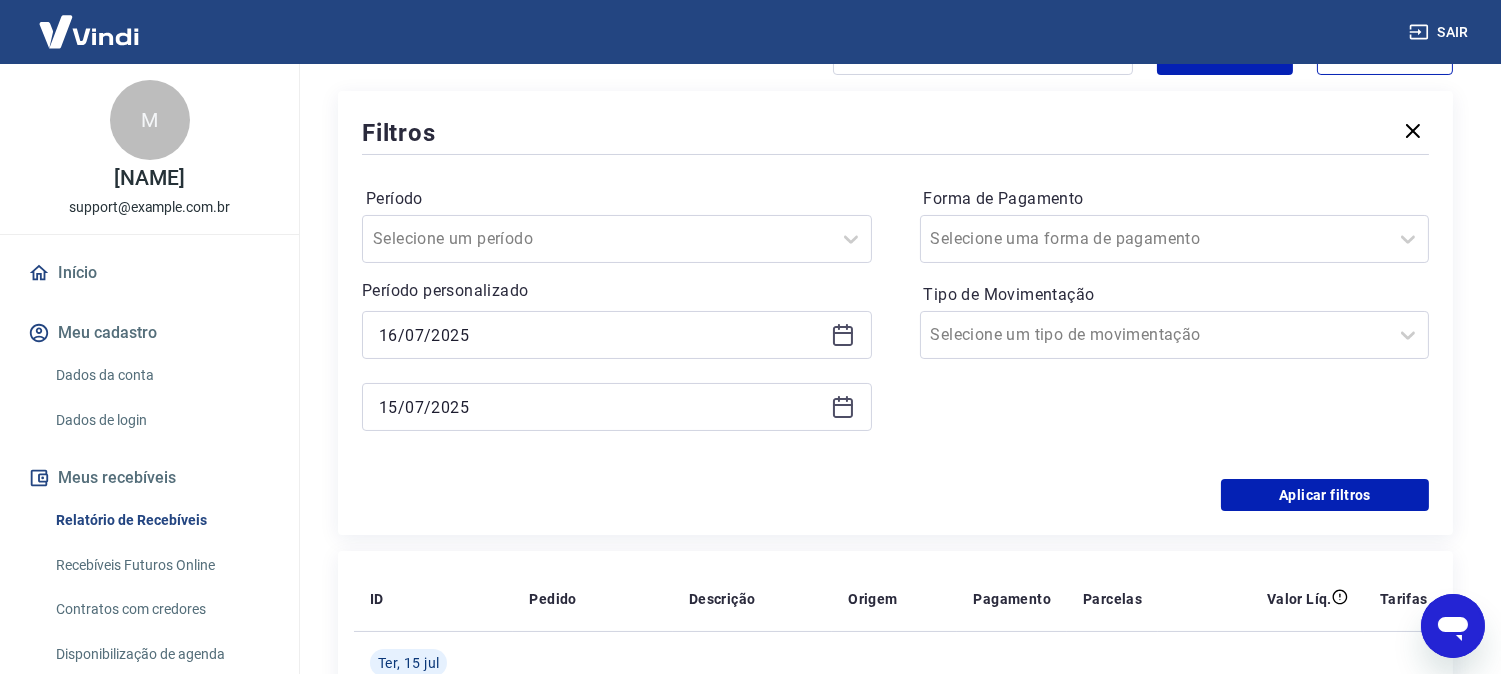 click 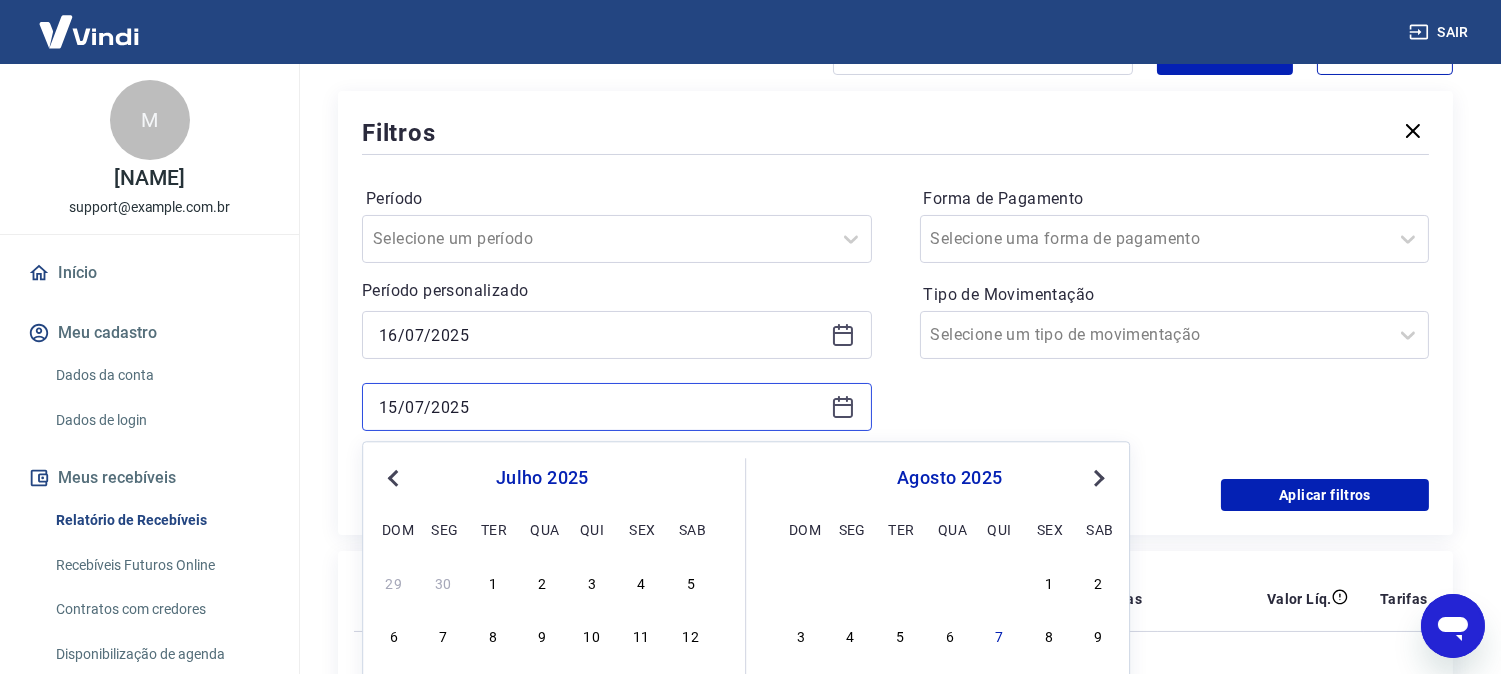scroll, scrollTop: 333, scrollLeft: 0, axis: vertical 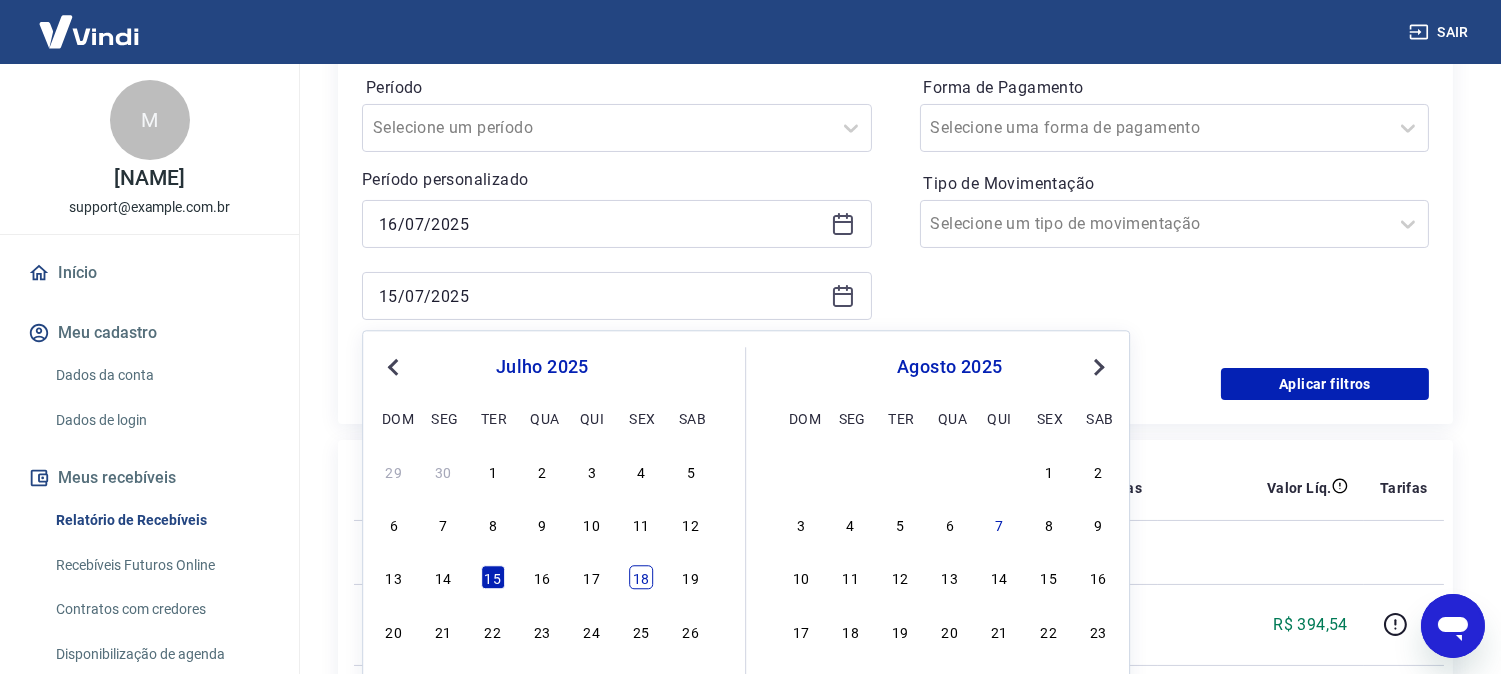 click on "18" at bounding box center [641, 578] 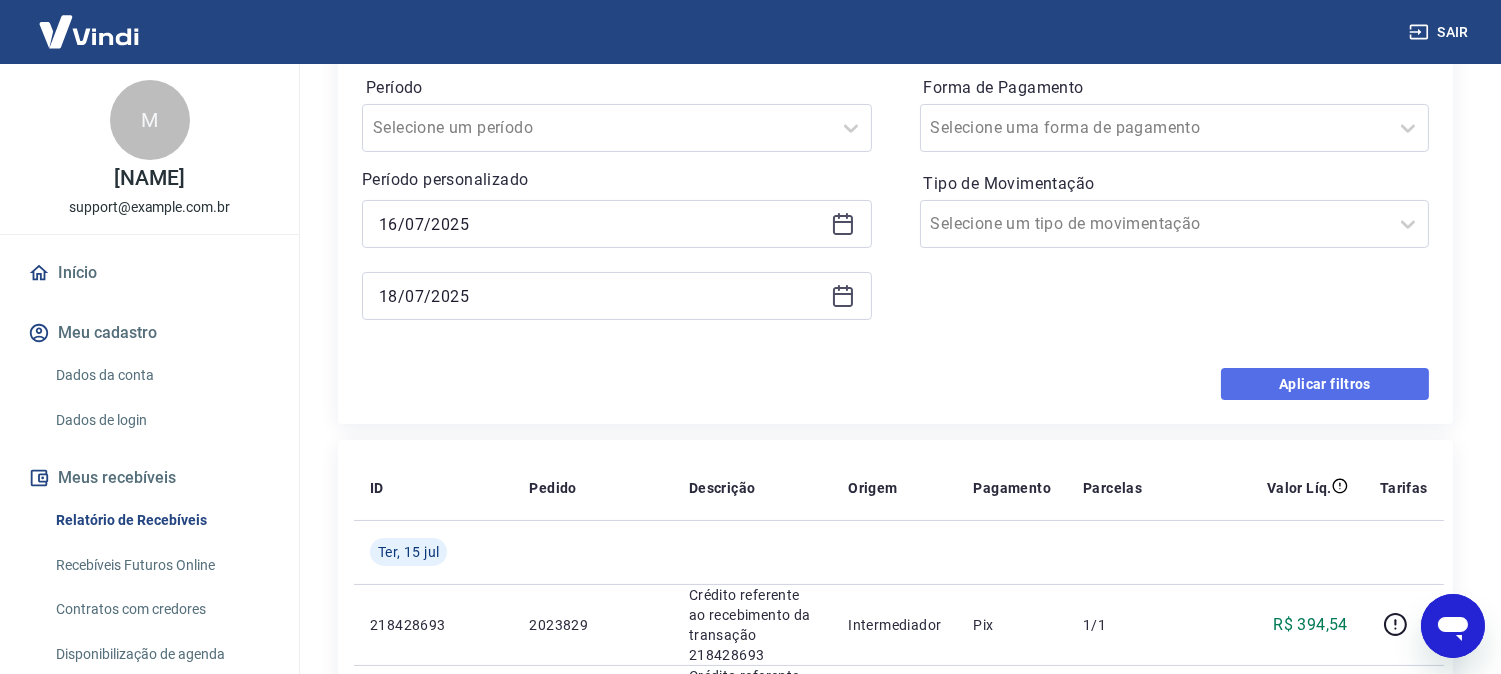 click on "Aplicar filtros" at bounding box center (1325, 384) 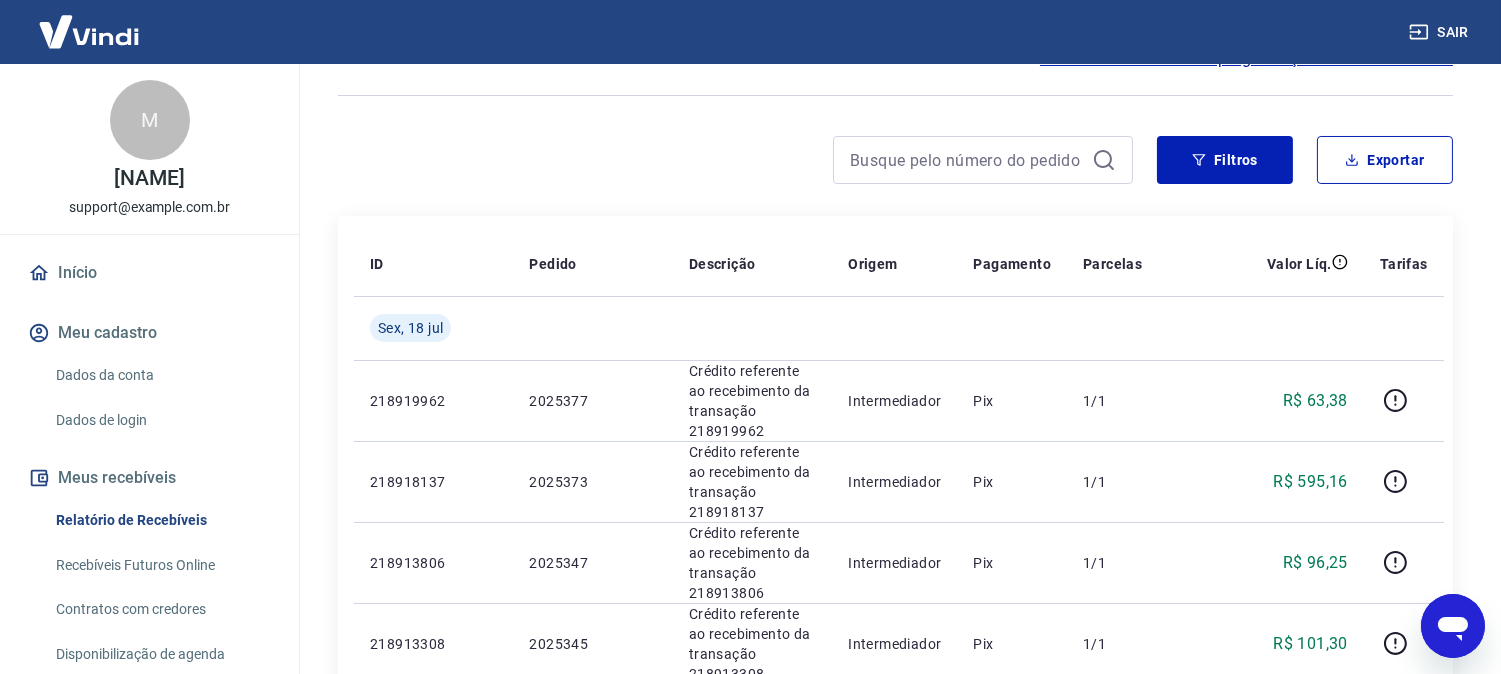 scroll, scrollTop: 74, scrollLeft: 0, axis: vertical 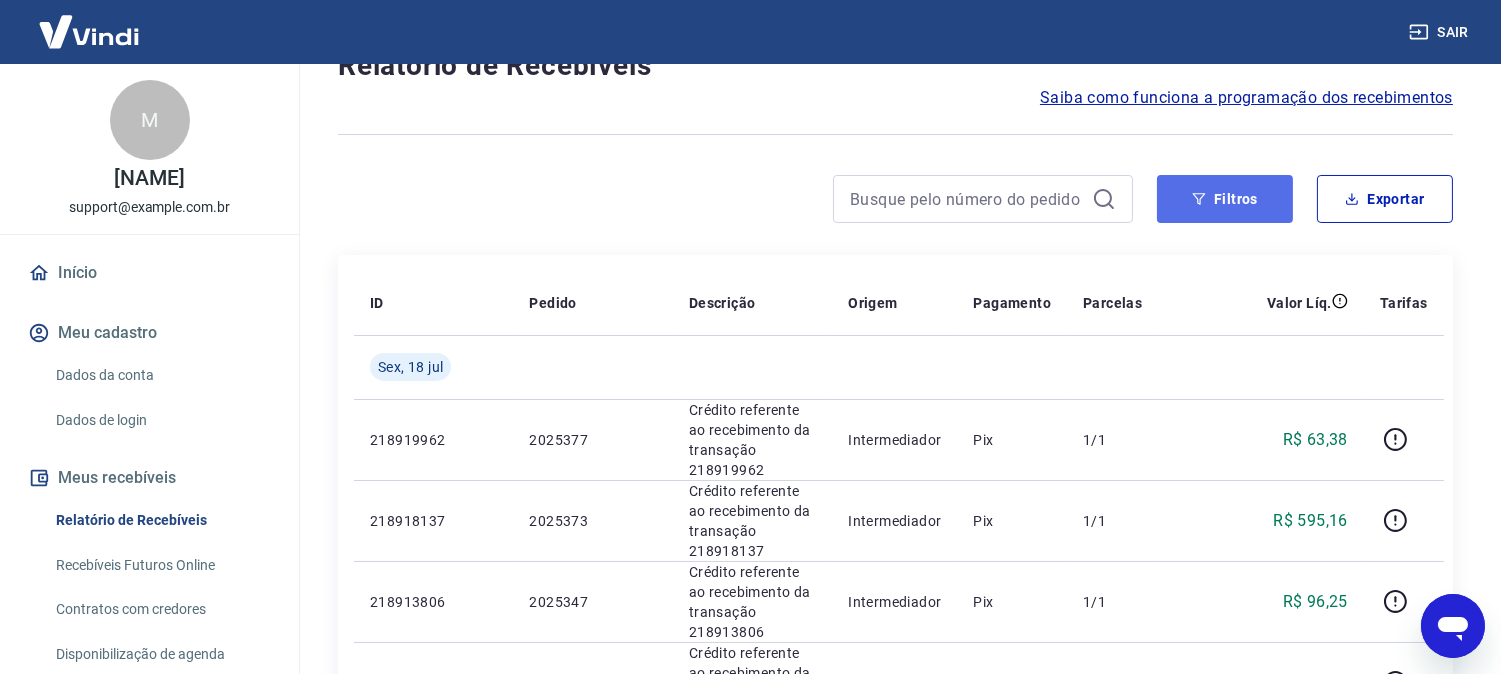 click 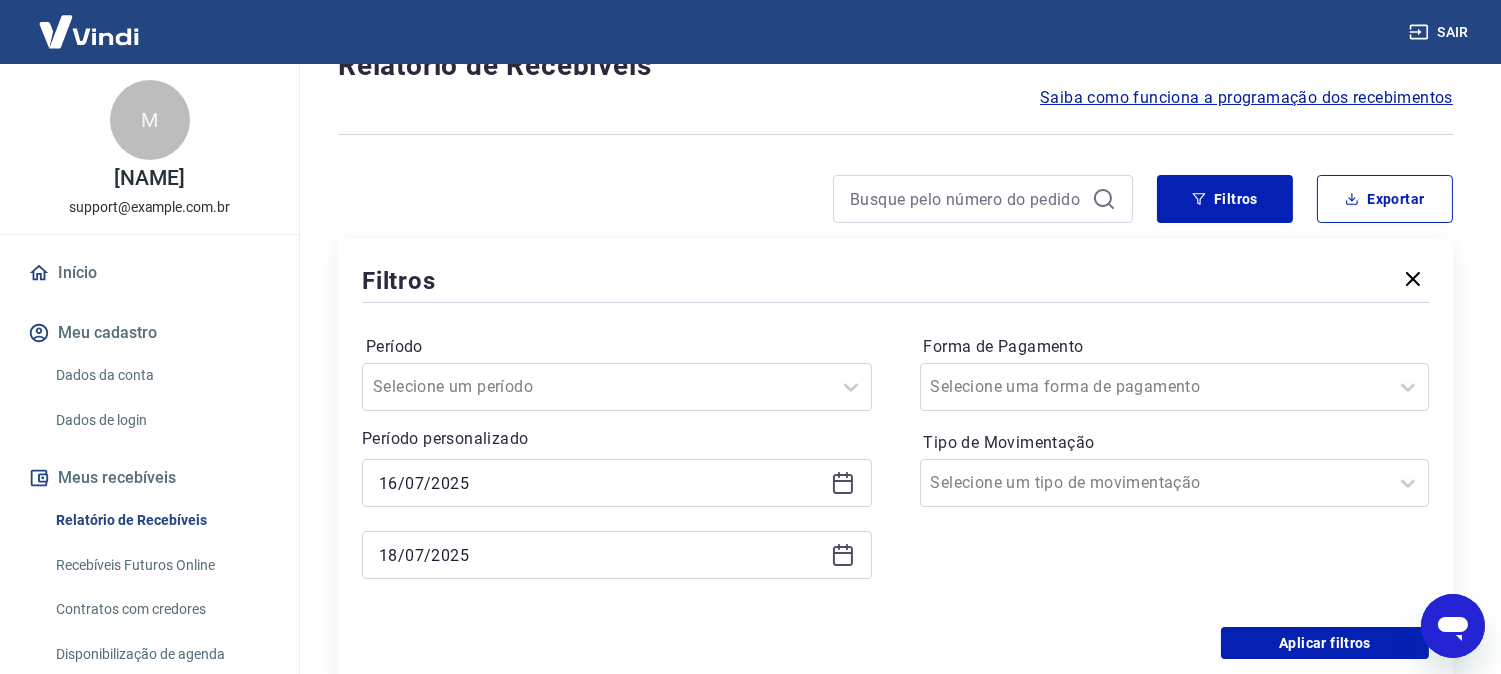 click 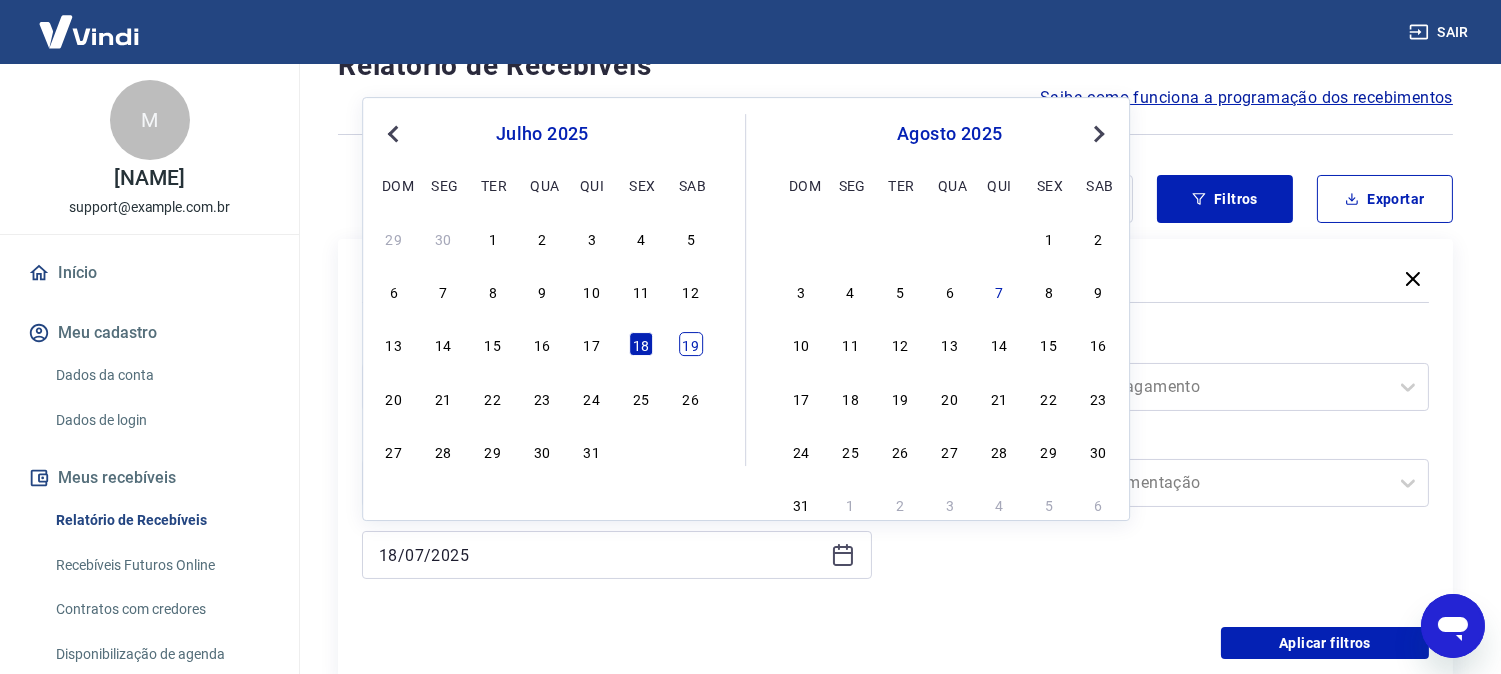 click on "19" at bounding box center [691, 345] 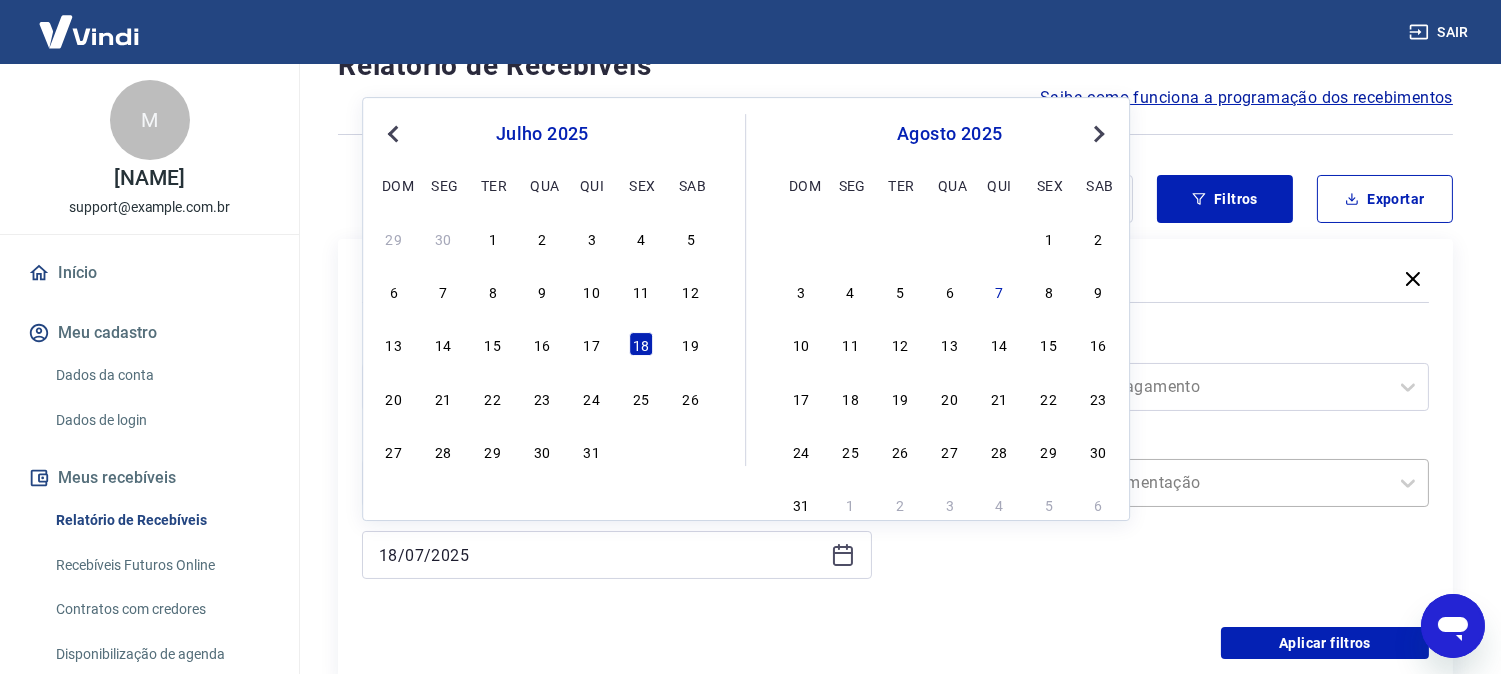 type on "19/07/2025" 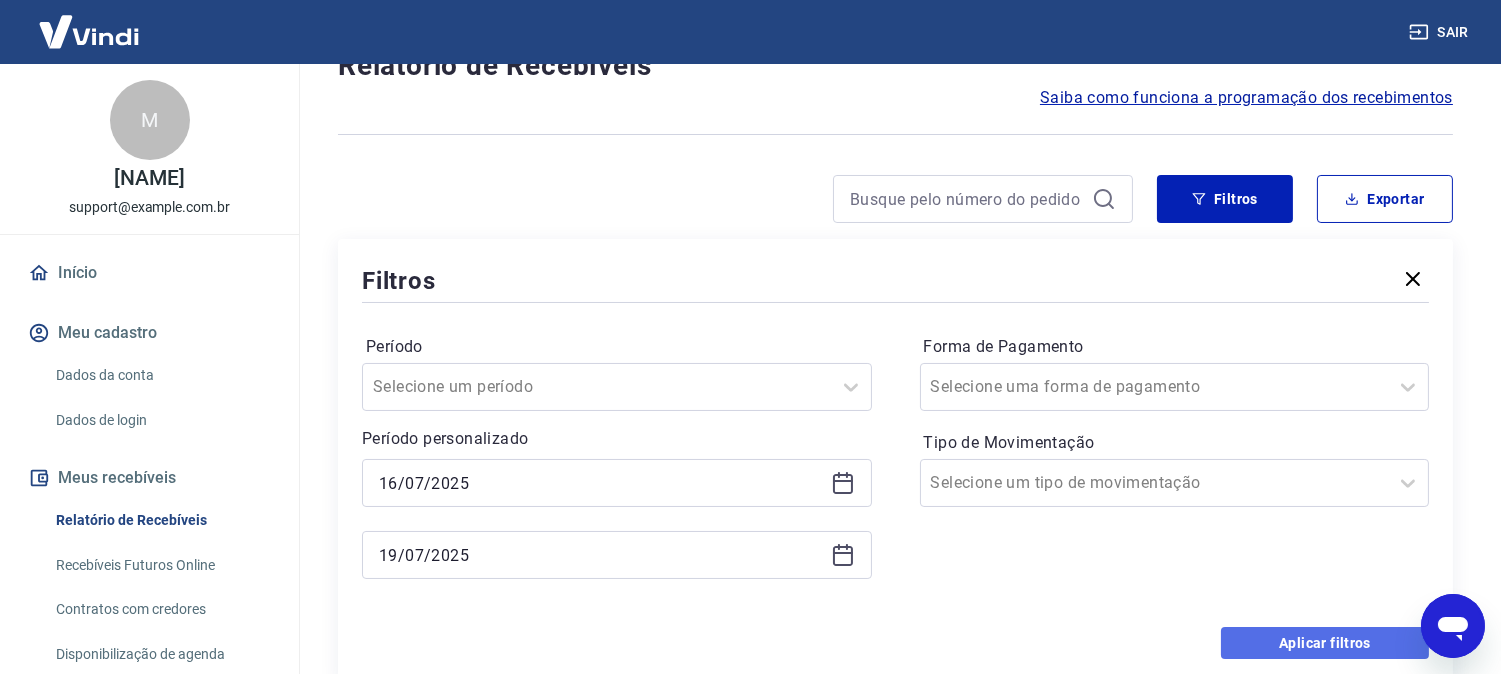 click on "Aplicar filtros" at bounding box center [1325, 643] 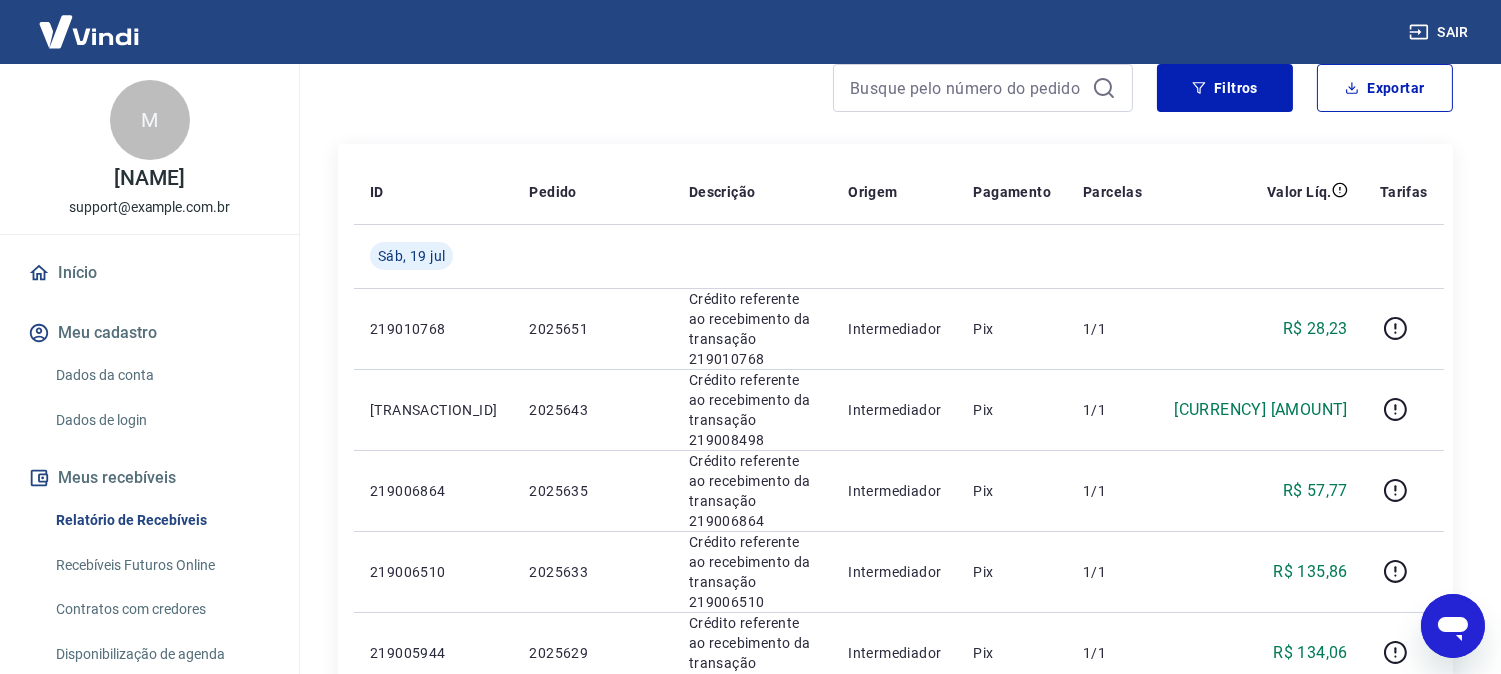 scroll, scrollTop: 0, scrollLeft: 0, axis: both 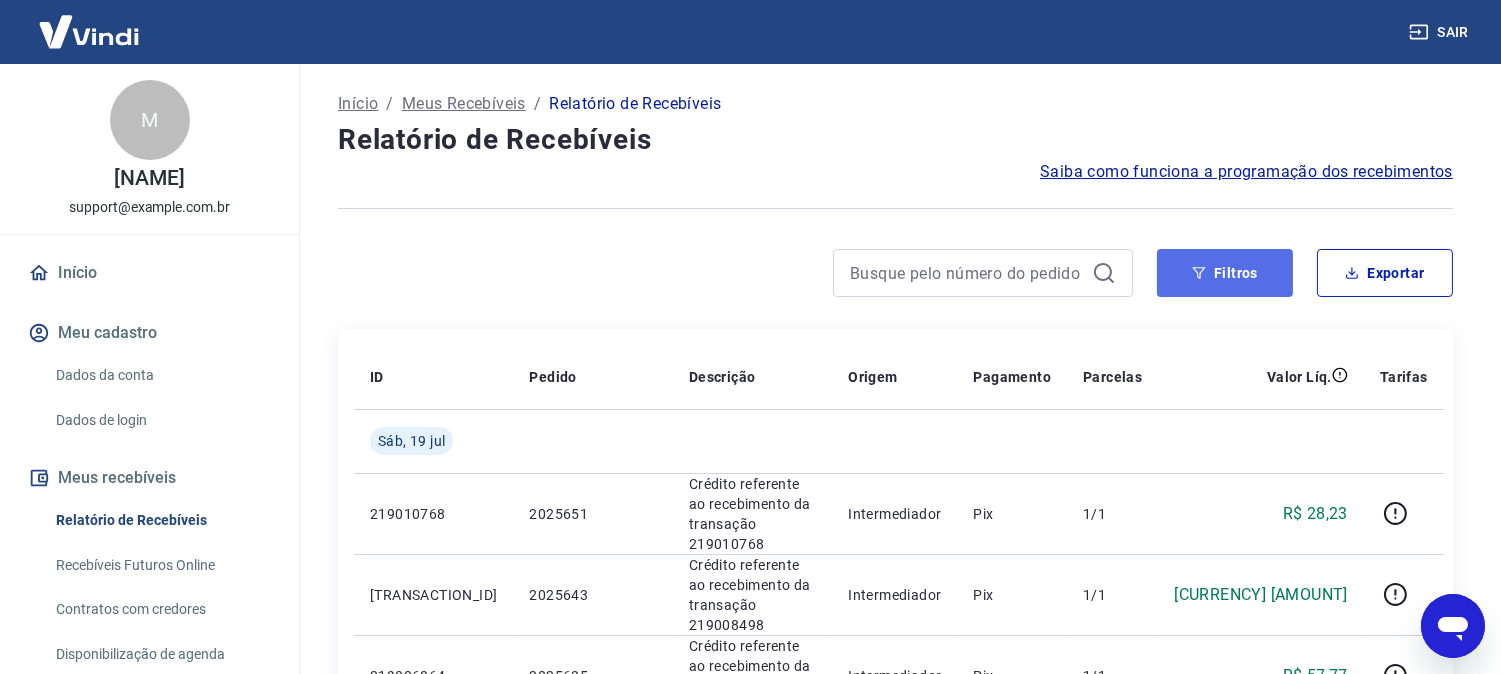click on "Filtros" at bounding box center [1225, 273] 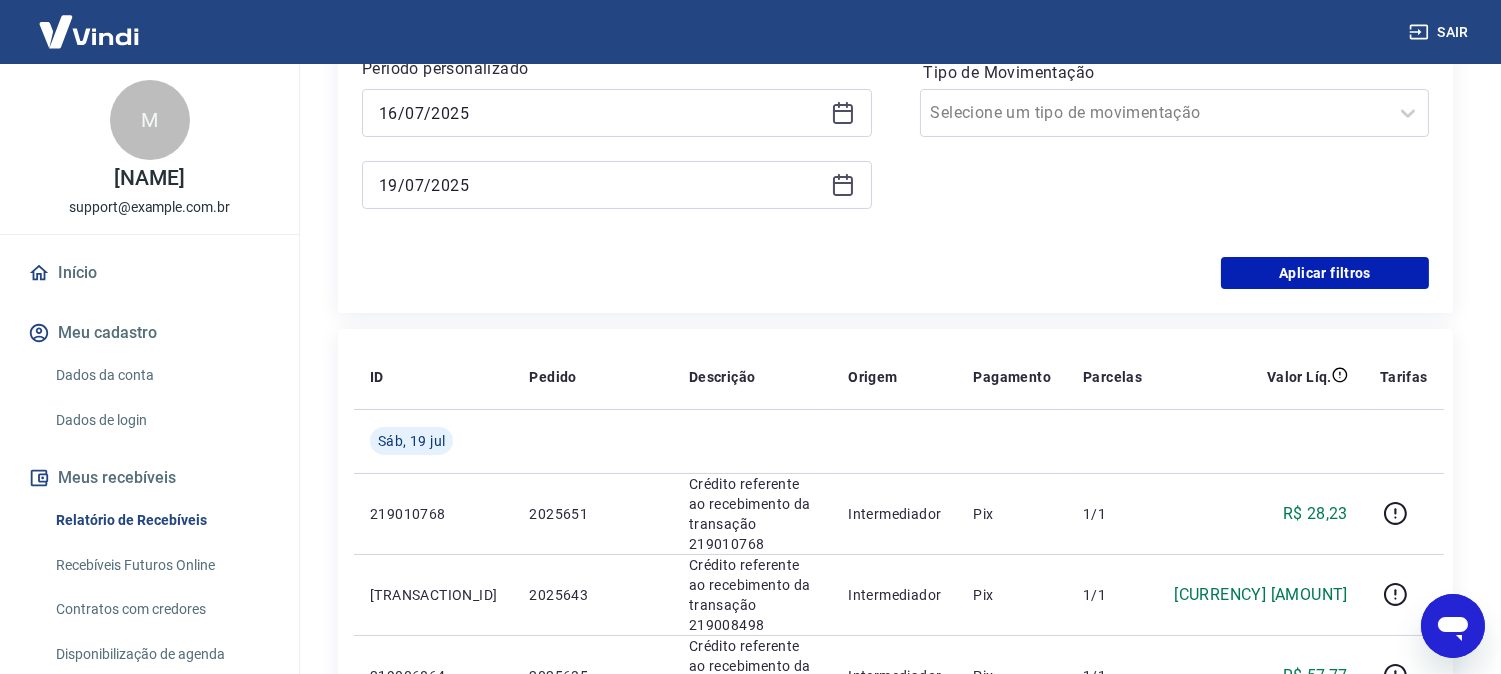 scroll, scrollTop: 333, scrollLeft: 0, axis: vertical 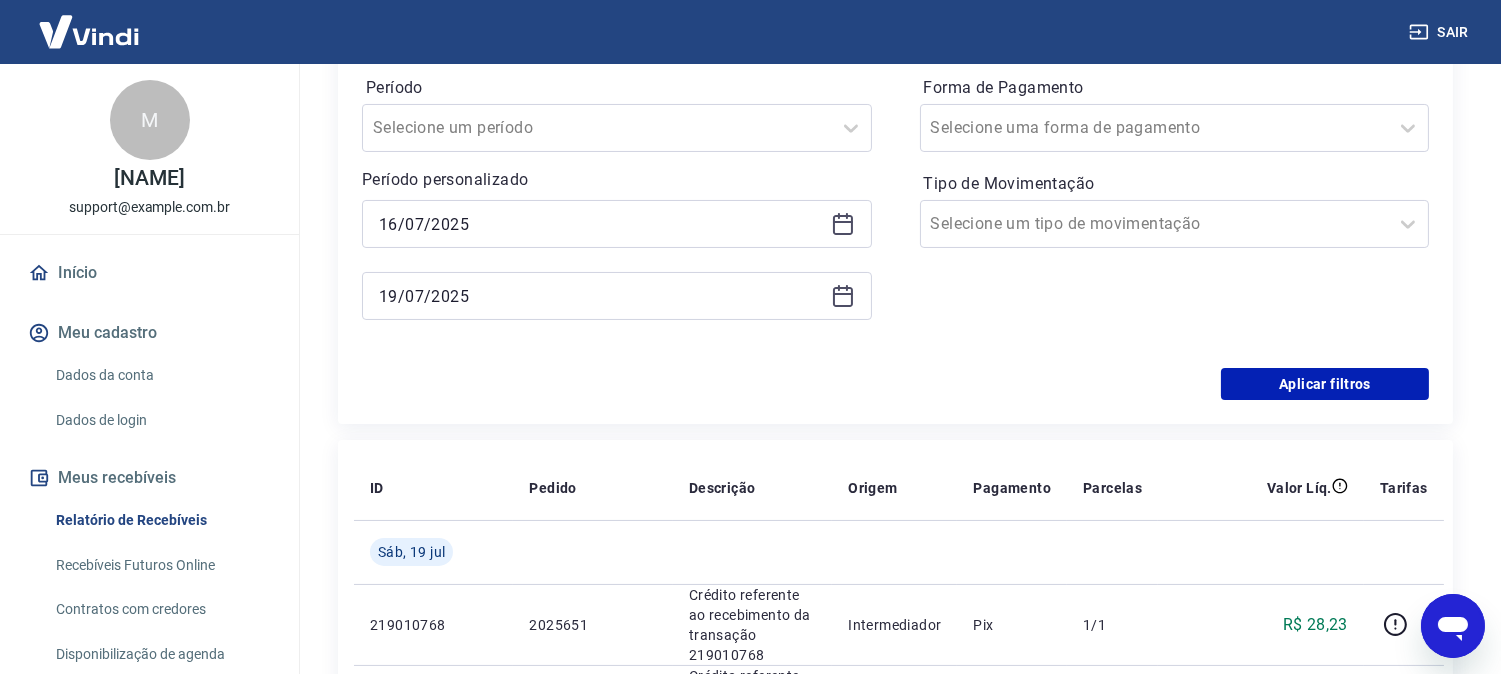 click 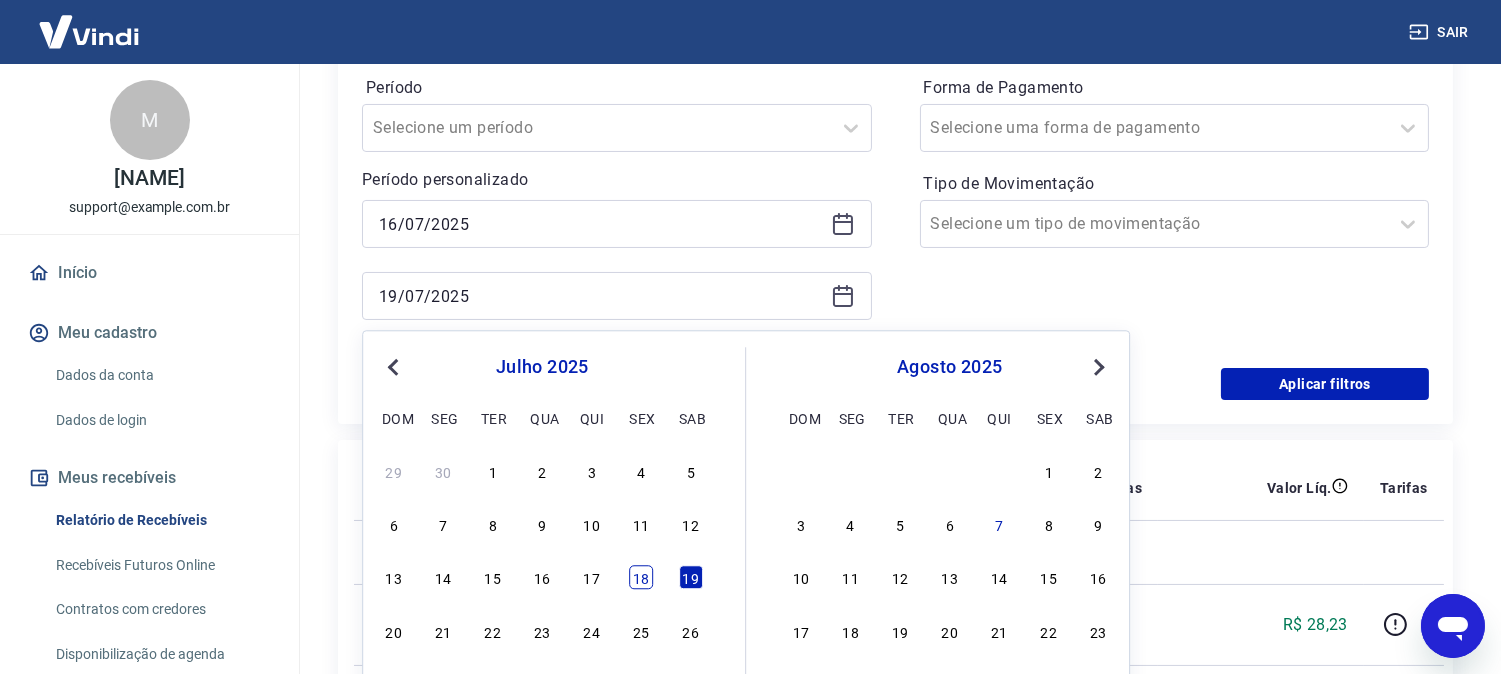 click on "18" at bounding box center (641, 578) 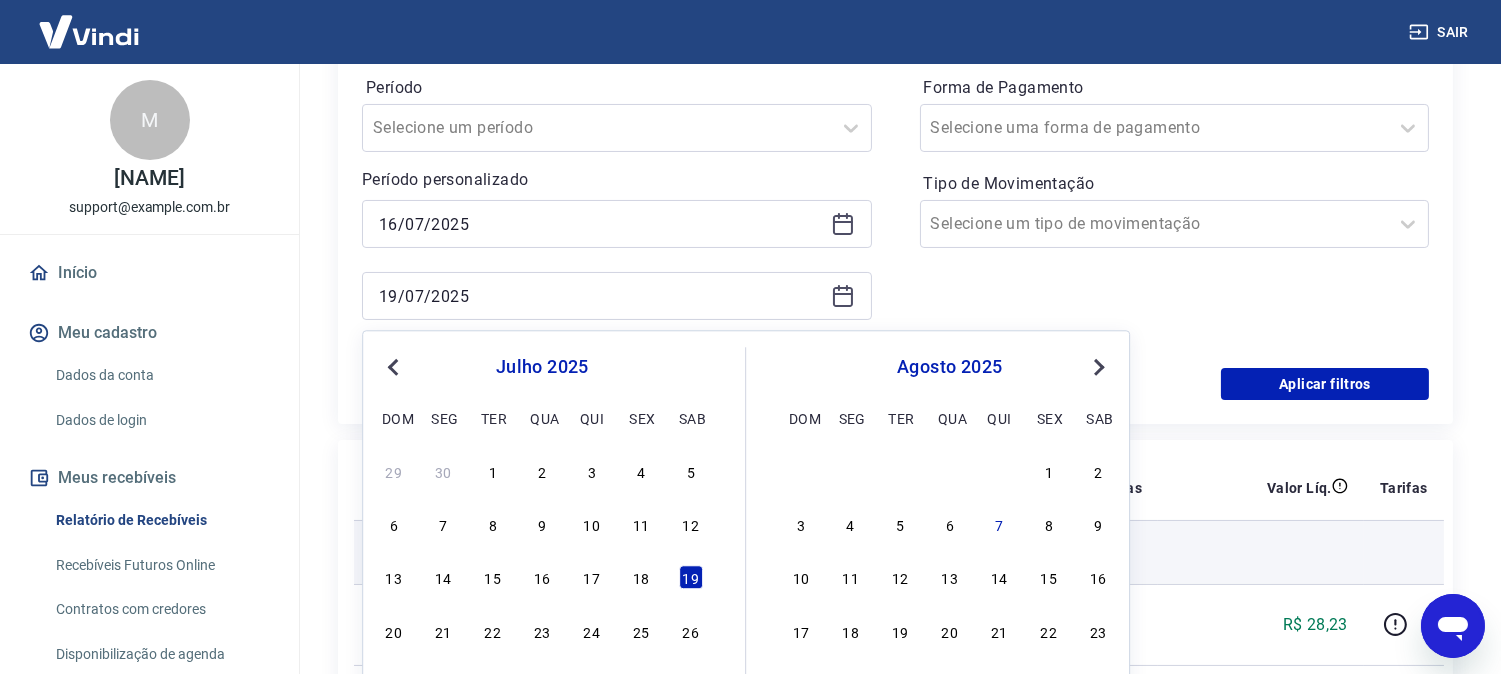 type on "18/07/2025" 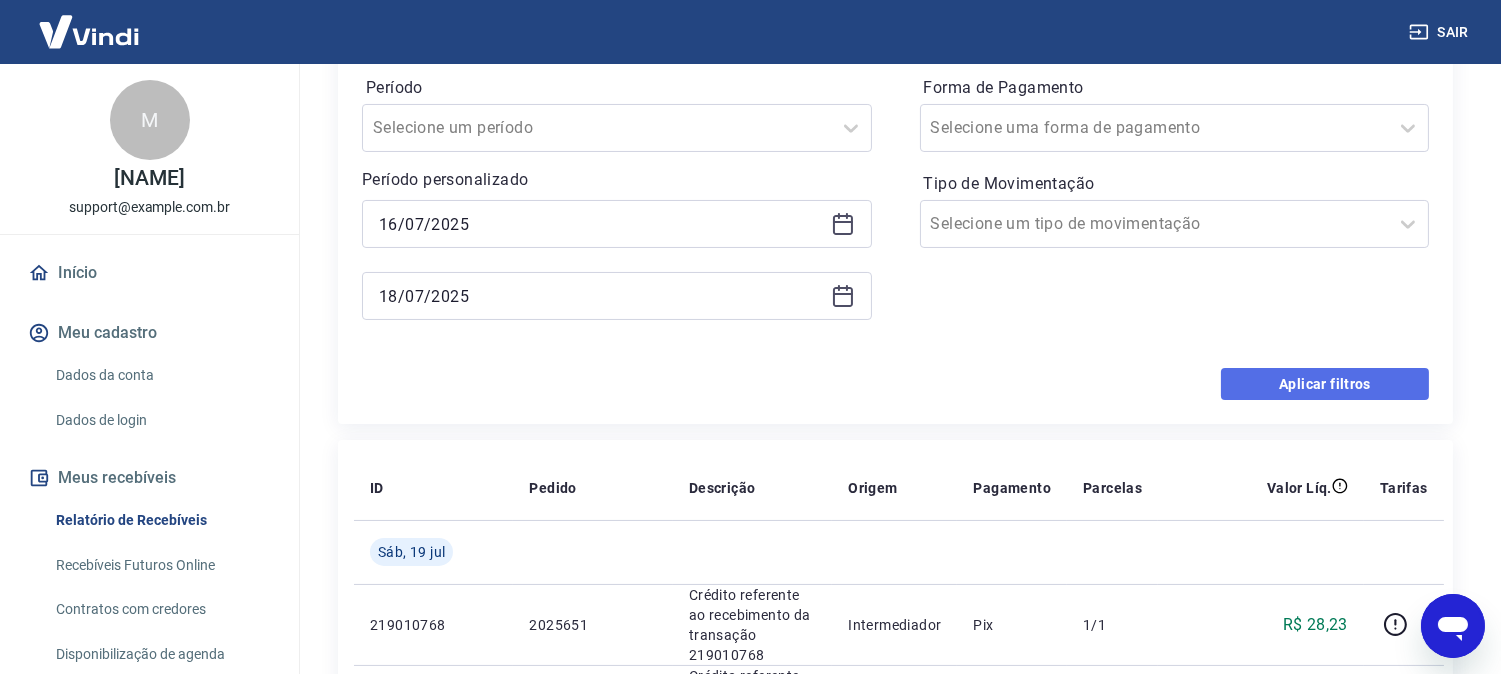 click on "Aplicar filtros" at bounding box center [1325, 384] 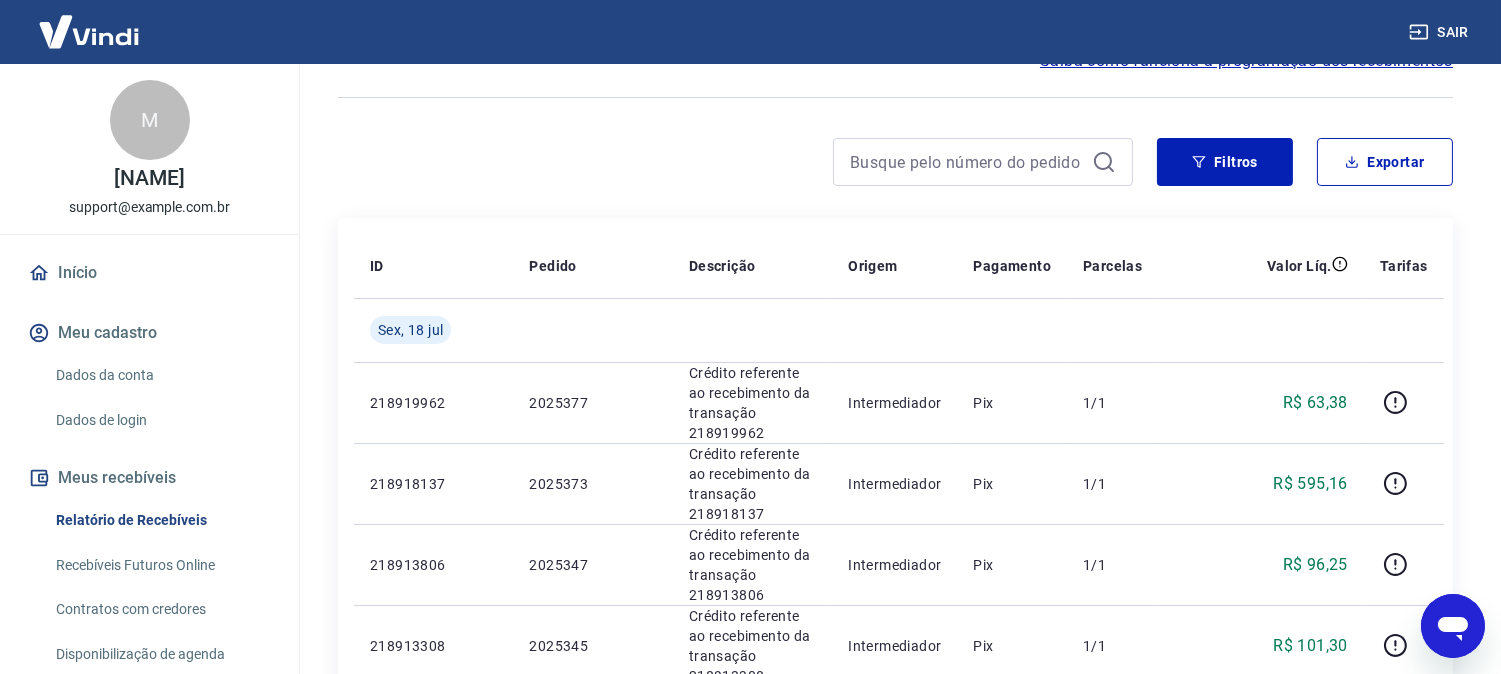 scroll, scrollTop: 0, scrollLeft: 0, axis: both 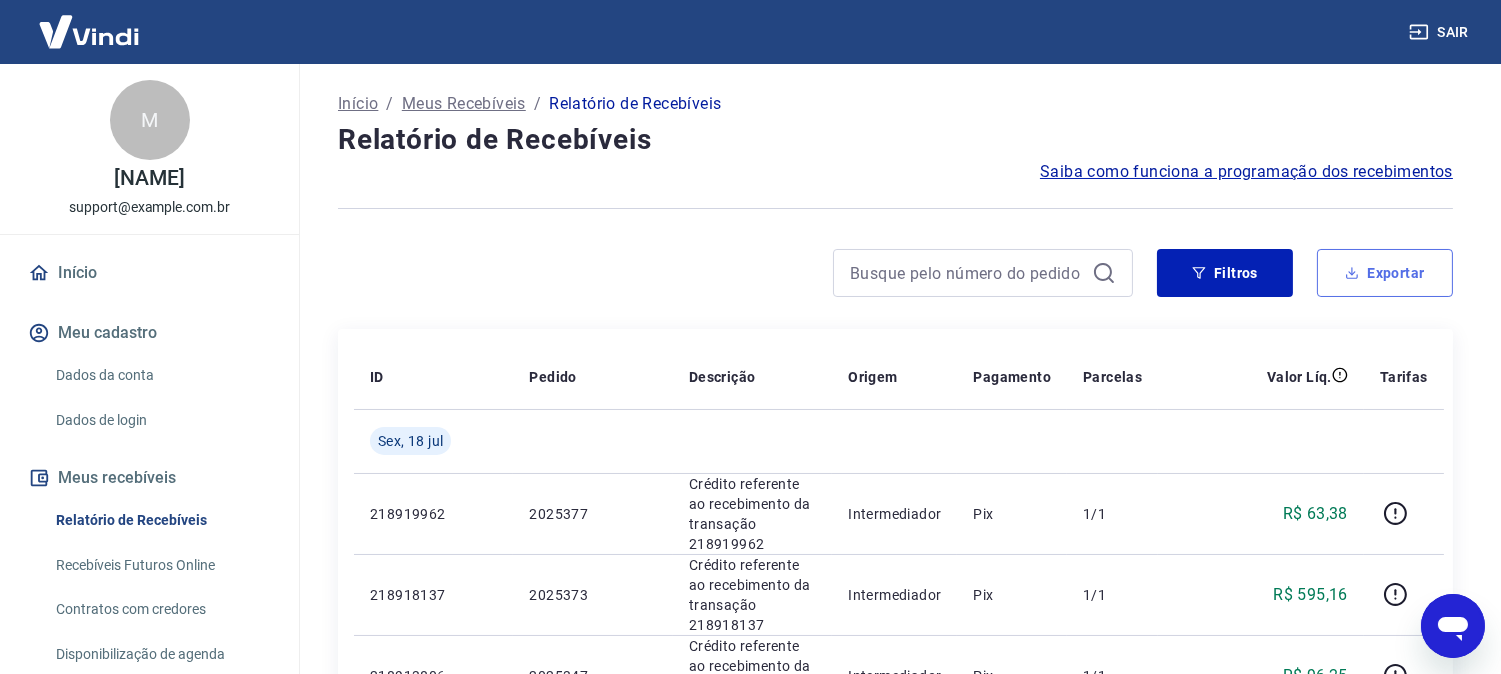 click on "Exportar" at bounding box center (1385, 273) 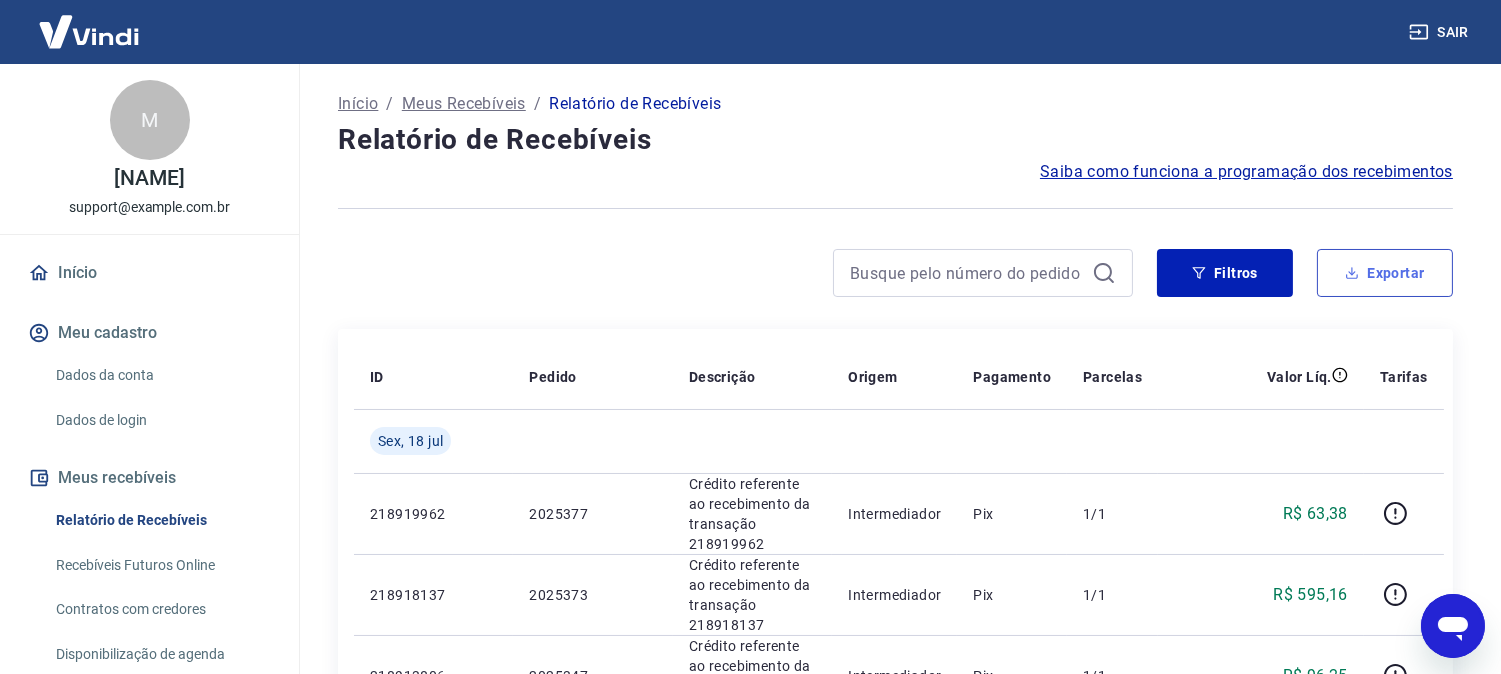 type on "16/07/2025" 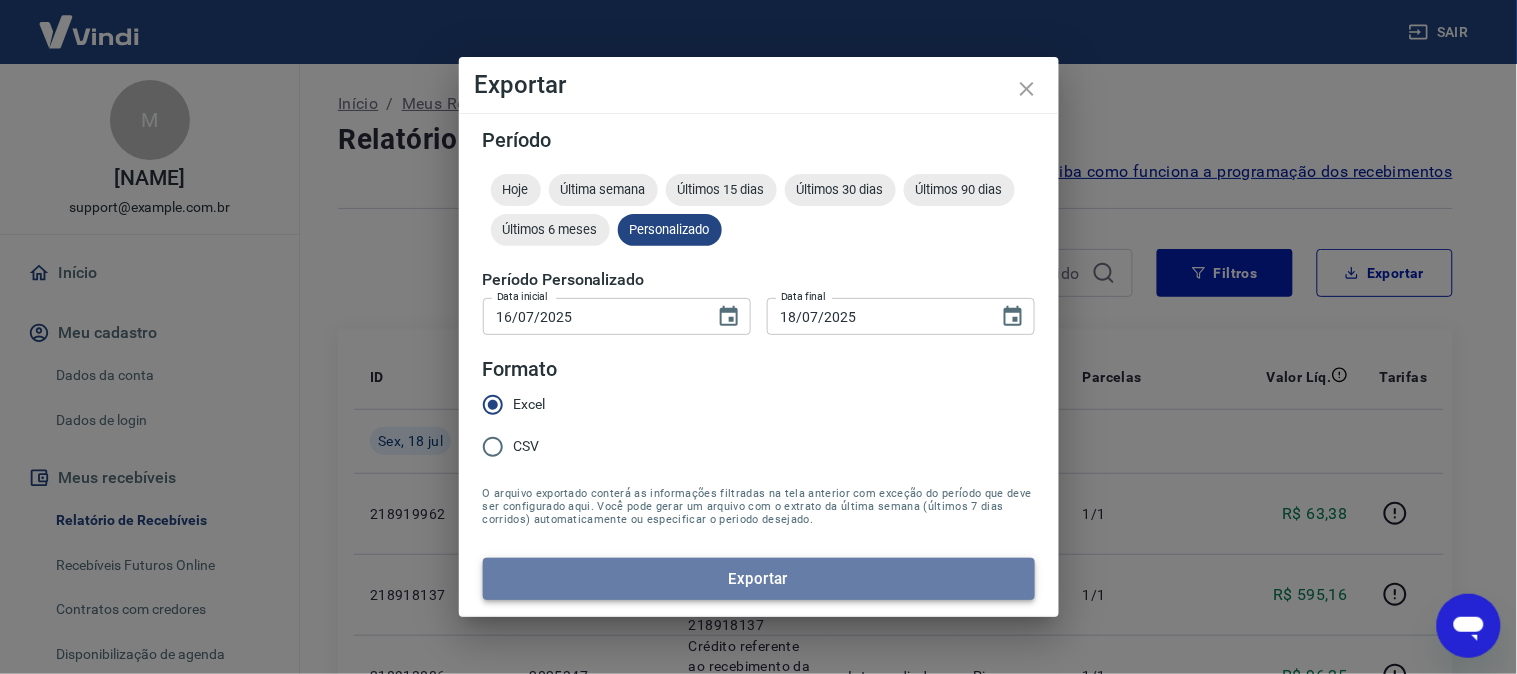 click on "Exportar" at bounding box center [759, 579] 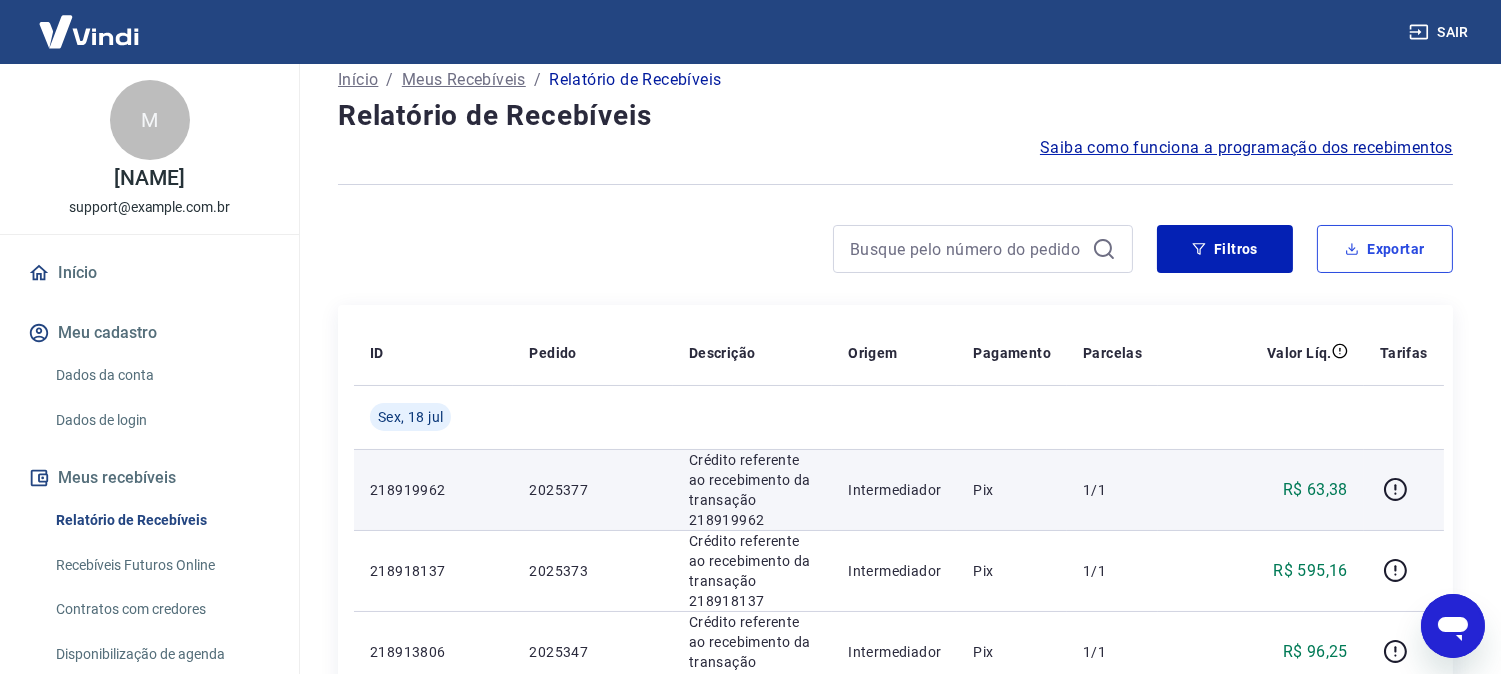 scroll, scrollTop: 0, scrollLeft: 0, axis: both 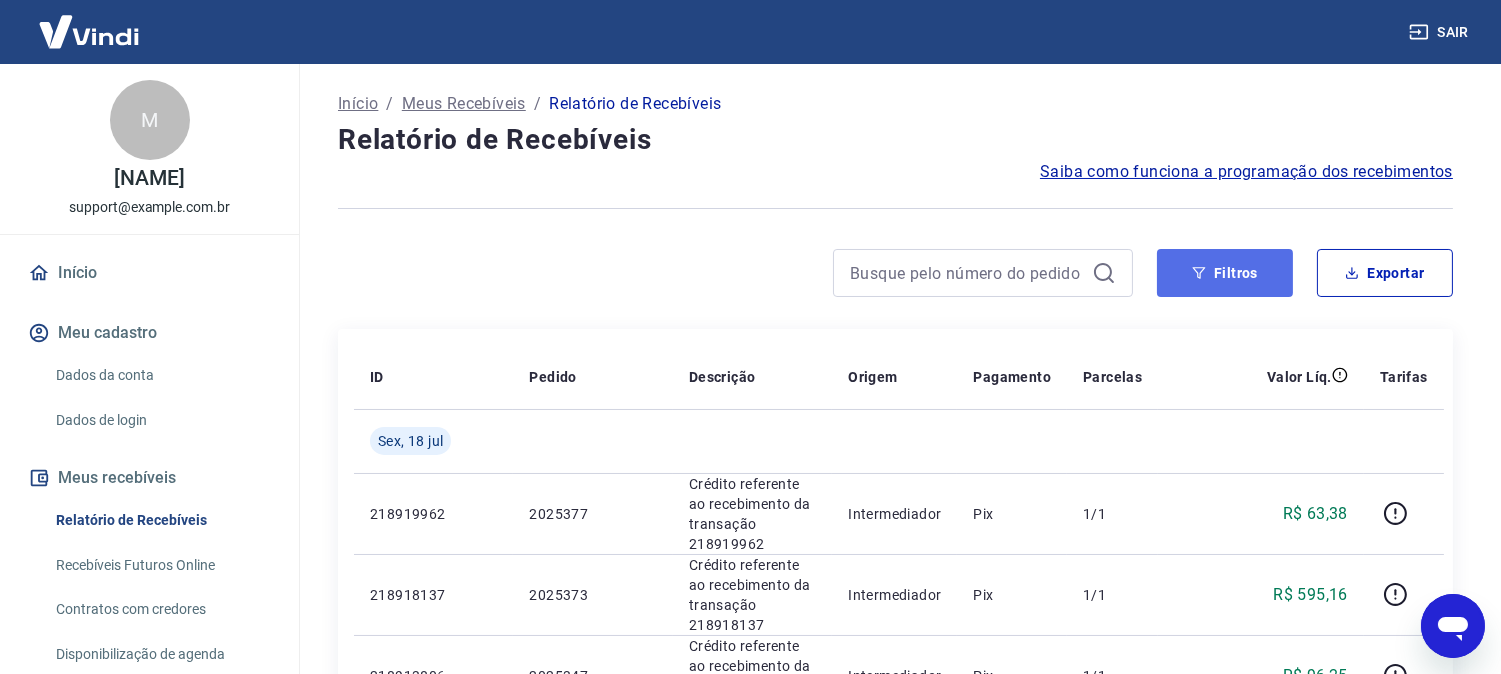 click on "Filtros" at bounding box center (1225, 273) 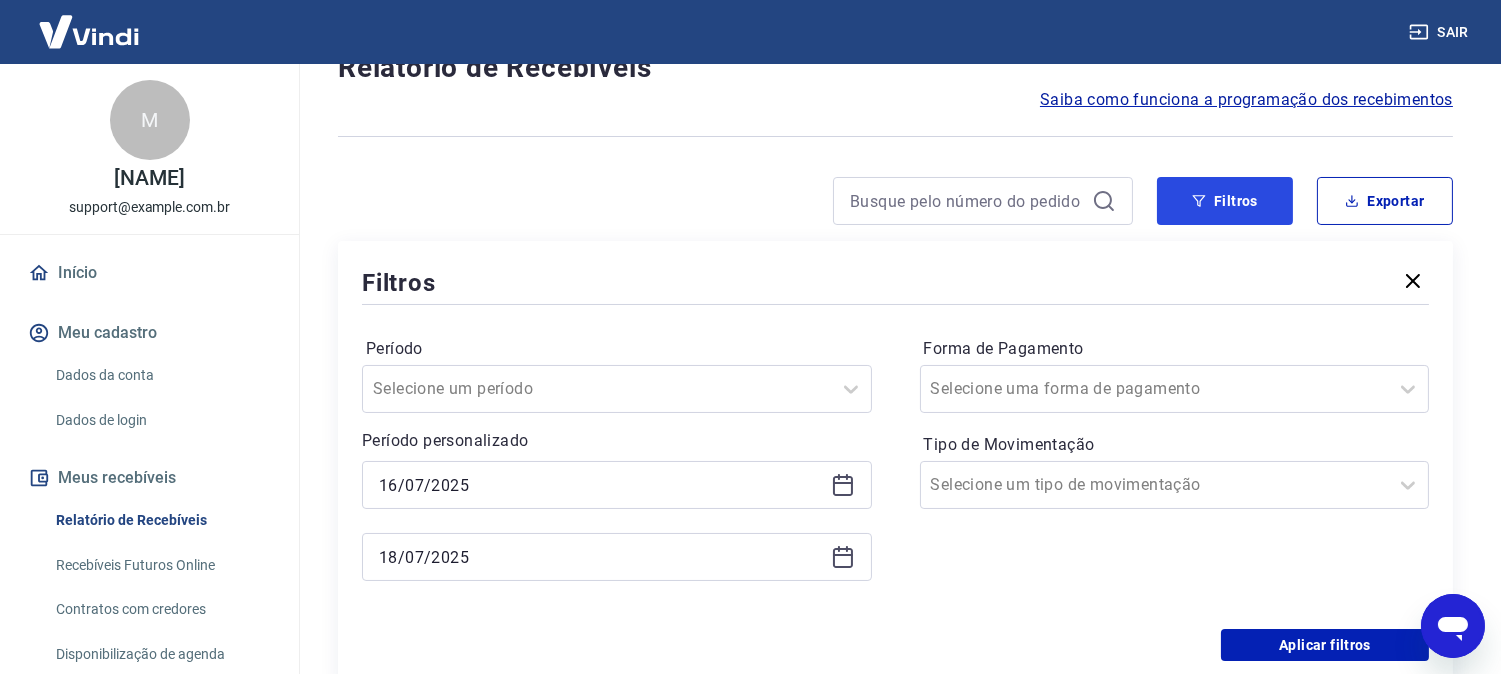 scroll, scrollTop: 111, scrollLeft: 0, axis: vertical 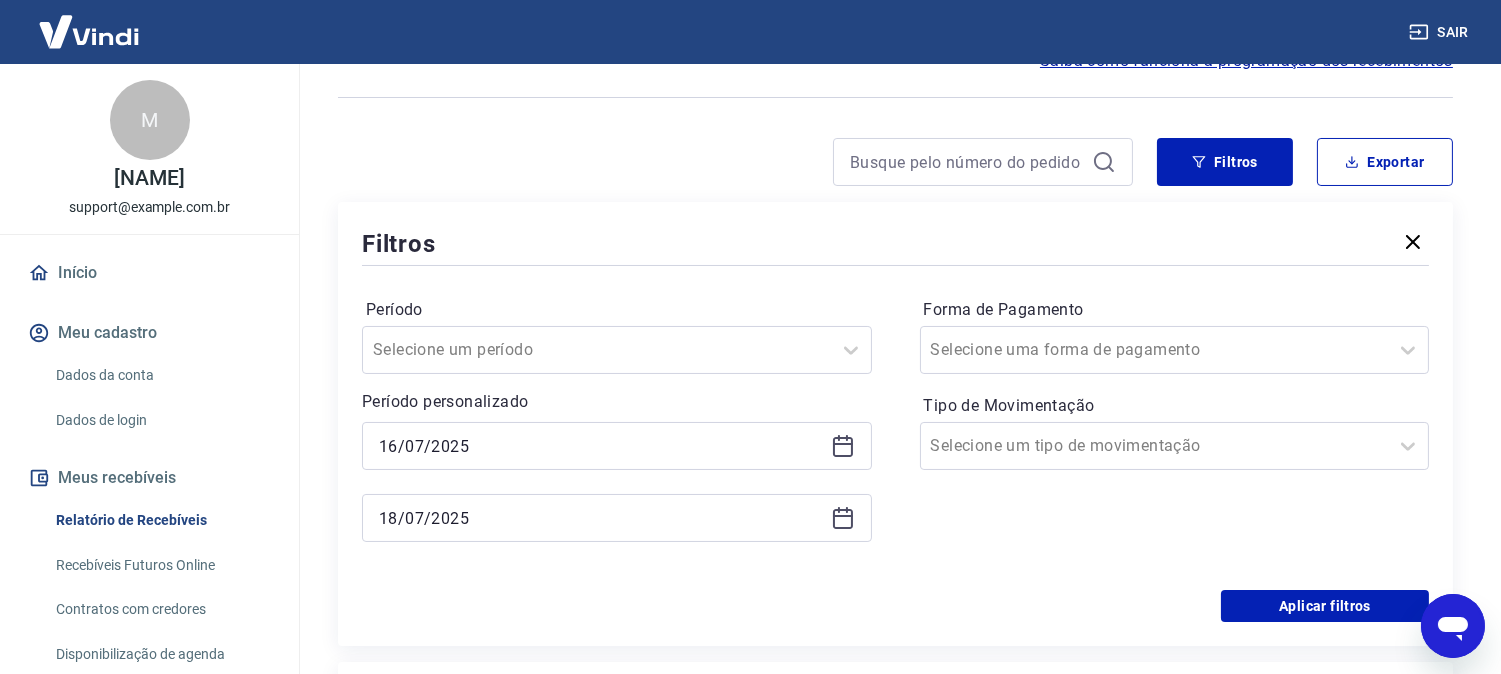 click 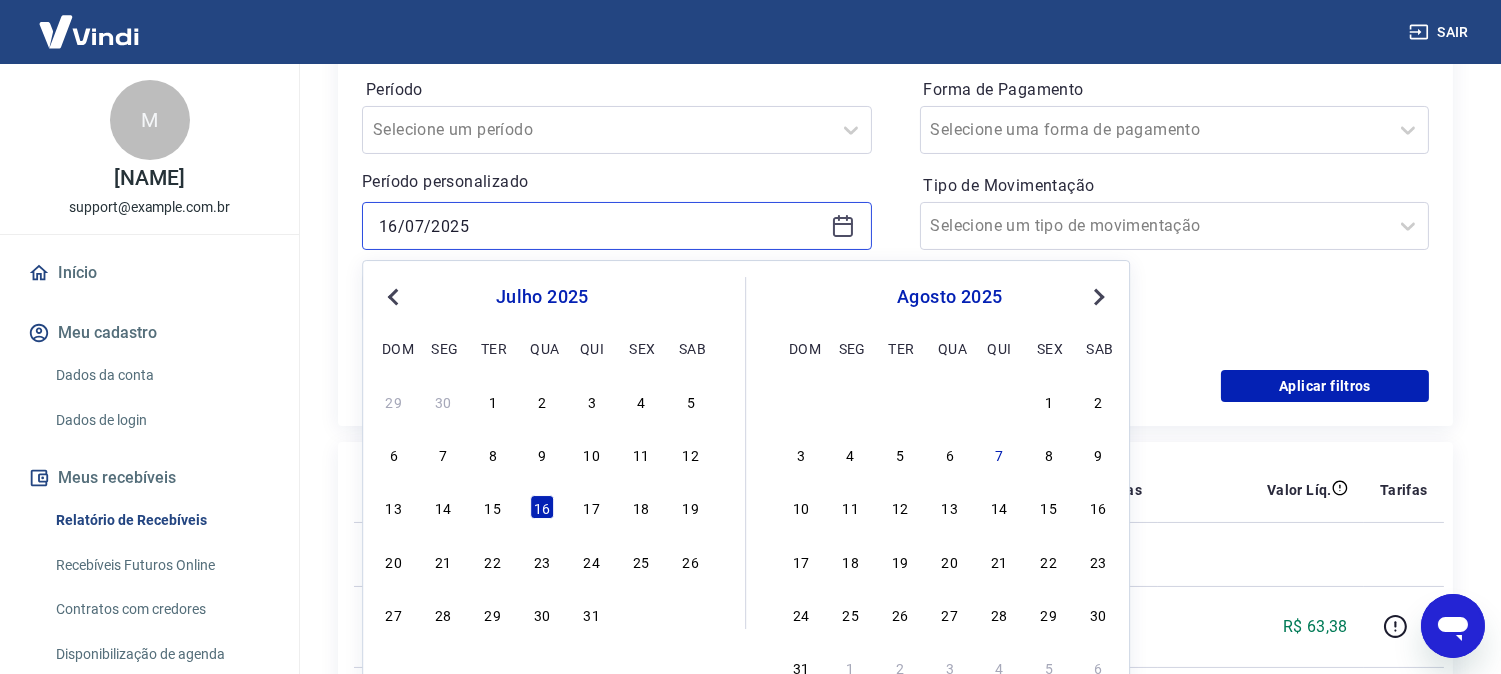scroll, scrollTop: 333, scrollLeft: 0, axis: vertical 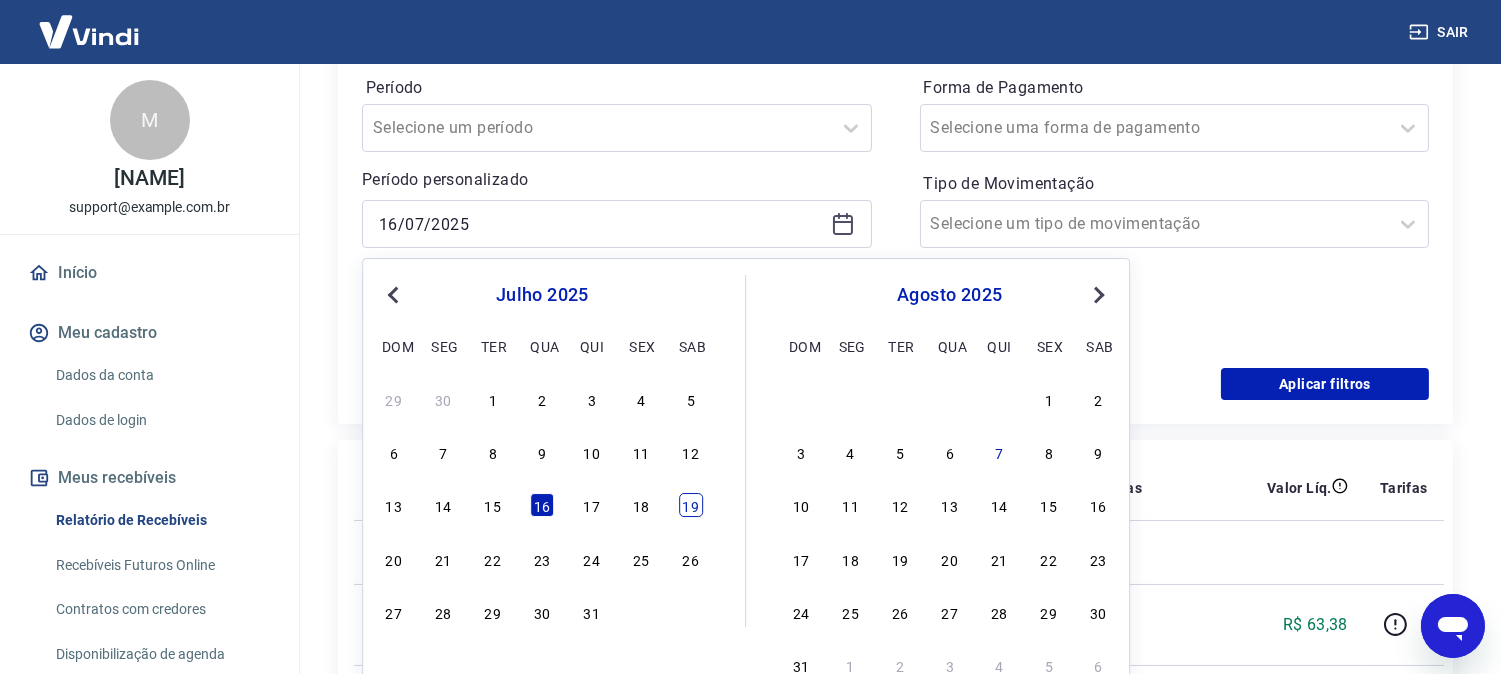 click on "19" at bounding box center (691, 506) 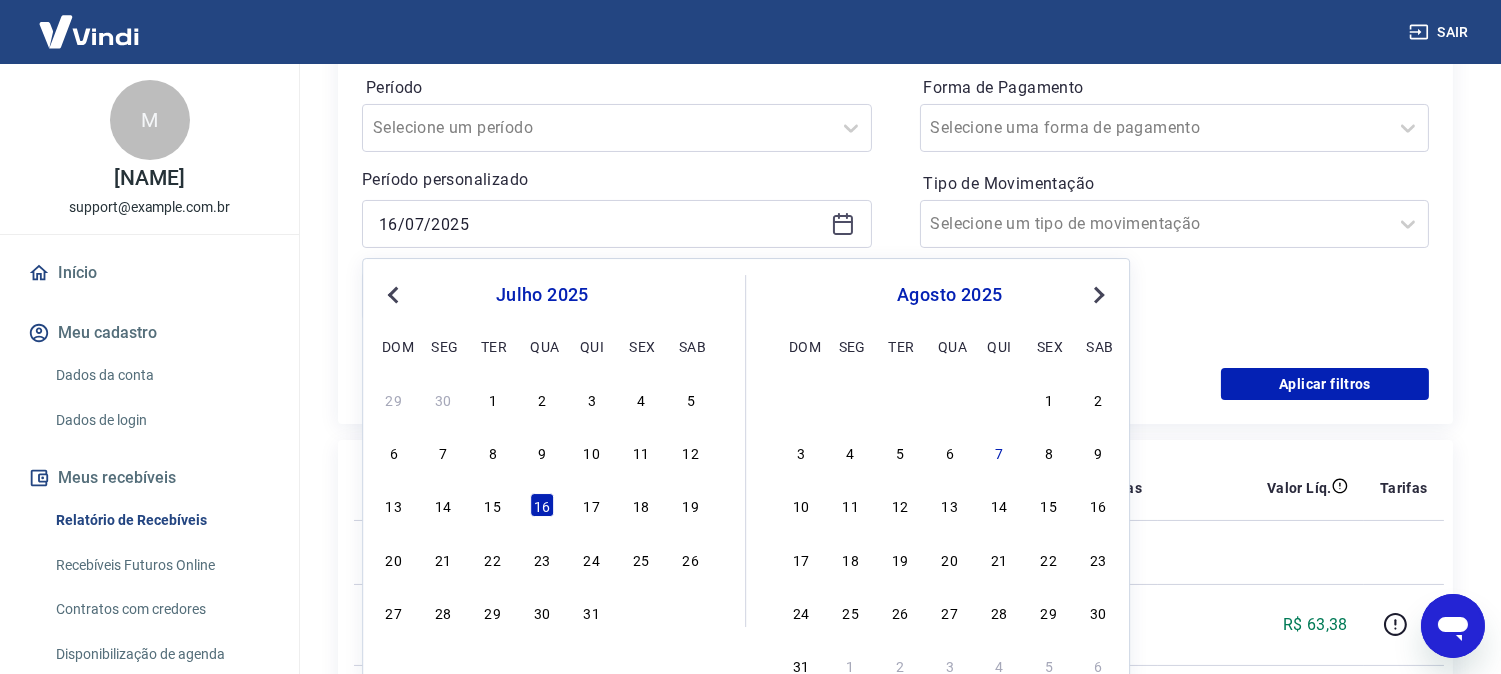 type on "19/07/2025" 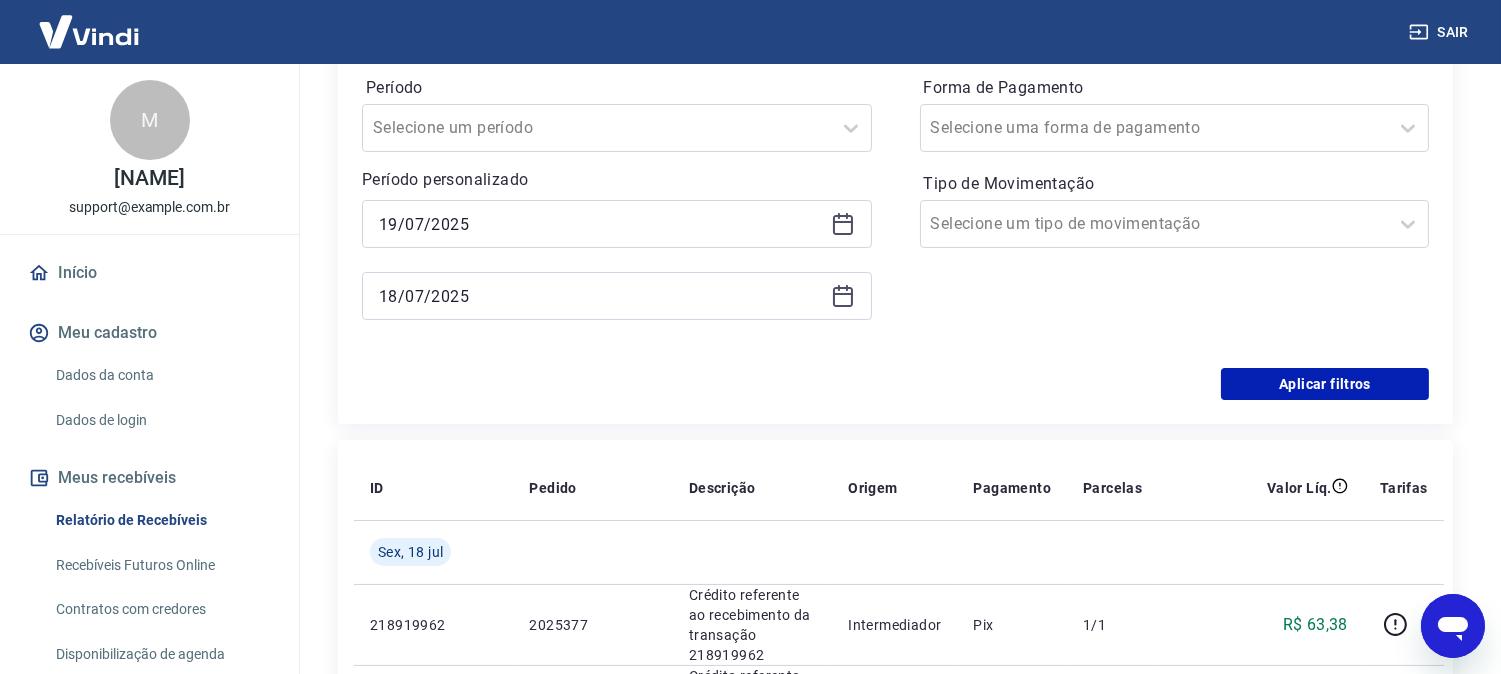 click 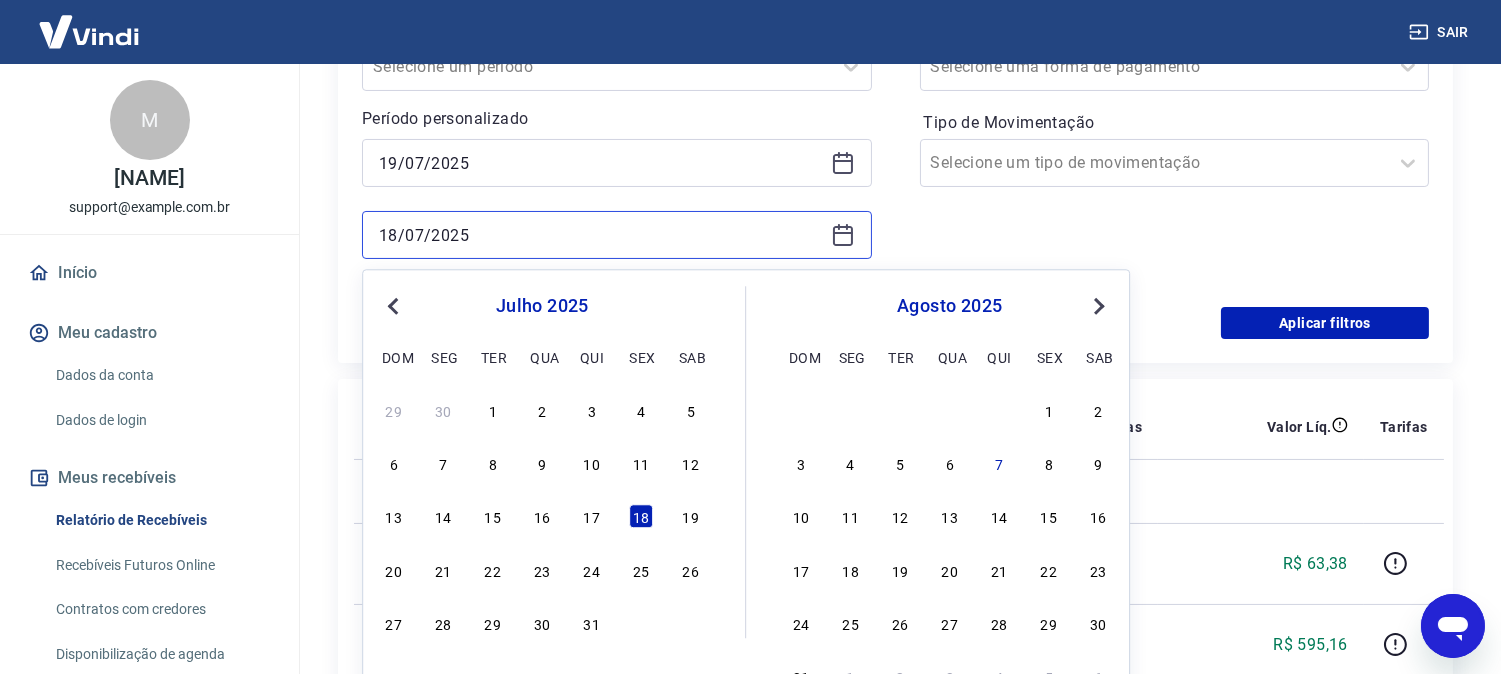 scroll, scrollTop: 444, scrollLeft: 0, axis: vertical 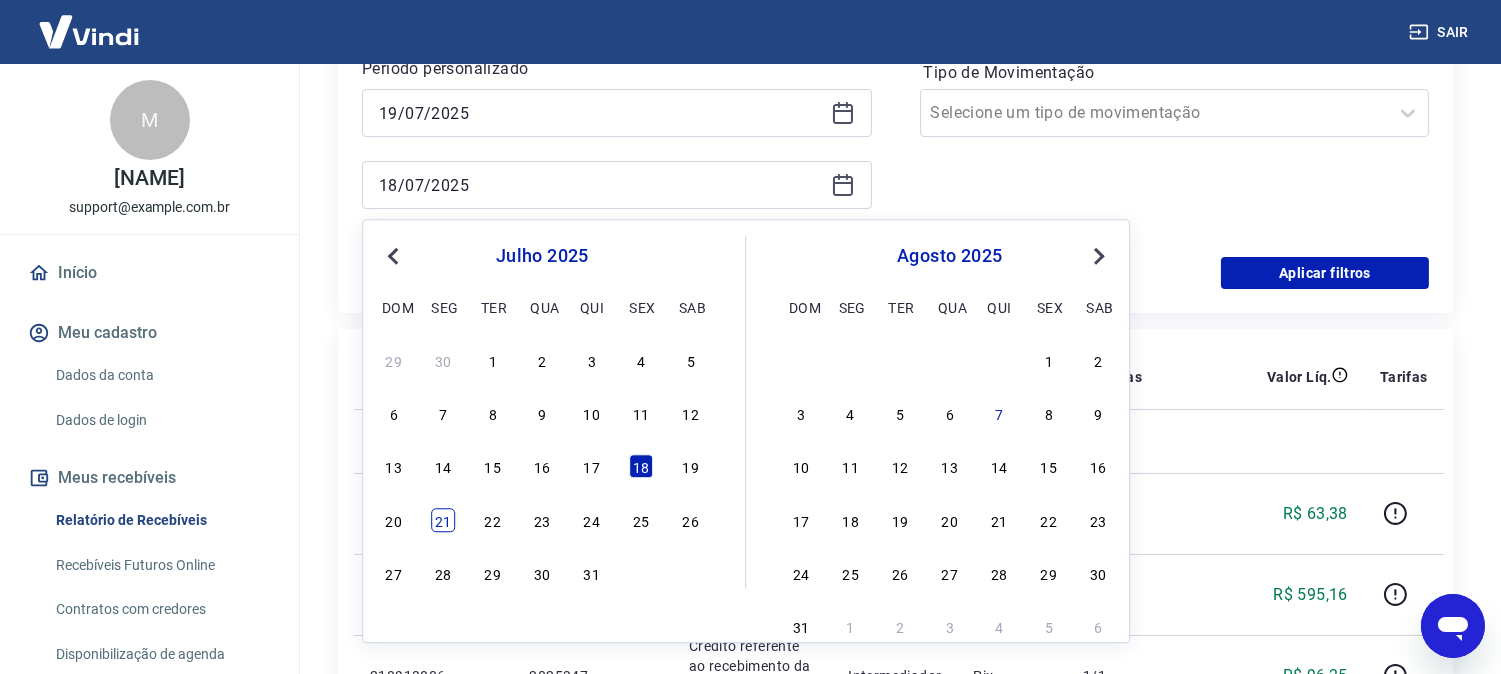 click on "21" at bounding box center [443, 520] 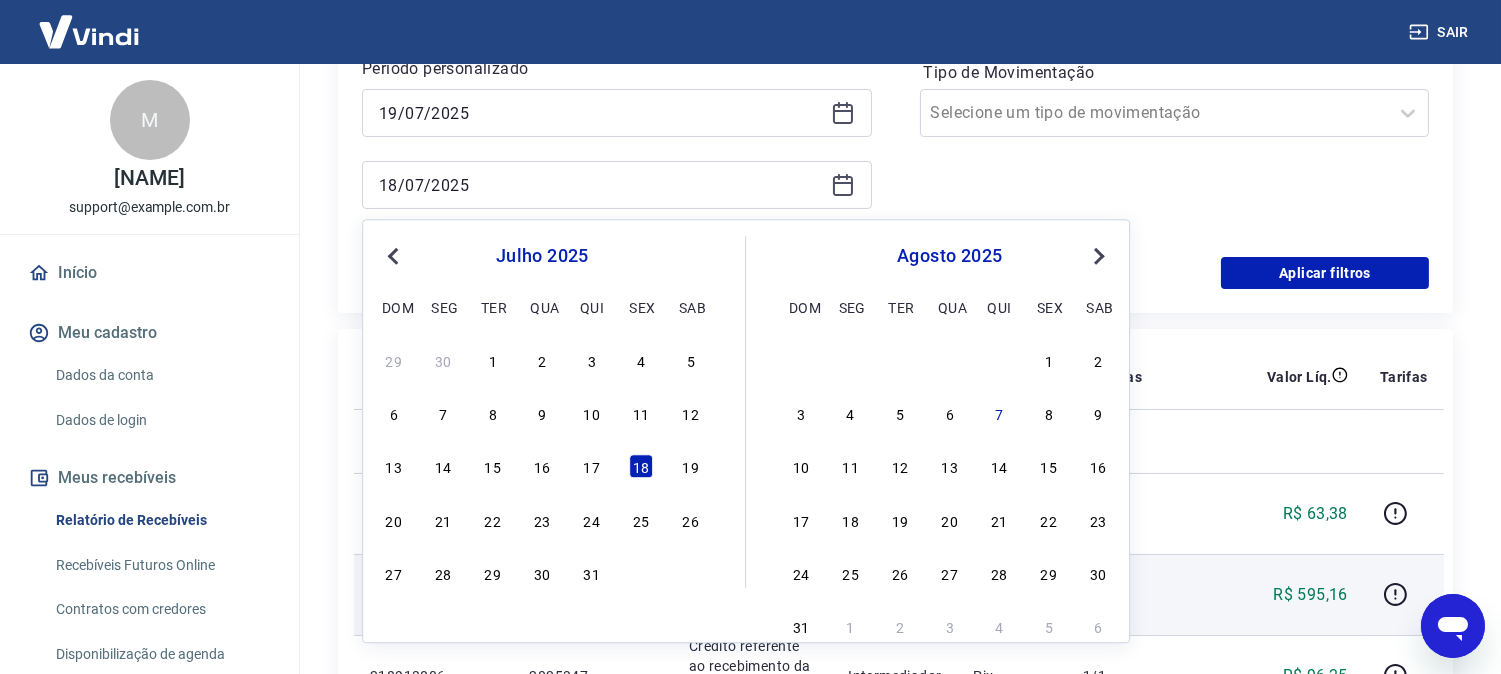 type on "21/07/2025" 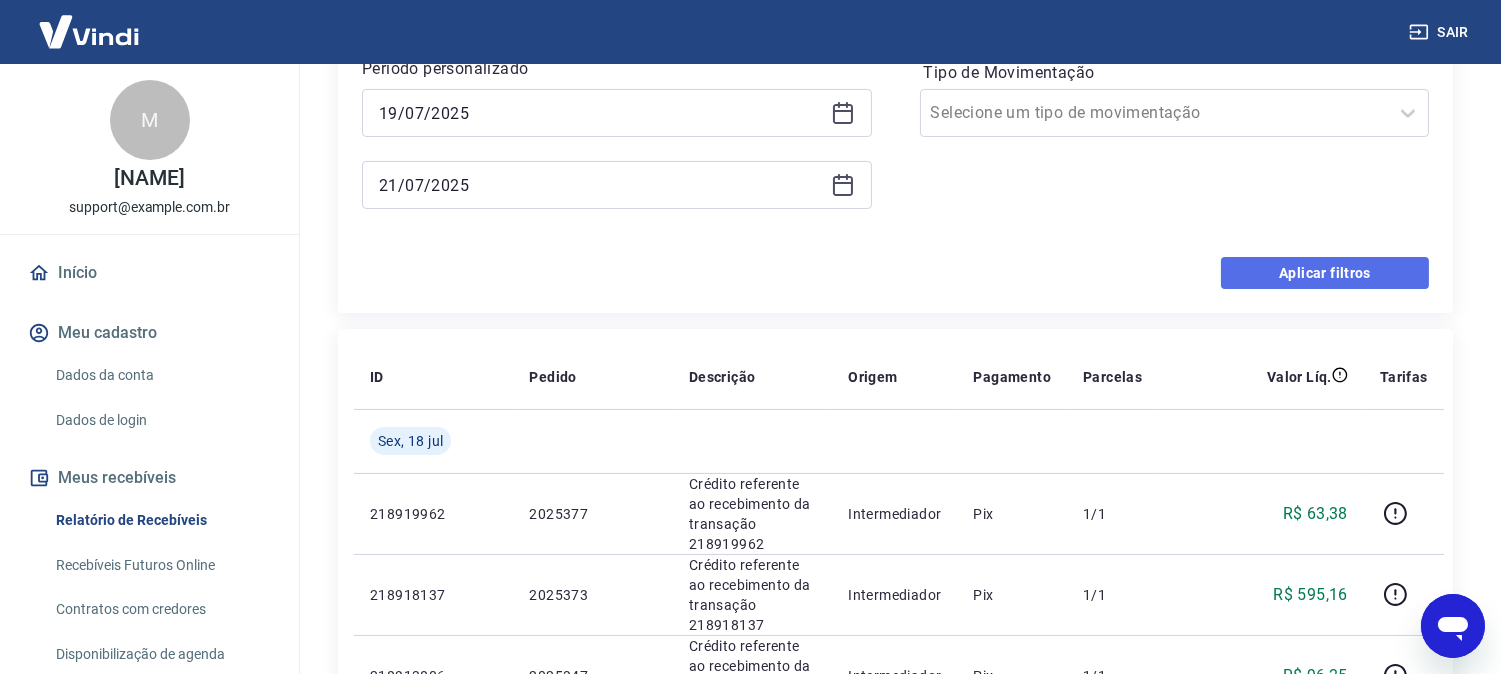 click on "Aplicar filtros" at bounding box center (1325, 273) 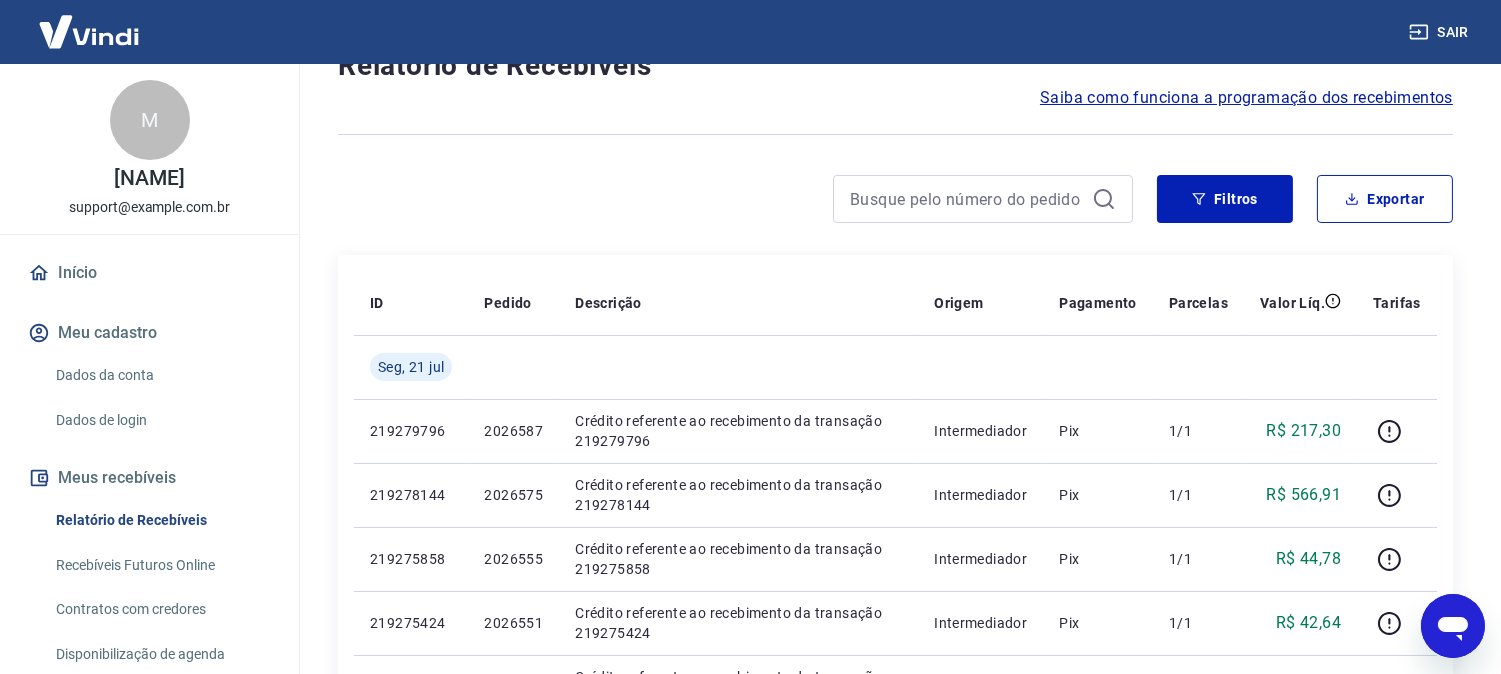 scroll, scrollTop: 0, scrollLeft: 0, axis: both 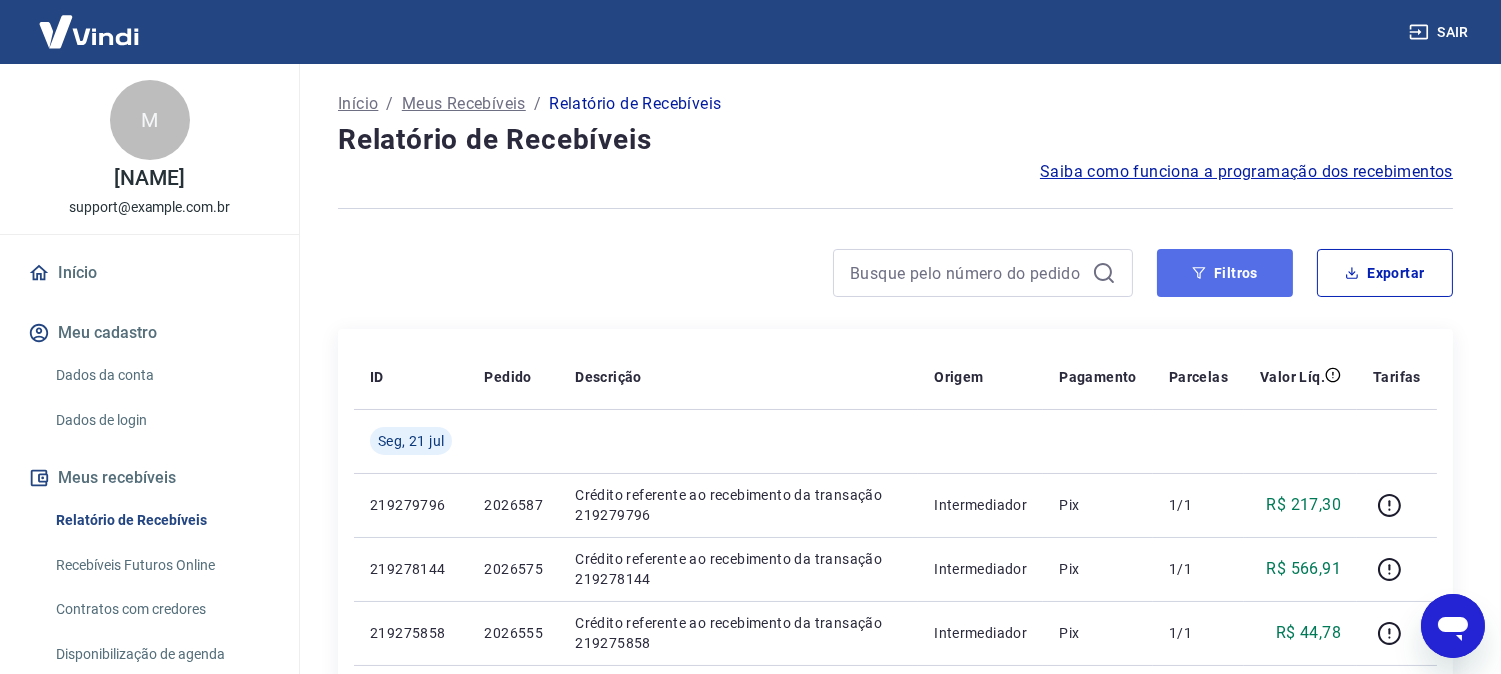 click on "Filtros" at bounding box center [1225, 273] 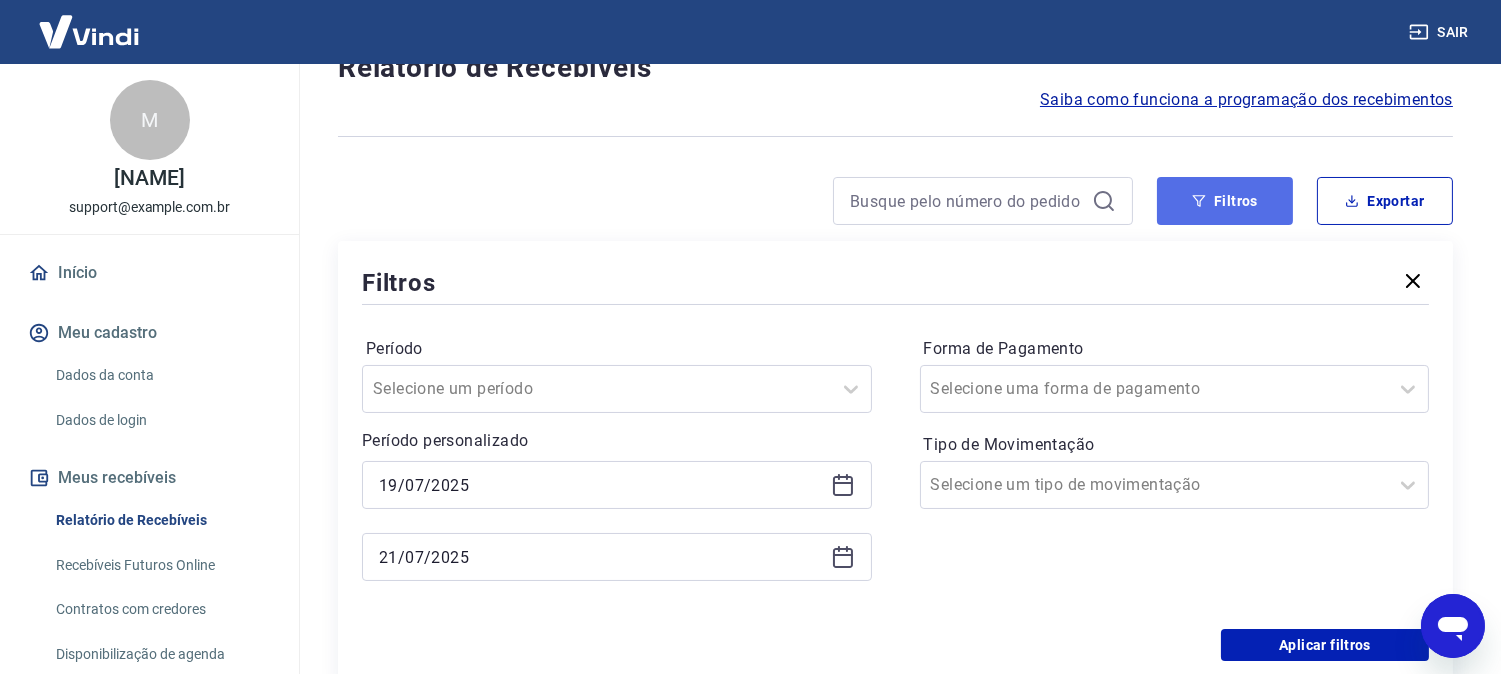 scroll, scrollTop: 111, scrollLeft: 0, axis: vertical 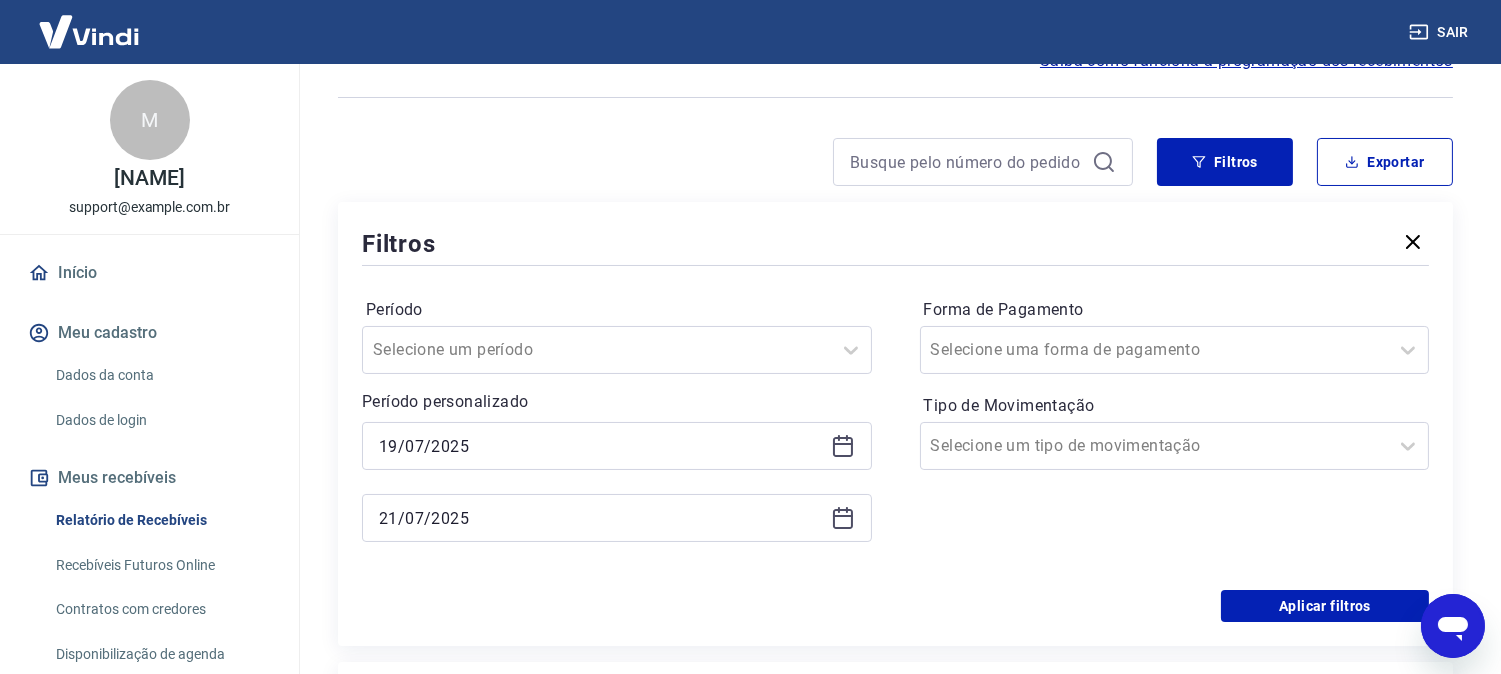 click 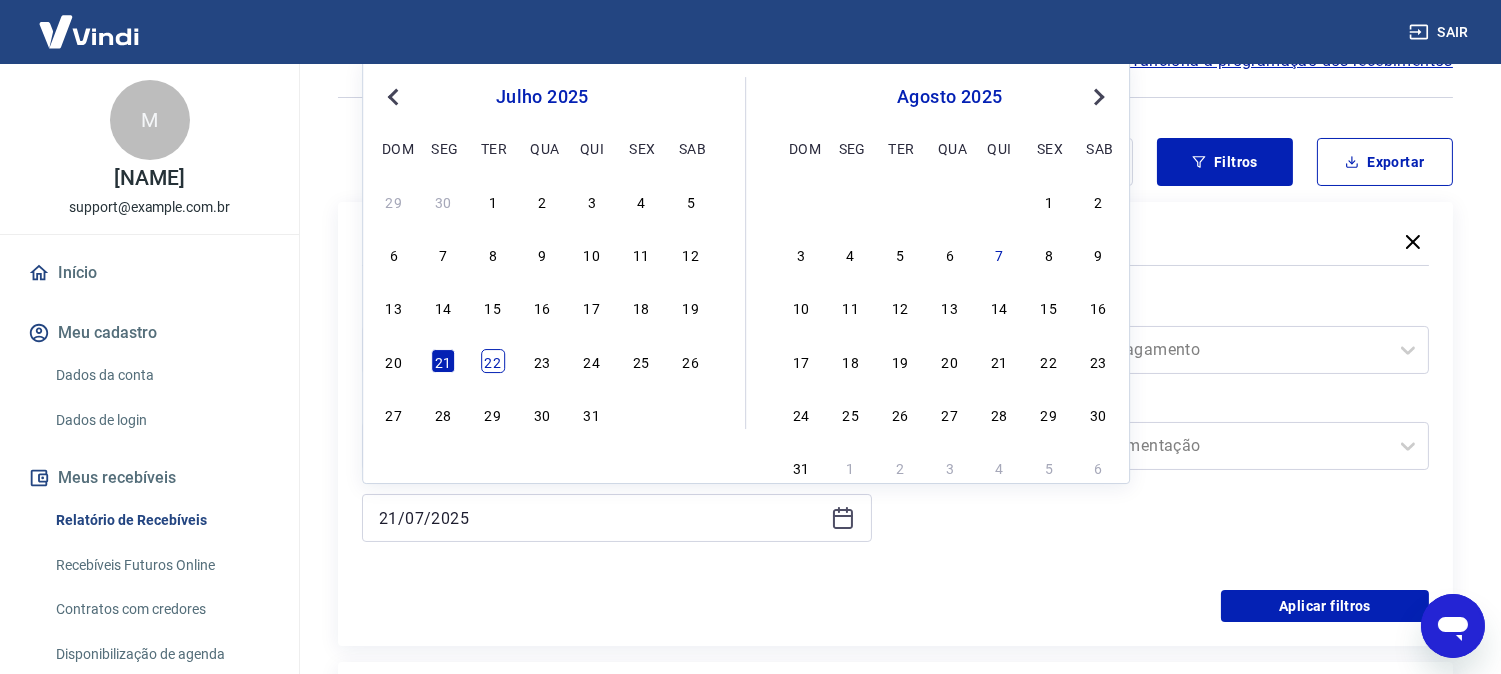 click on "22" at bounding box center (493, 361) 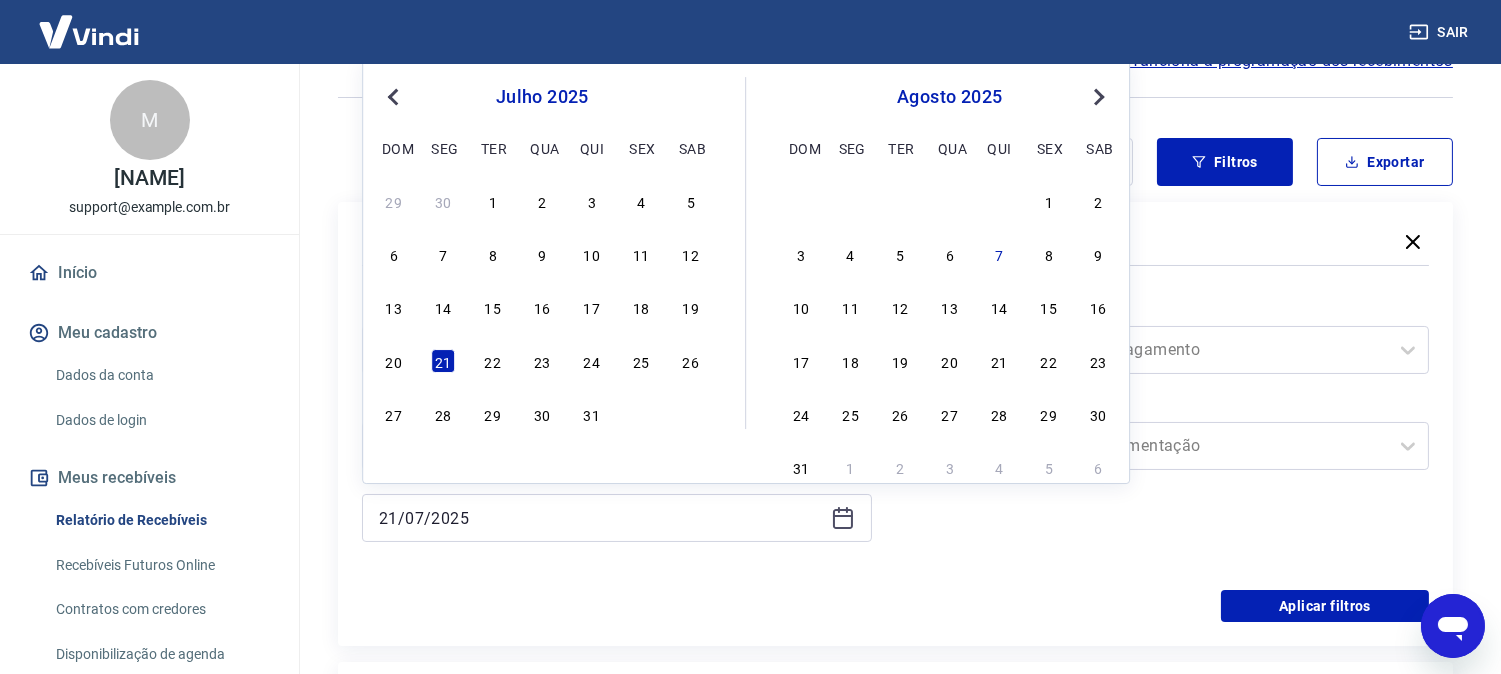 type on "22/07/2025" 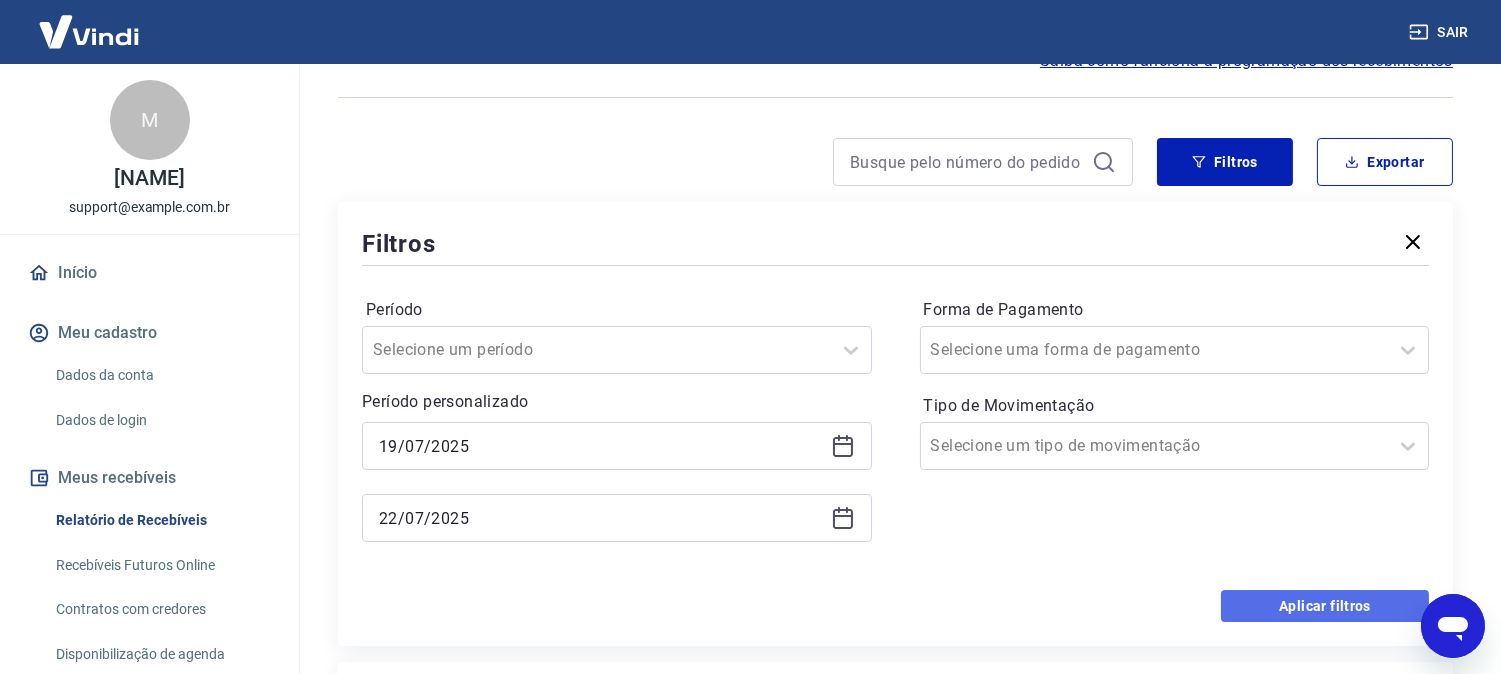 click on "Aplicar filtros" at bounding box center [1325, 606] 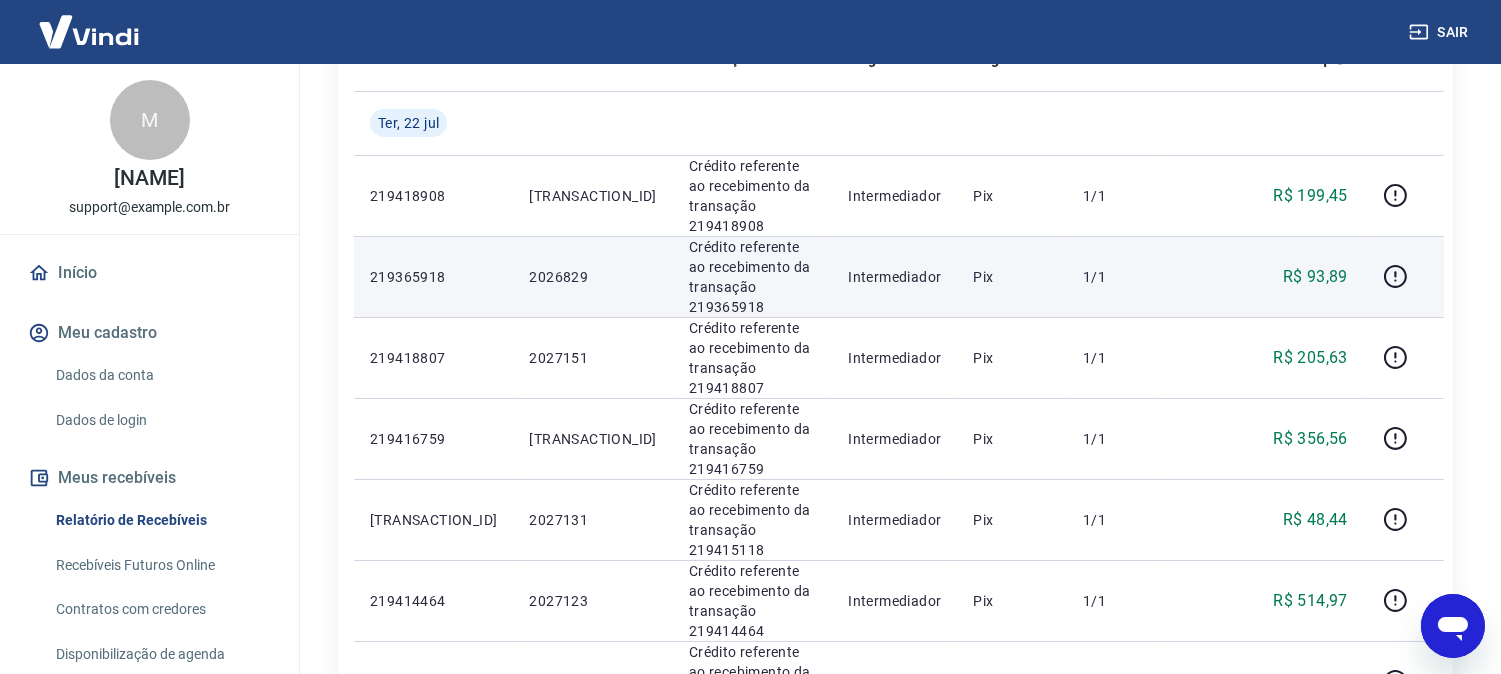 scroll, scrollTop: 111, scrollLeft: 0, axis: vertical 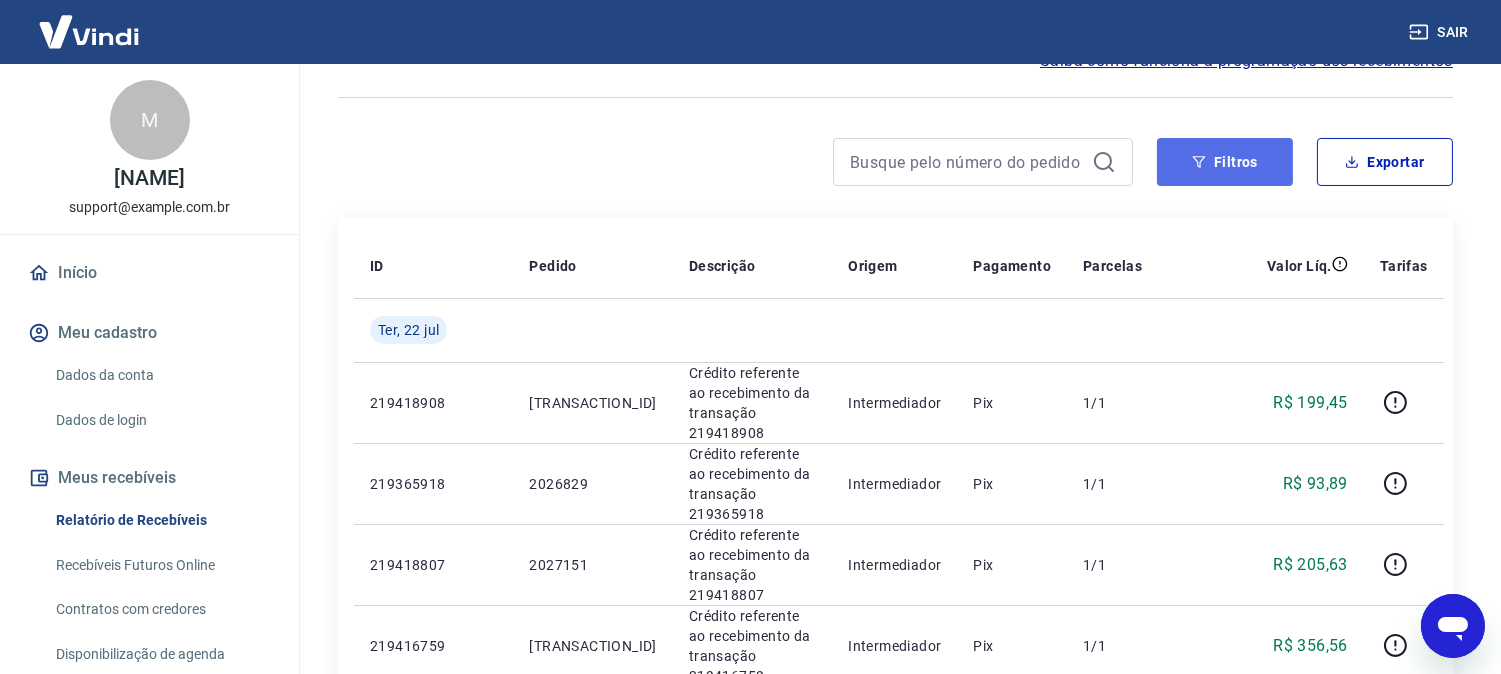 click on "Filtros" at bounding box center [1225, 162] 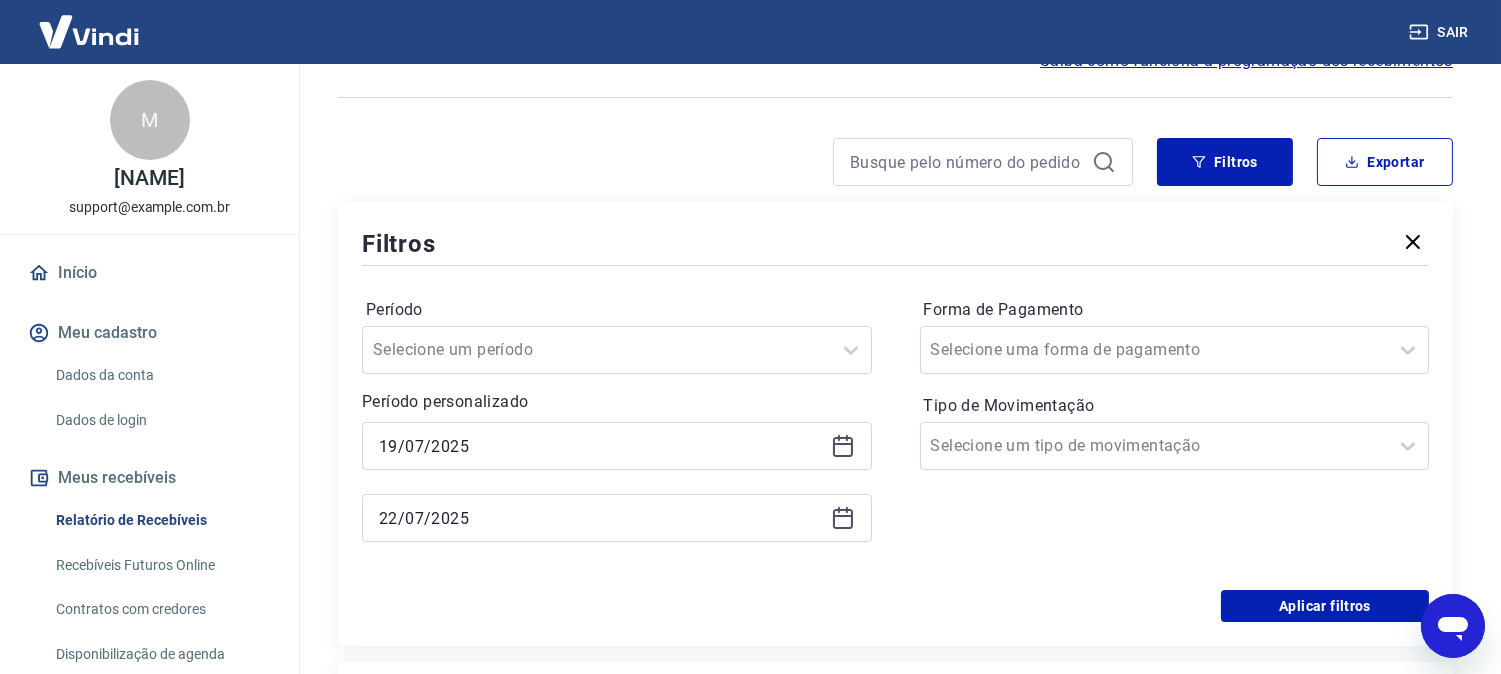 click 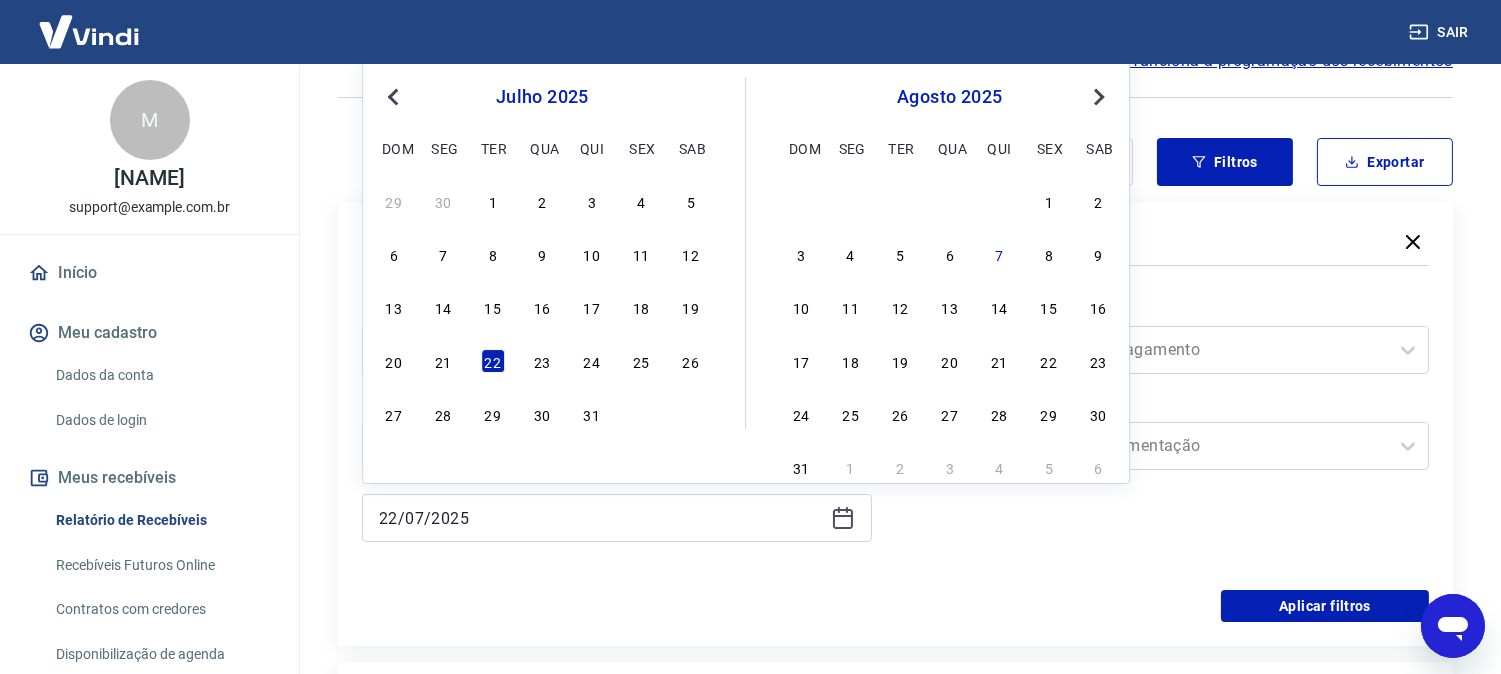 click on "21" at bounding box center [443, 361] 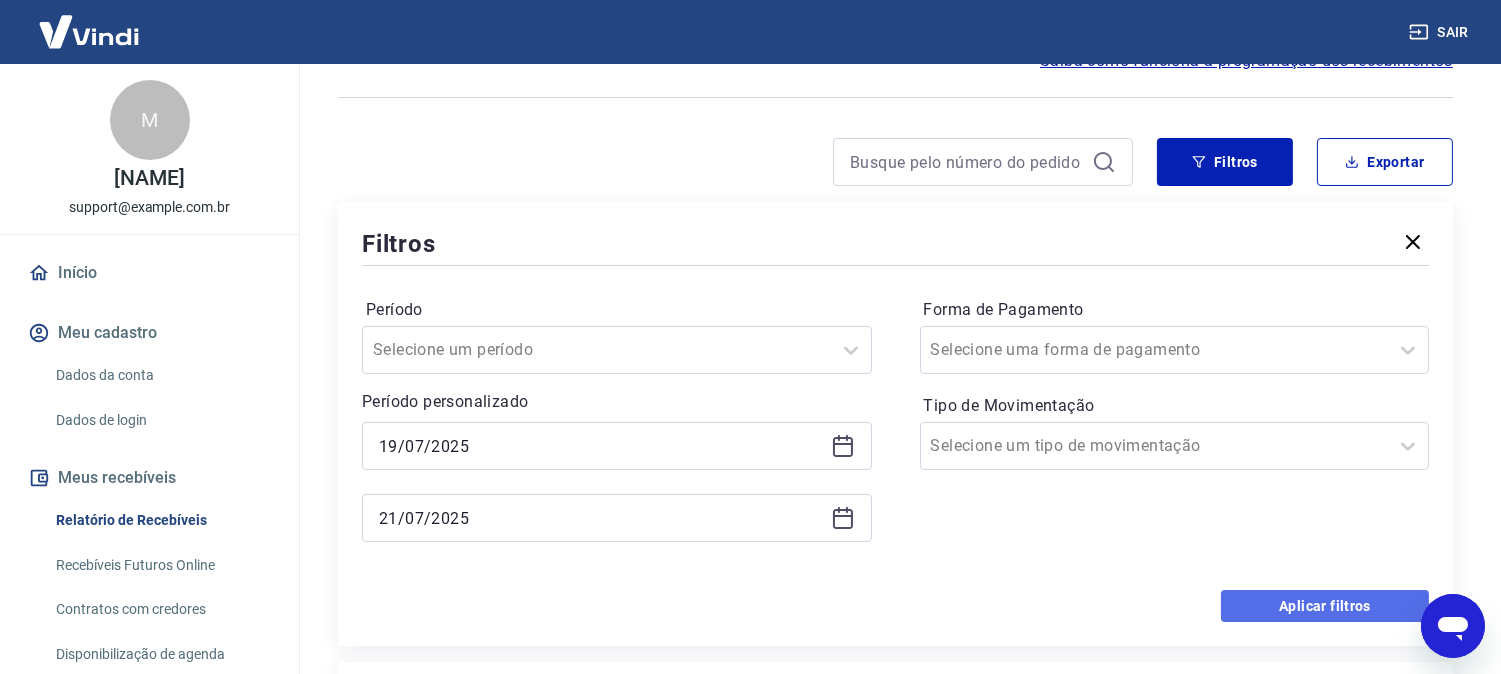 click on "Aplicar filtros" at bounding box center (1325, 606) 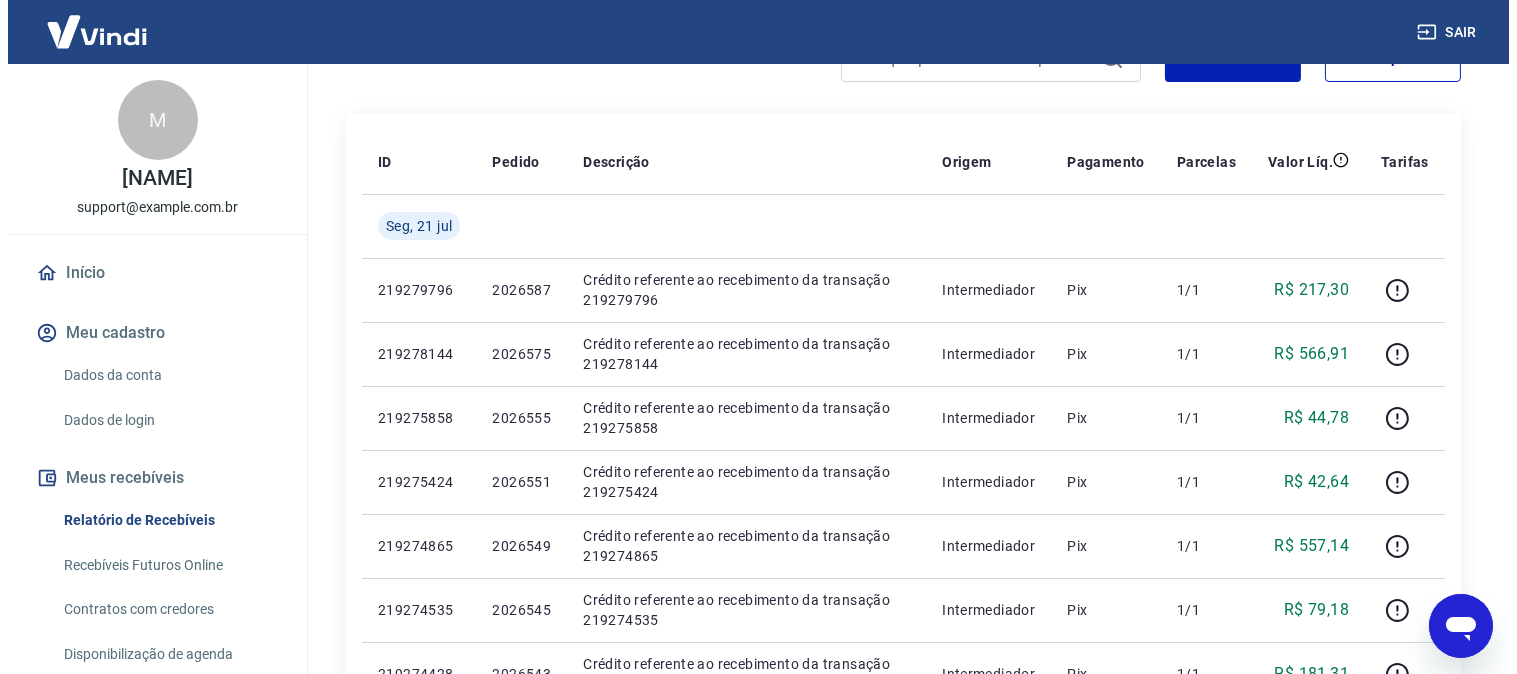 scroll, scrollTop: 0, scrollLeft: 0, axis: both 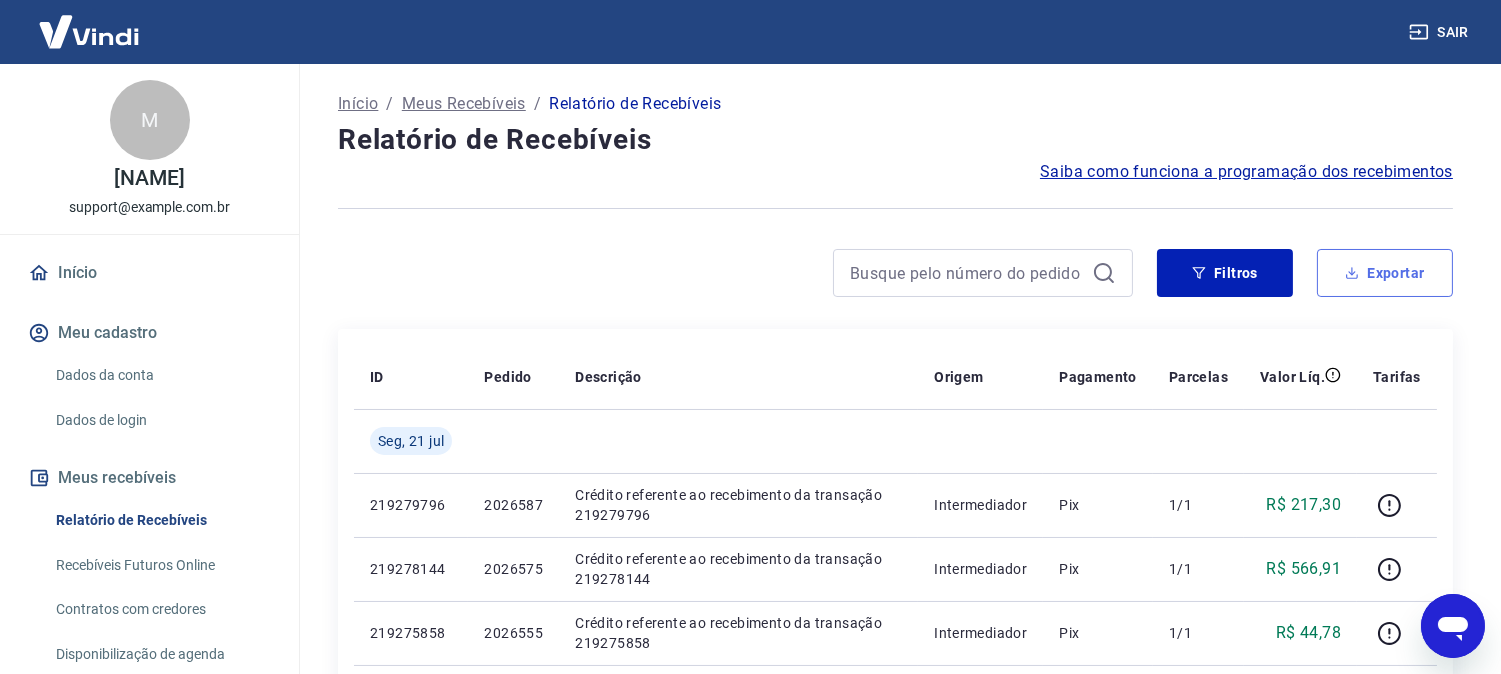 click on "Exportar" at bounding box center (1385, 273) 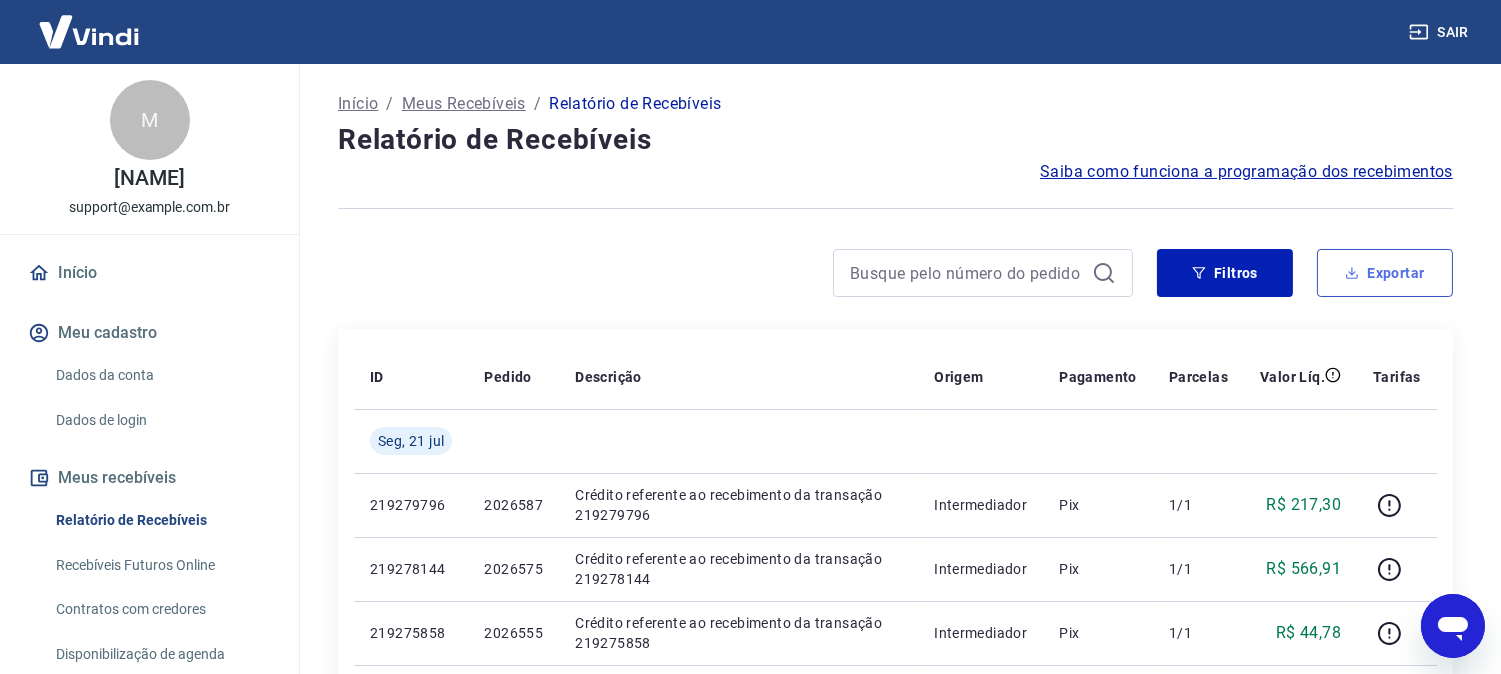 type on "19/07/2025" 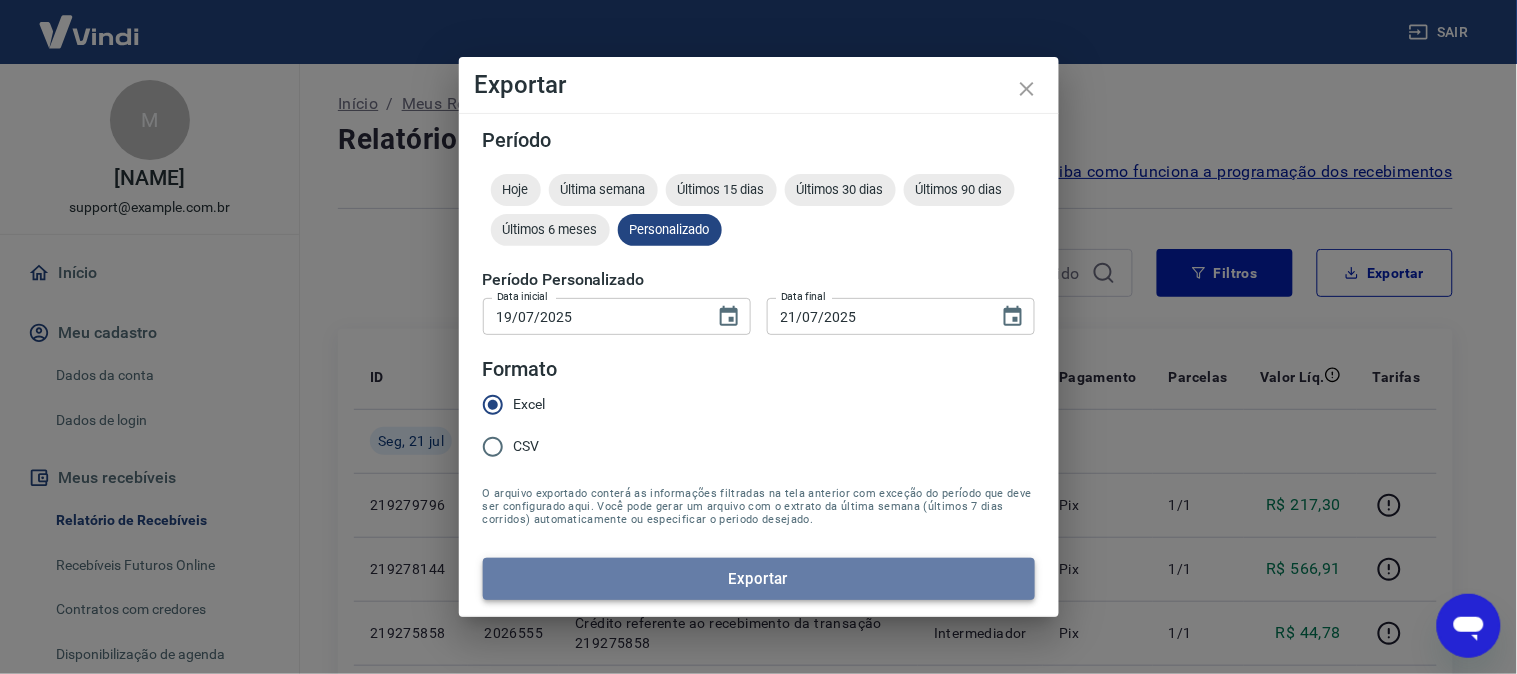 click on "Exportar" at bounding box center [759, 579] 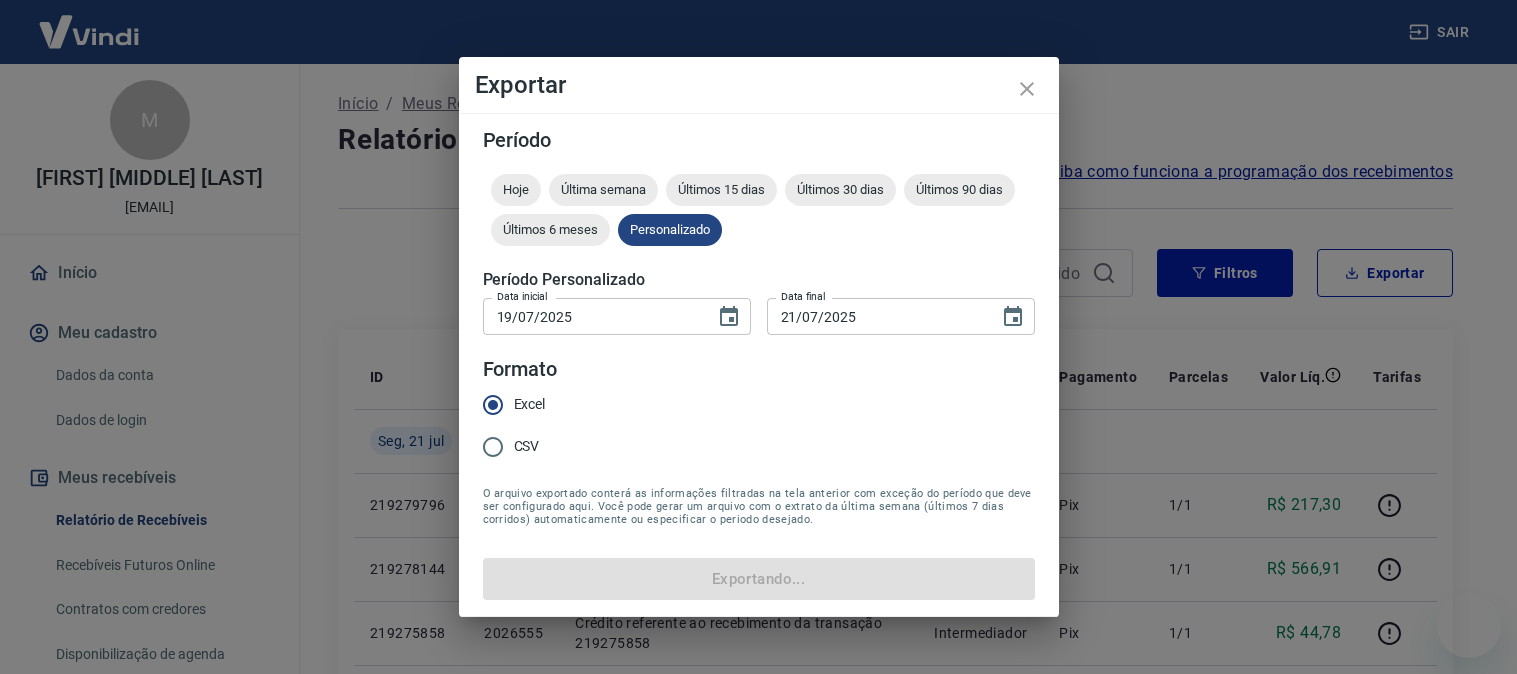 scroll, scrollTop: 0, scrollLeft: 0, axis: both 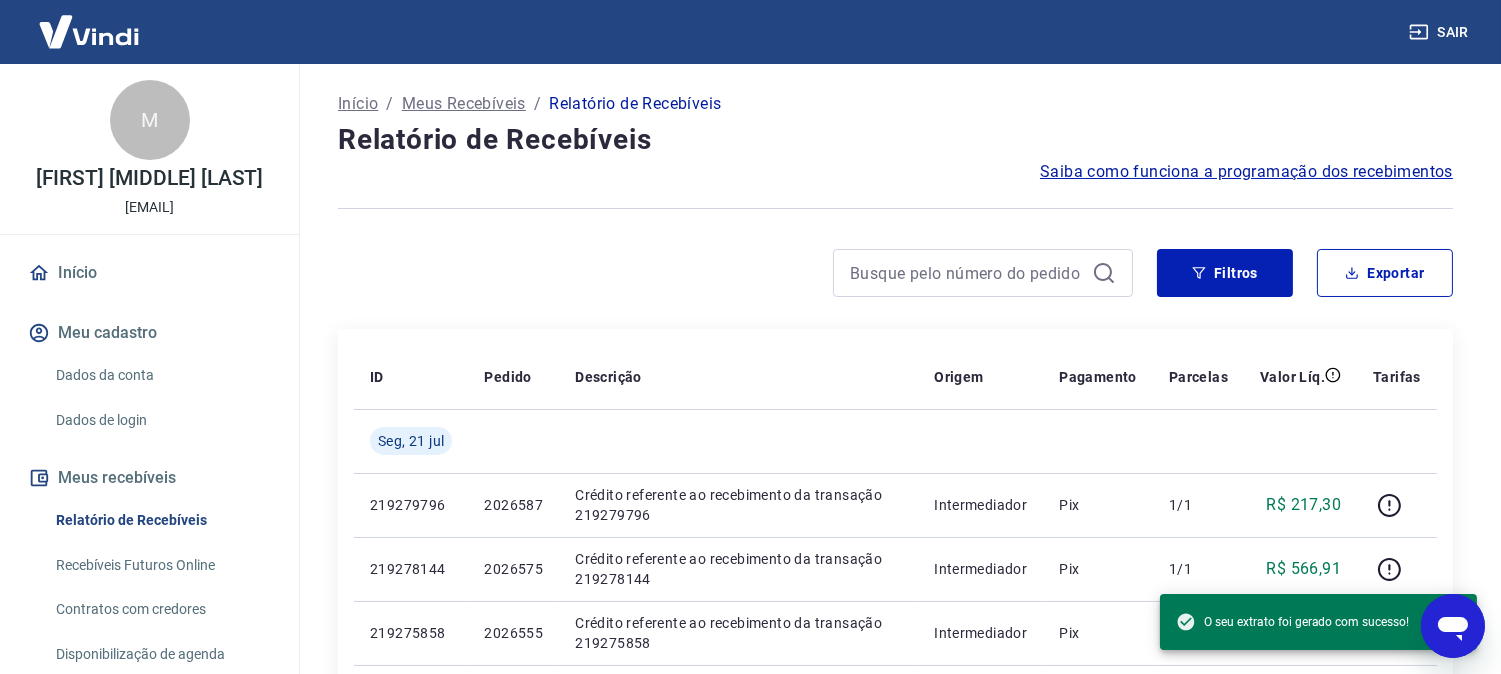 click on "Filtros Exportar" at bounding box center [895, 281] 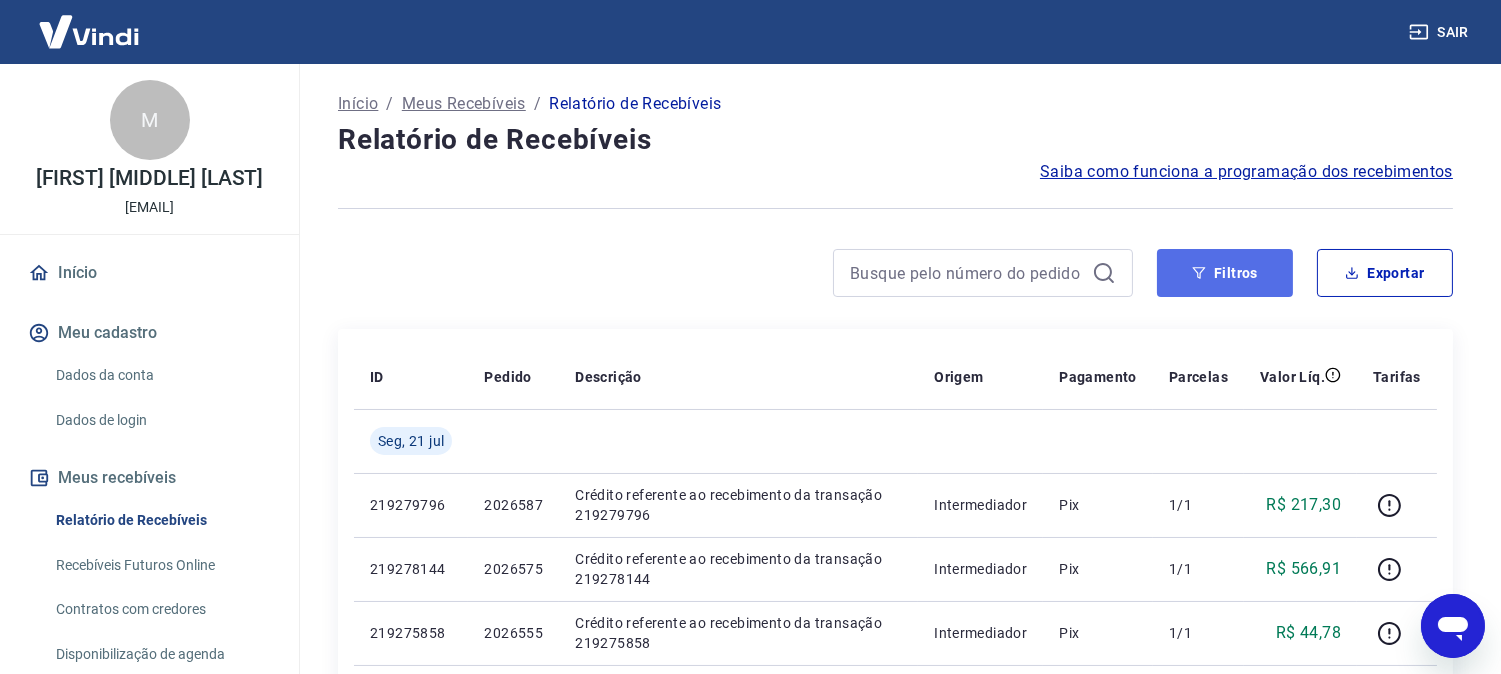 click on "Filtros" at bounding box center [1225, 273] 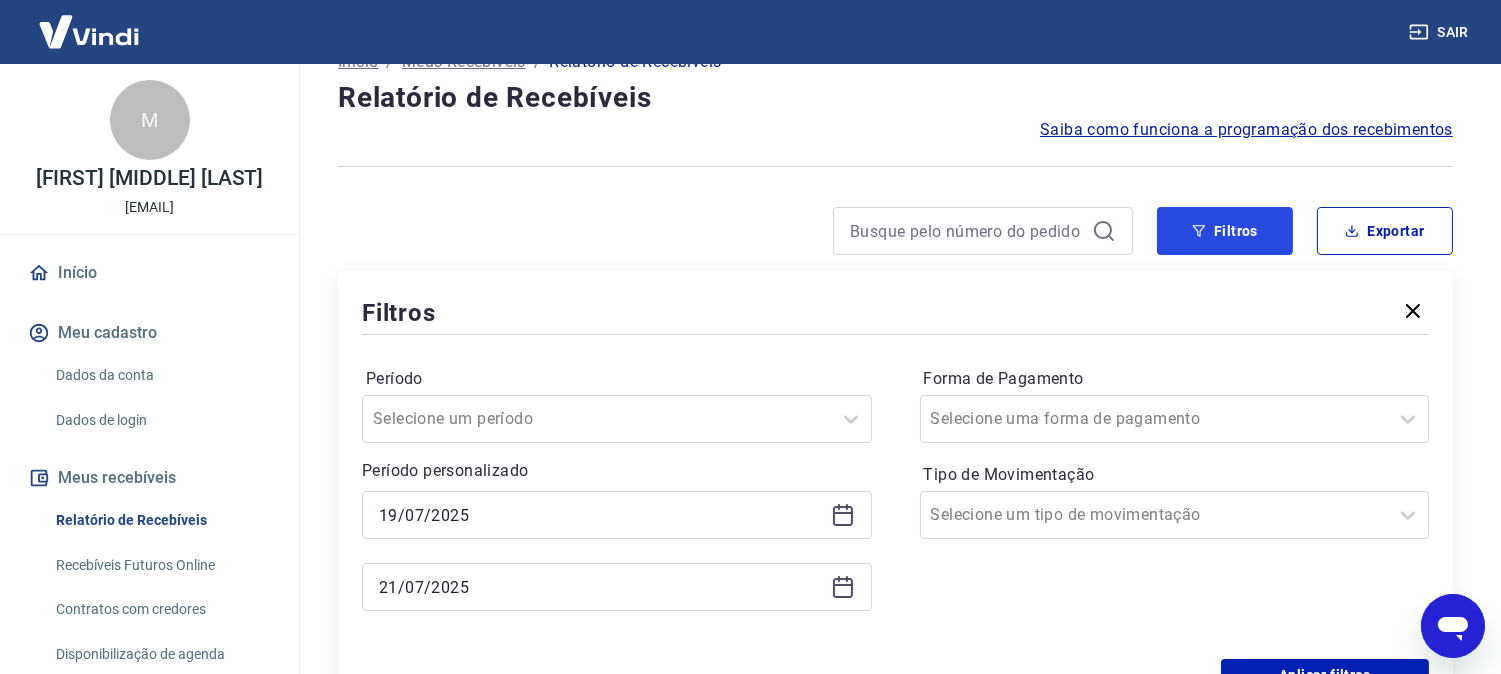 scroll, scrollTop: 111, scrollLeft: 0, axis: vertical 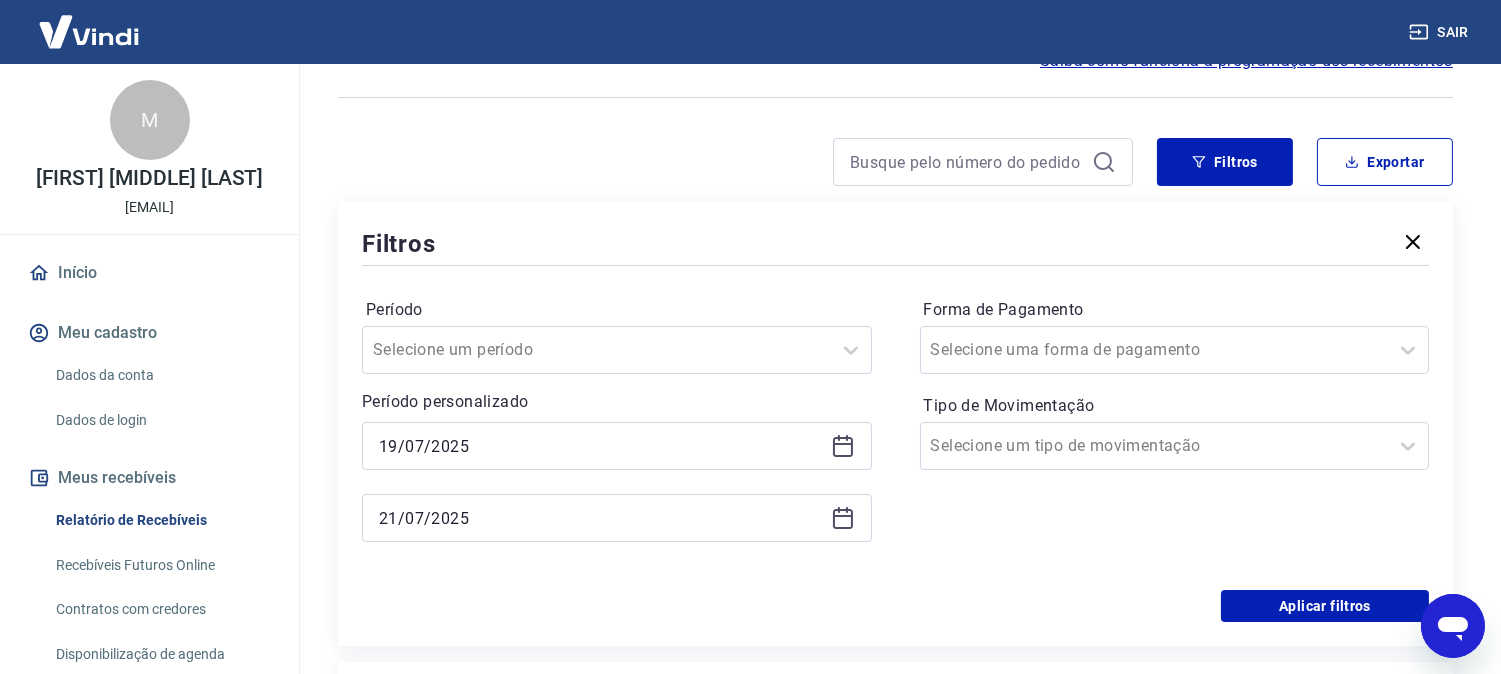 click 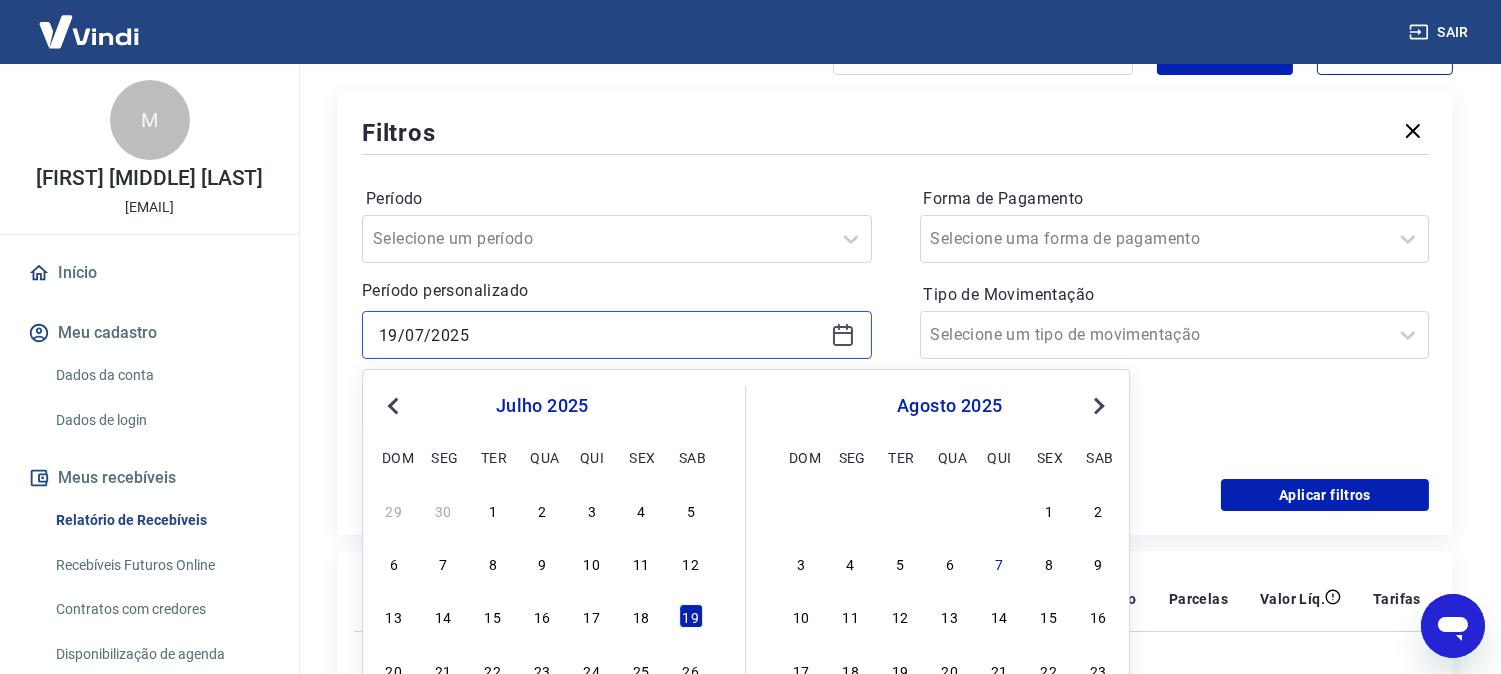 scroll, scrollTop: 333, scrollLeft: 0, axis: vertical 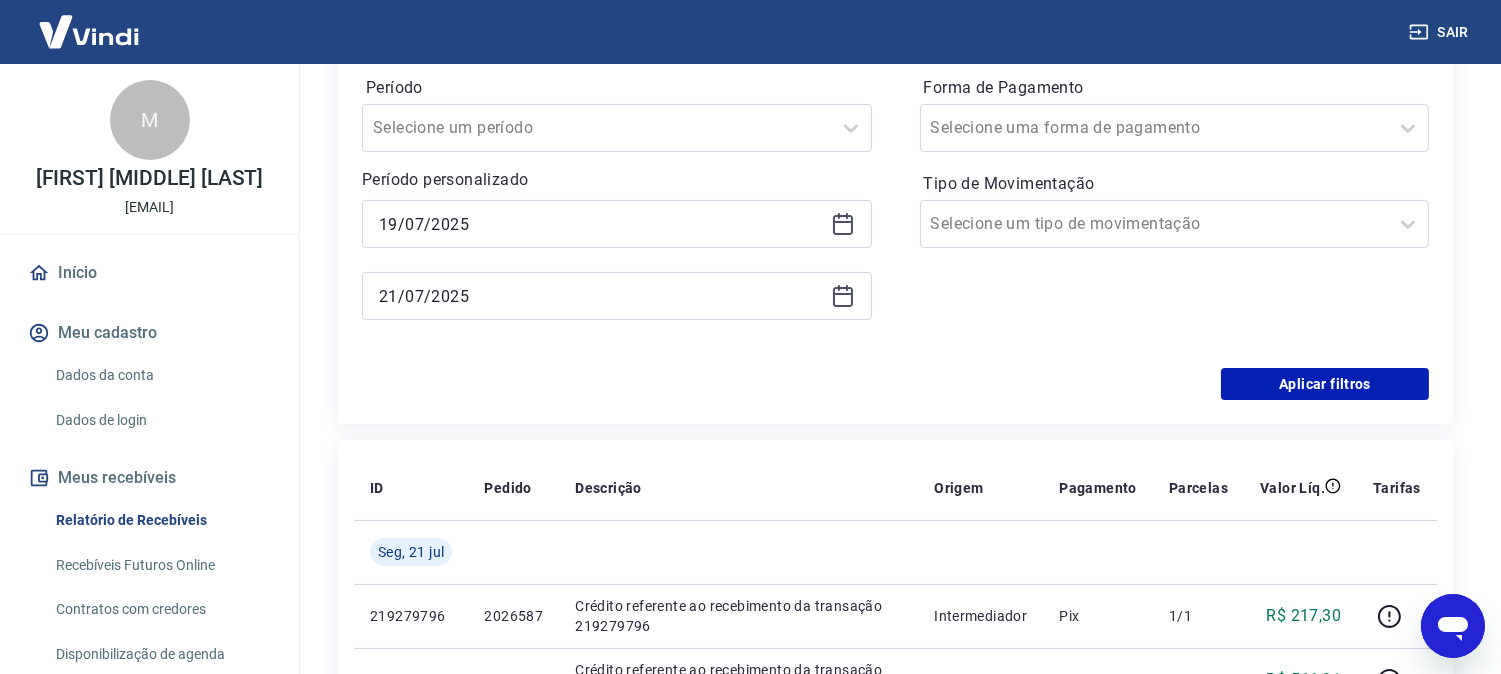click on "Forma de Pagamento Selecione uma forma de pagamento Tipo de Movimentação Selecione um tipo de movimentação" at bounding box center [1175, 208] 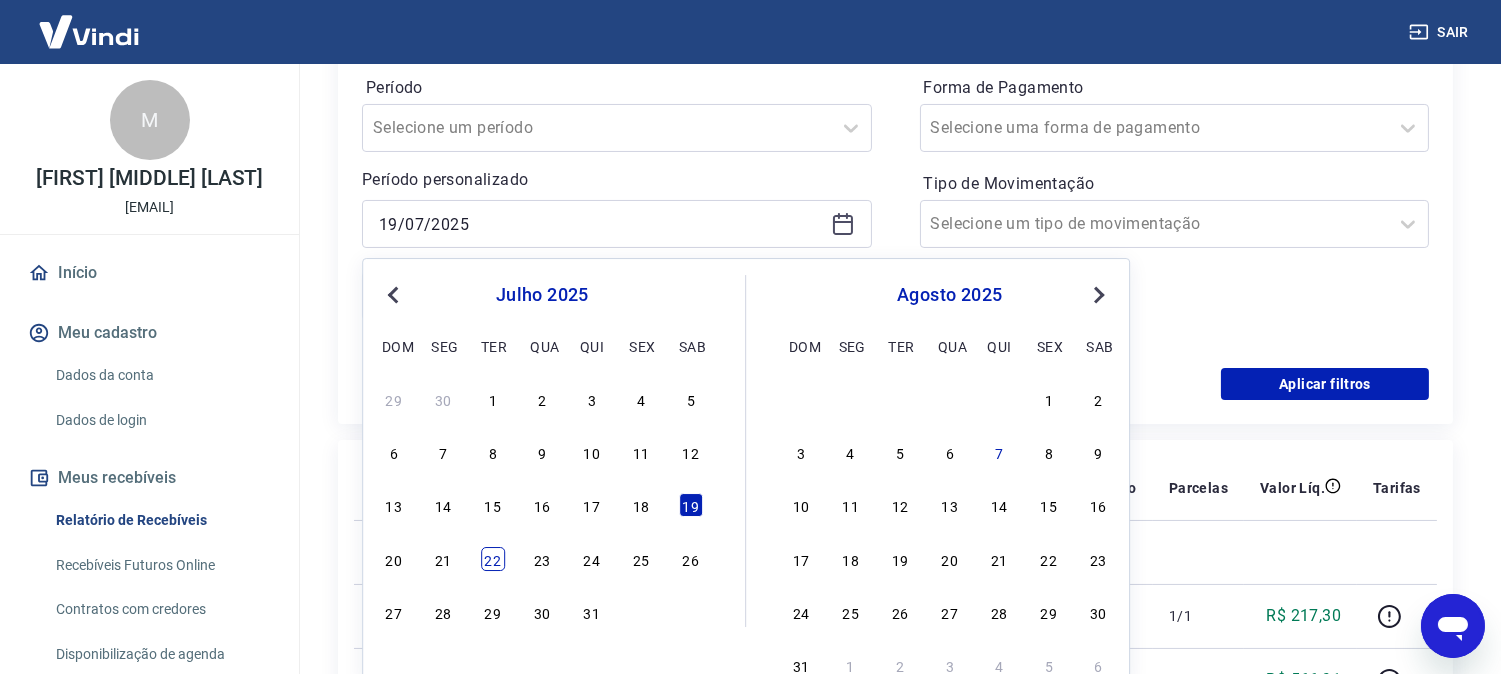 click on "22" at bounding box center [493, 559] 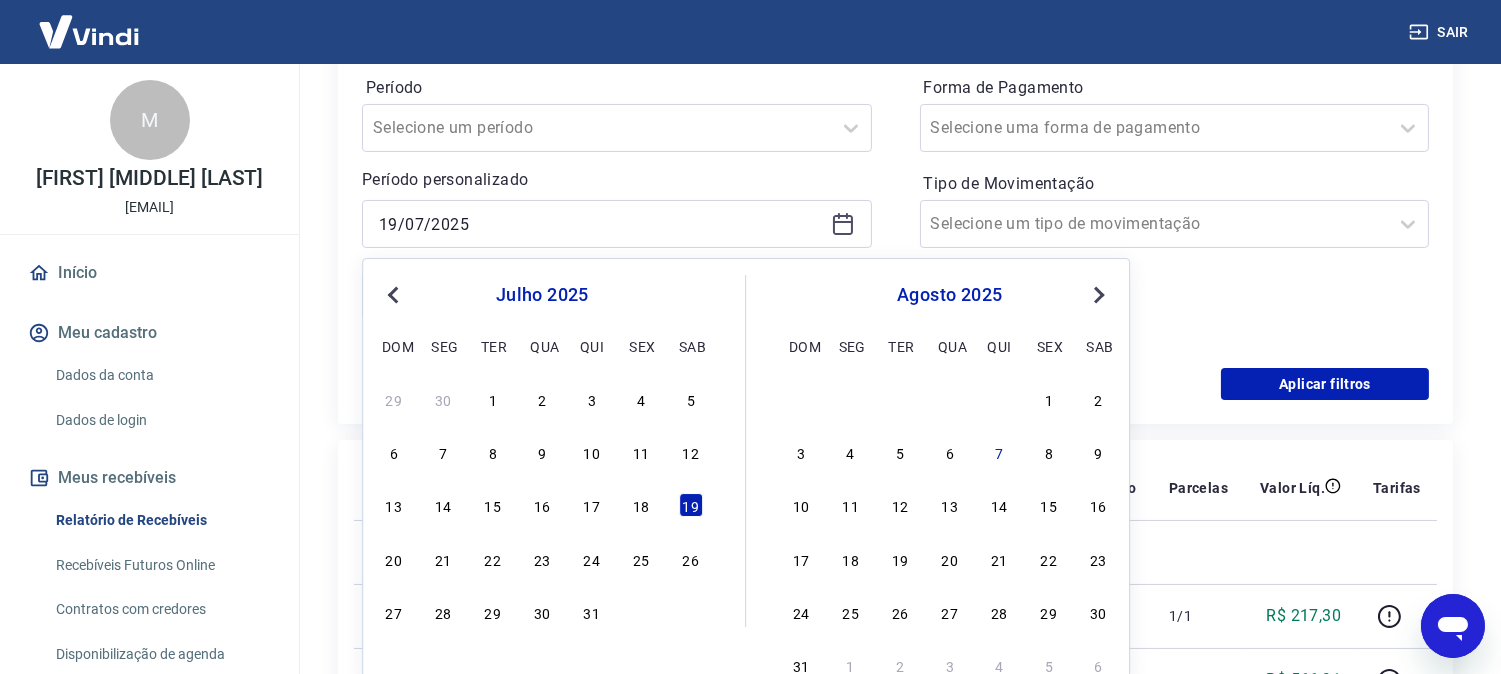type on "22/07/2025" 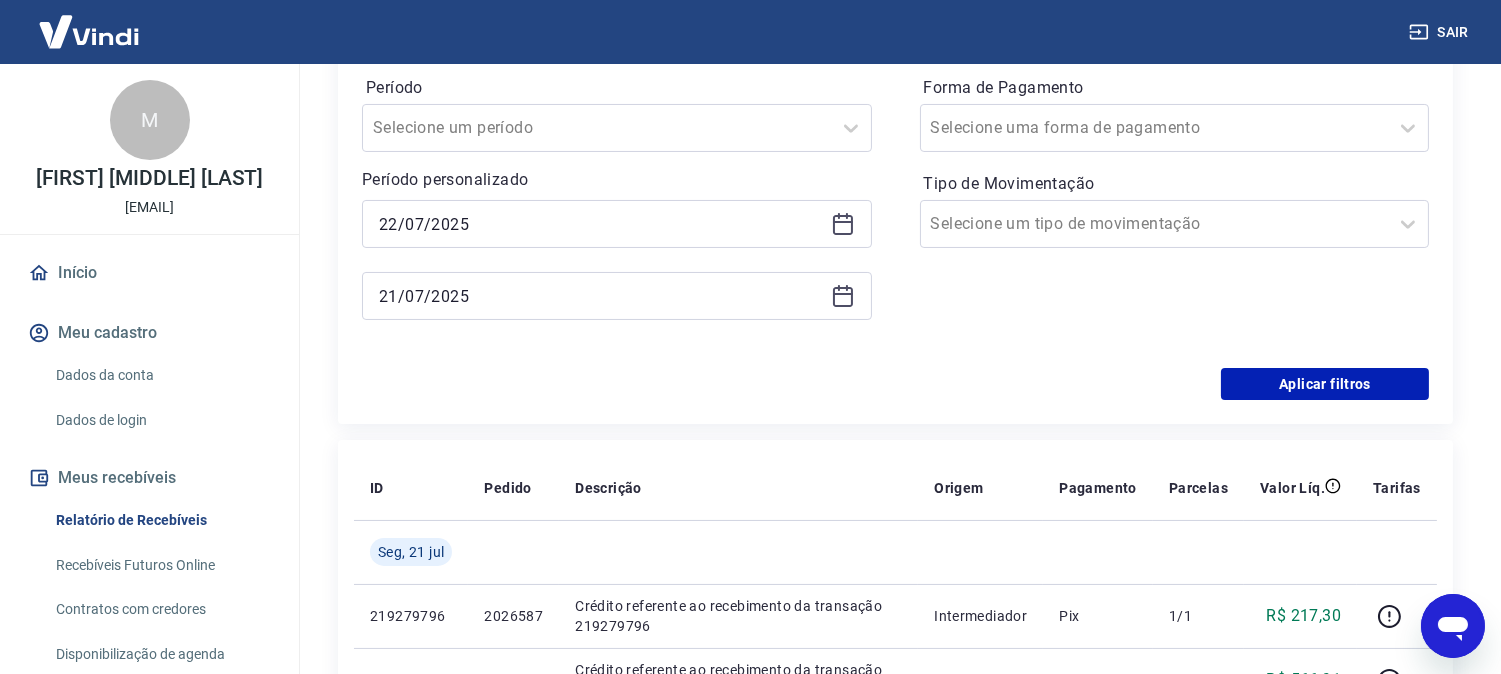 click 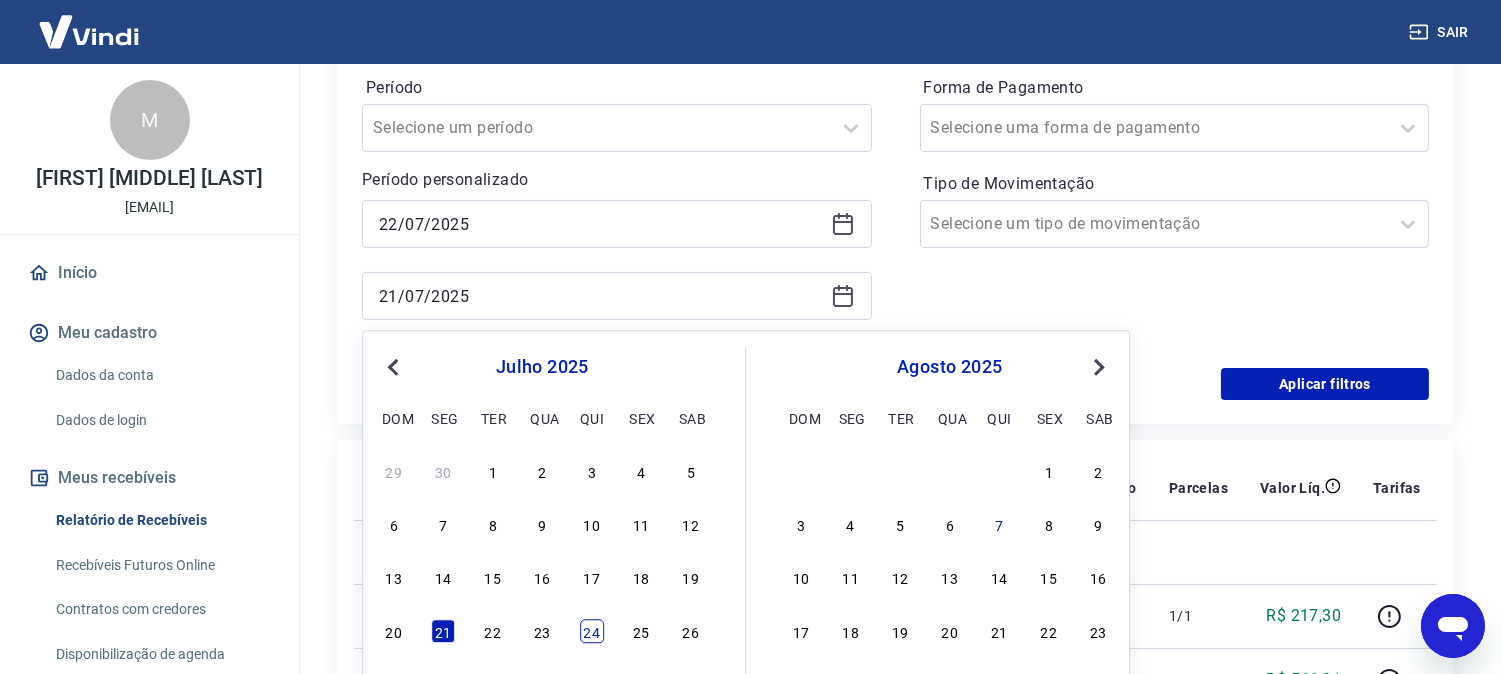 click on "24" at bounding box center [592, 631] 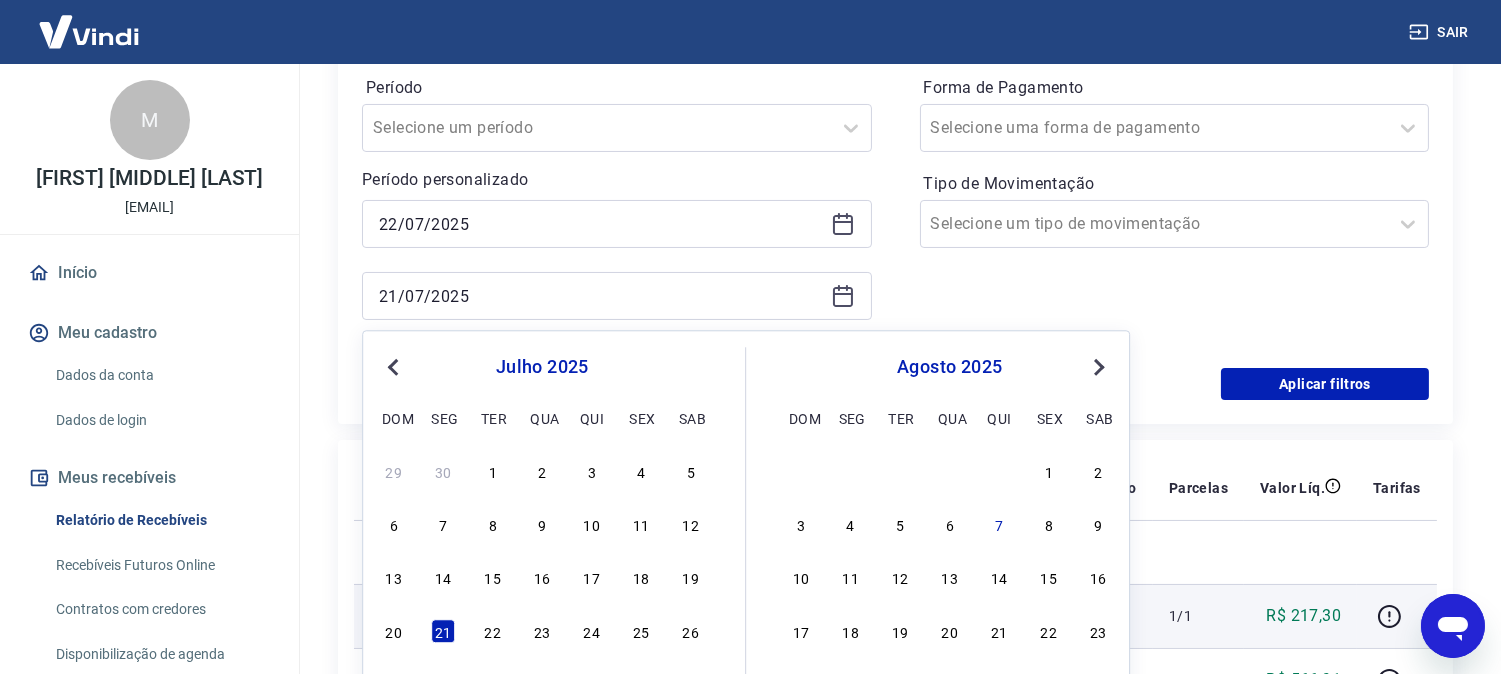 type on "24/07/2025" 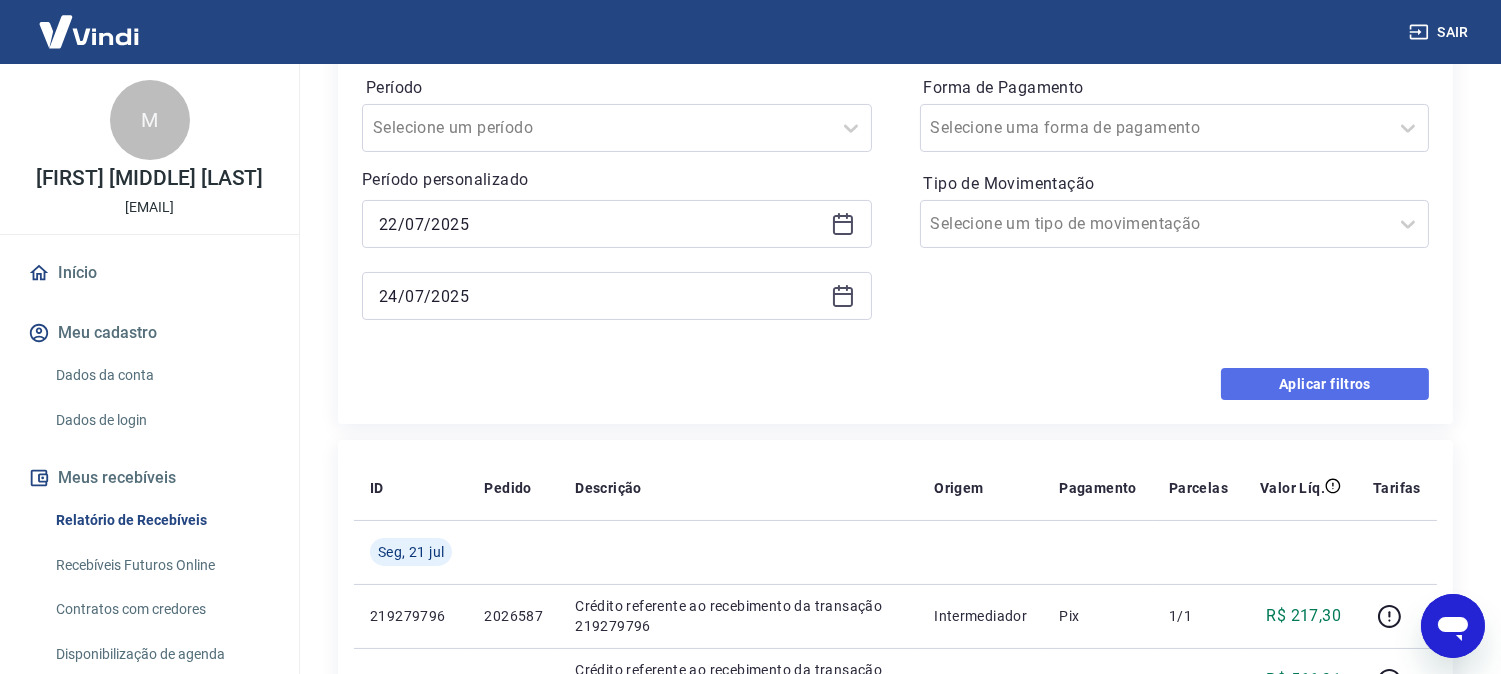 click on "Aplicar filtros" at bounding box center [1325, 384] 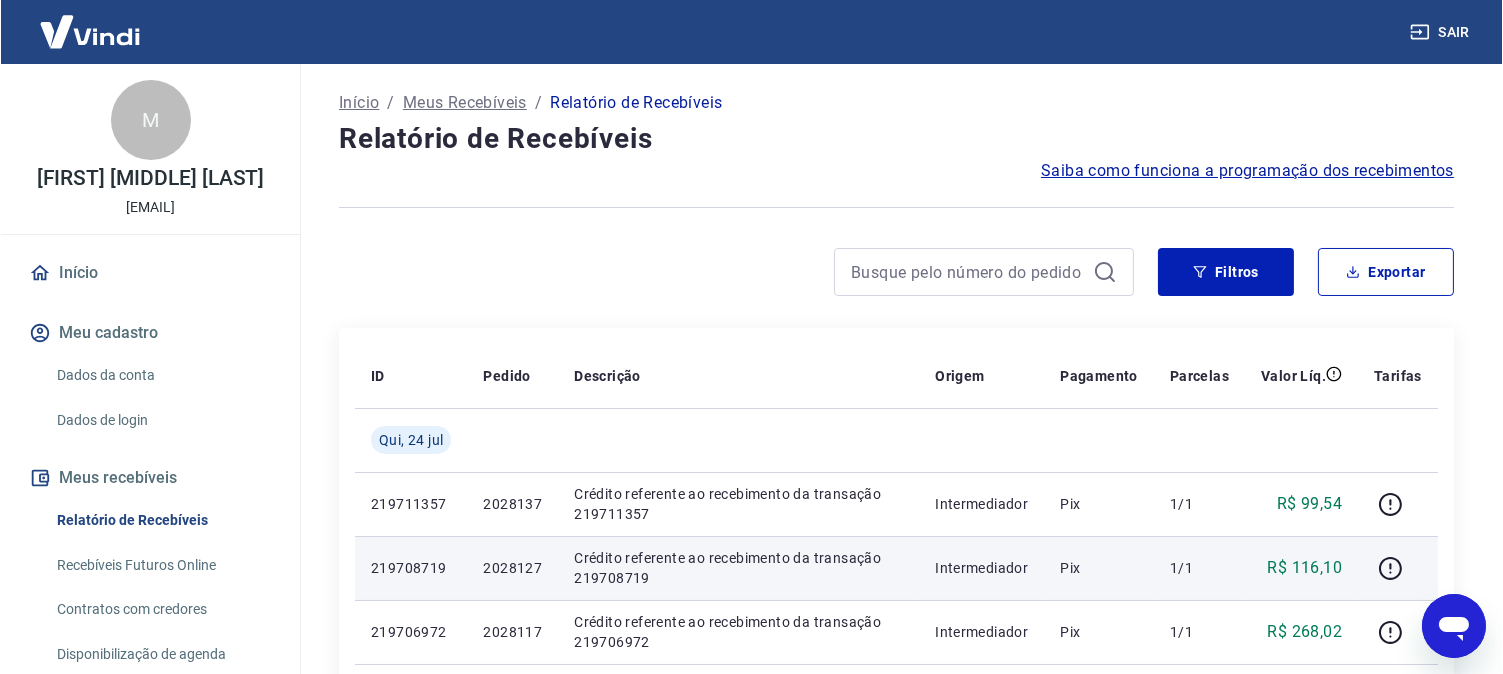 scroll, scrollTop: 0, scrollLeft: 0, axis: both 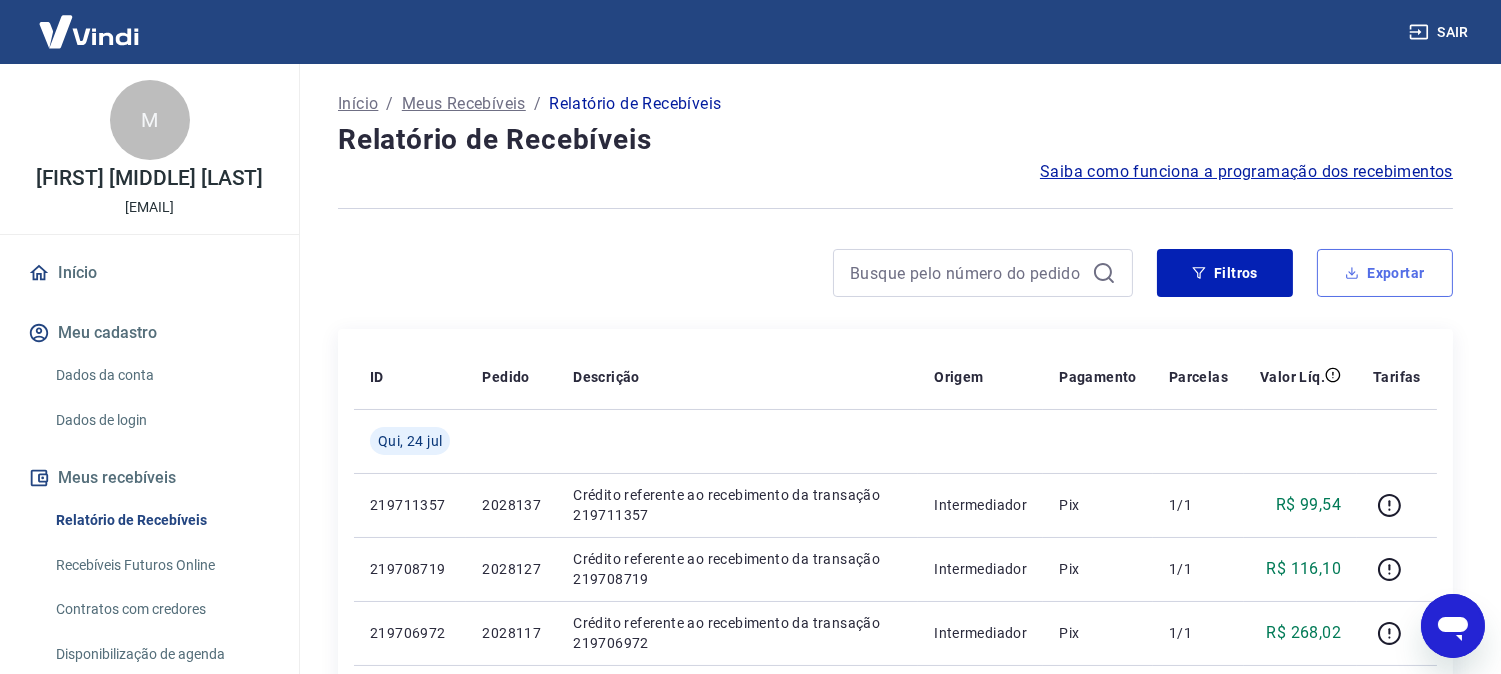 click on "Exportar" at bounding box center (1385, 273) 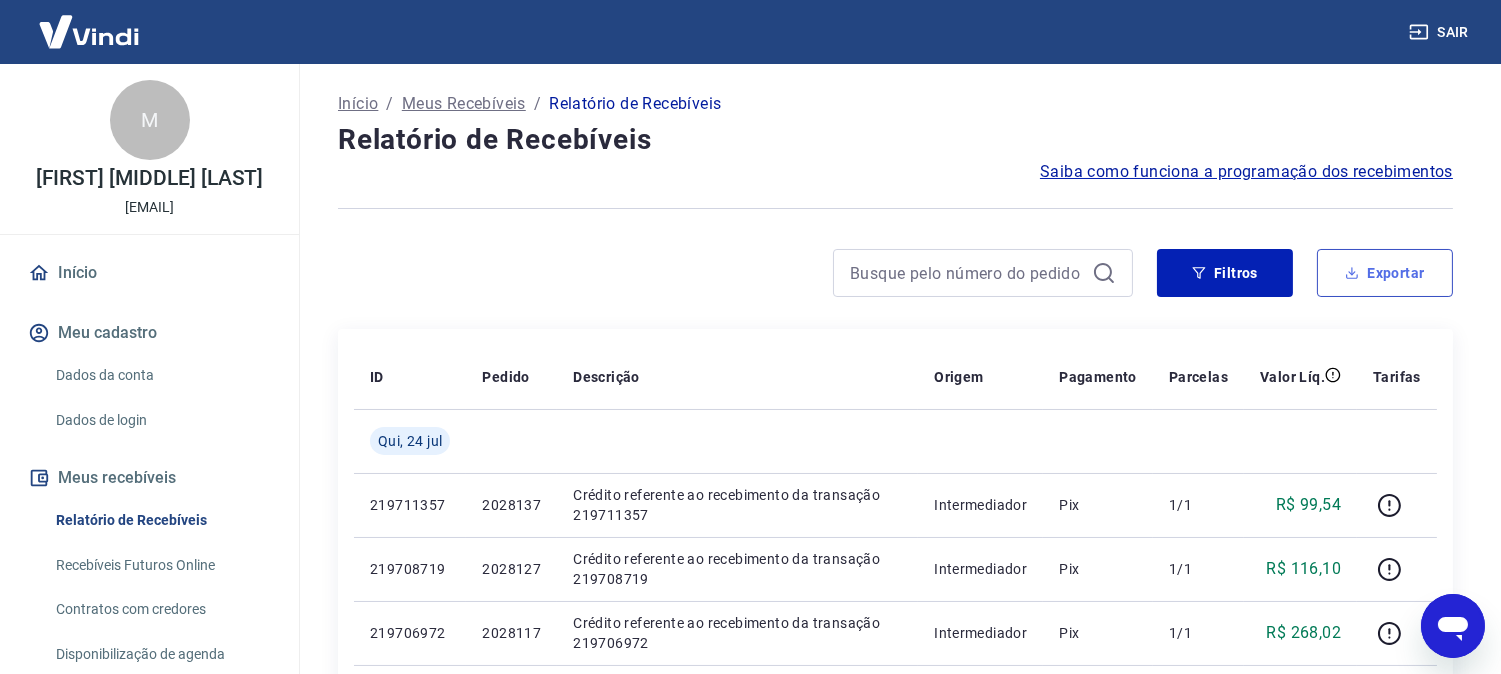 type on "22/07/2025" 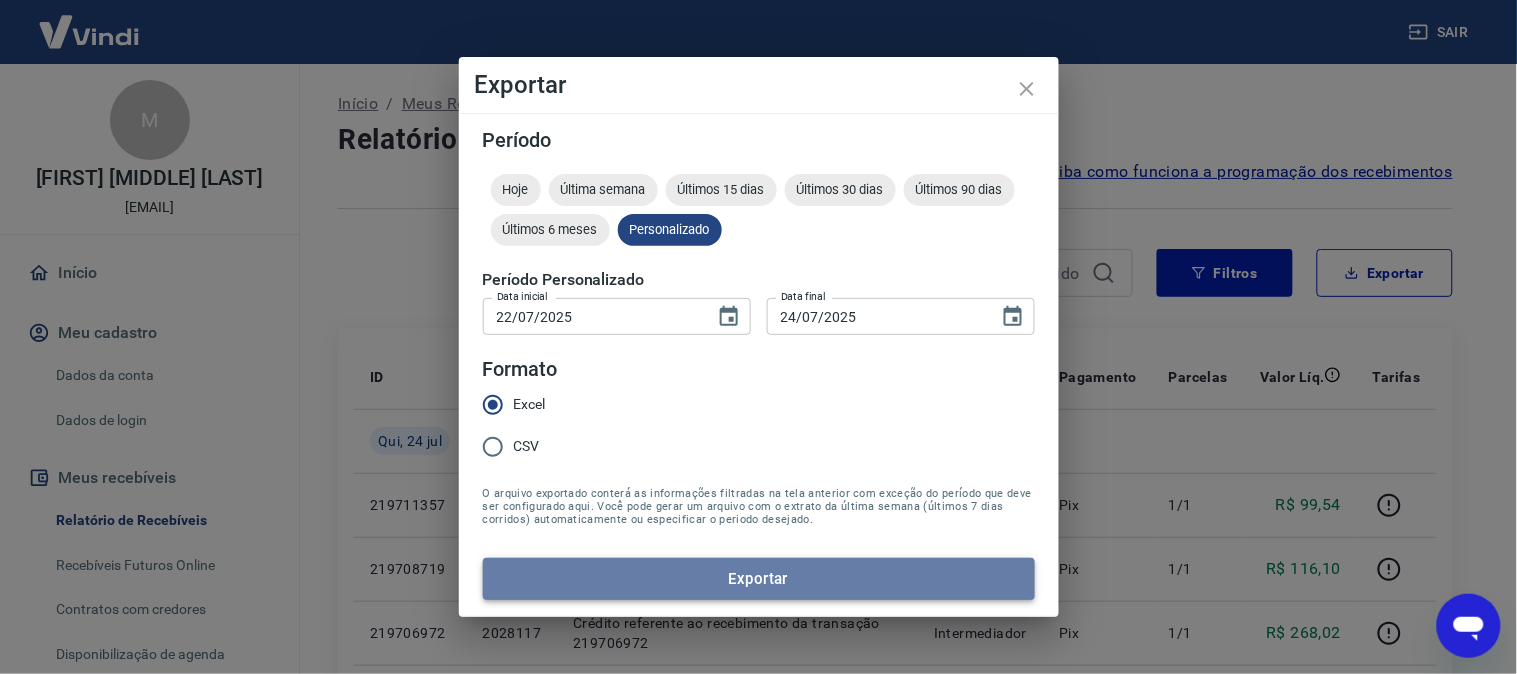 click on "Exportar" at bounding box center [759, 579] 